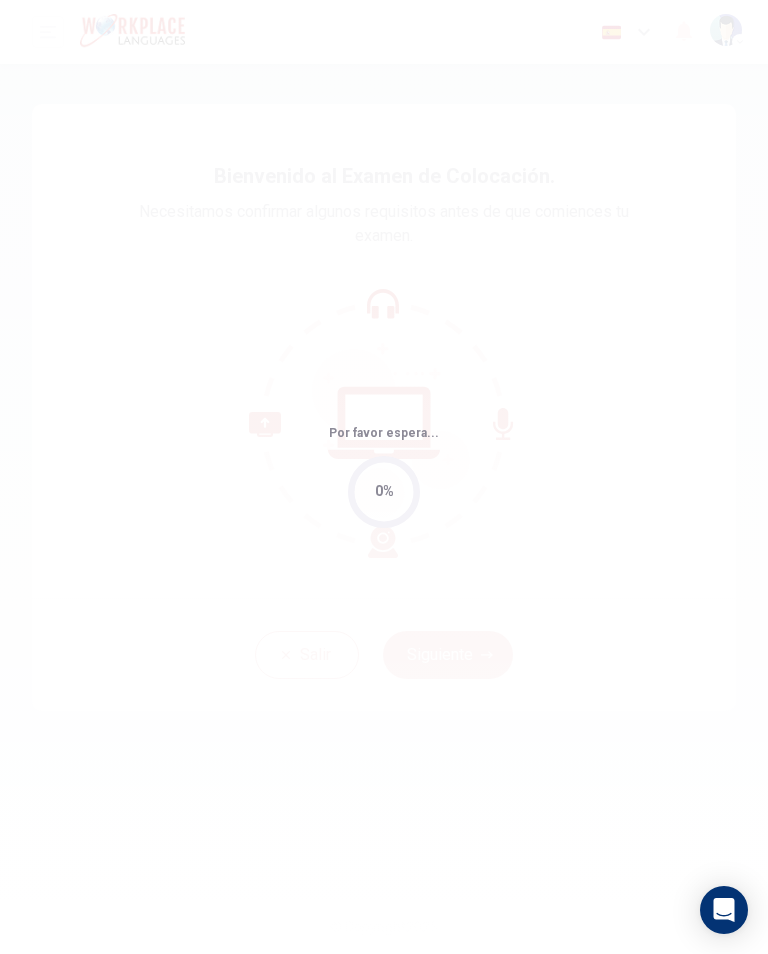 scroll, scrollTop: 0, scrollLeft: 0, axis: both 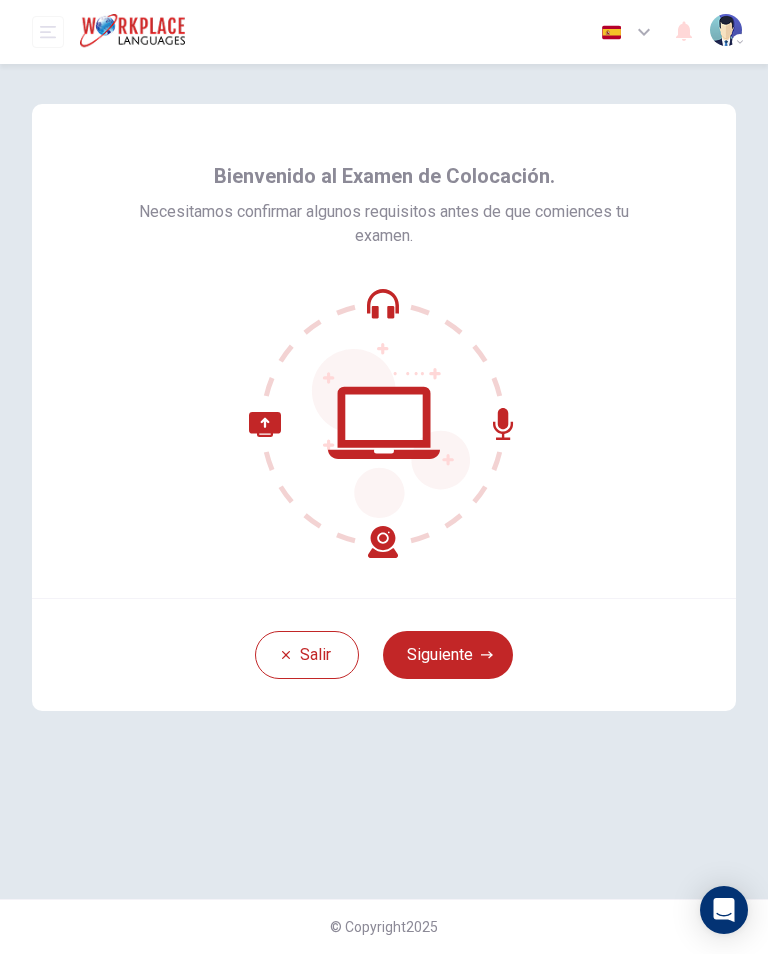 click on "Siguiente" at bounding box center (448, 655) 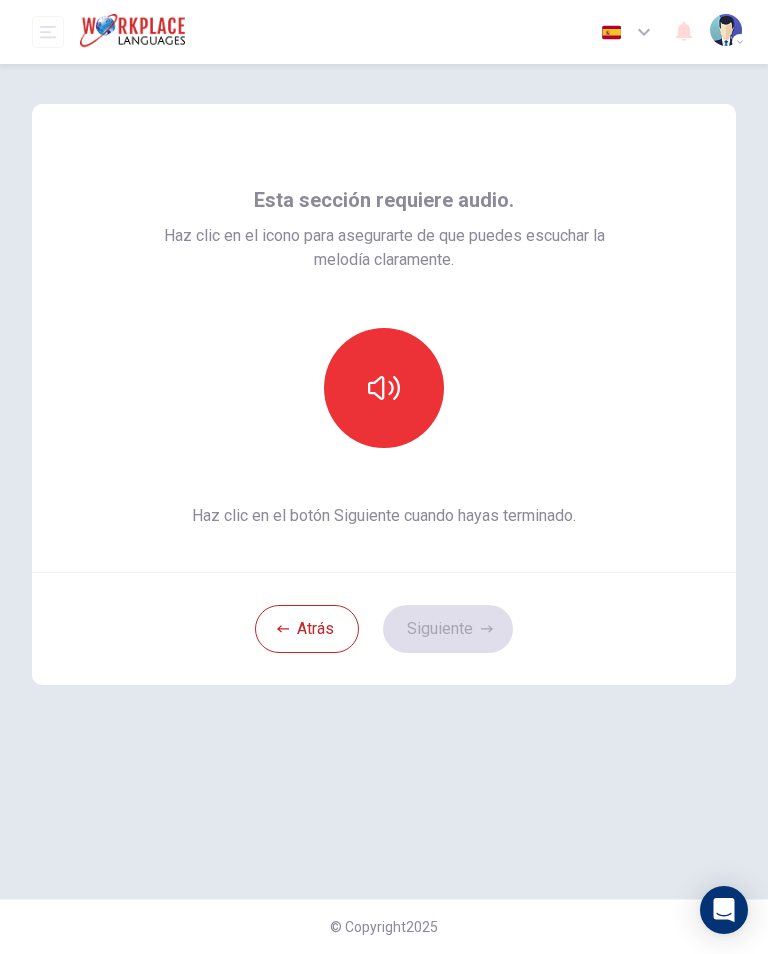 click 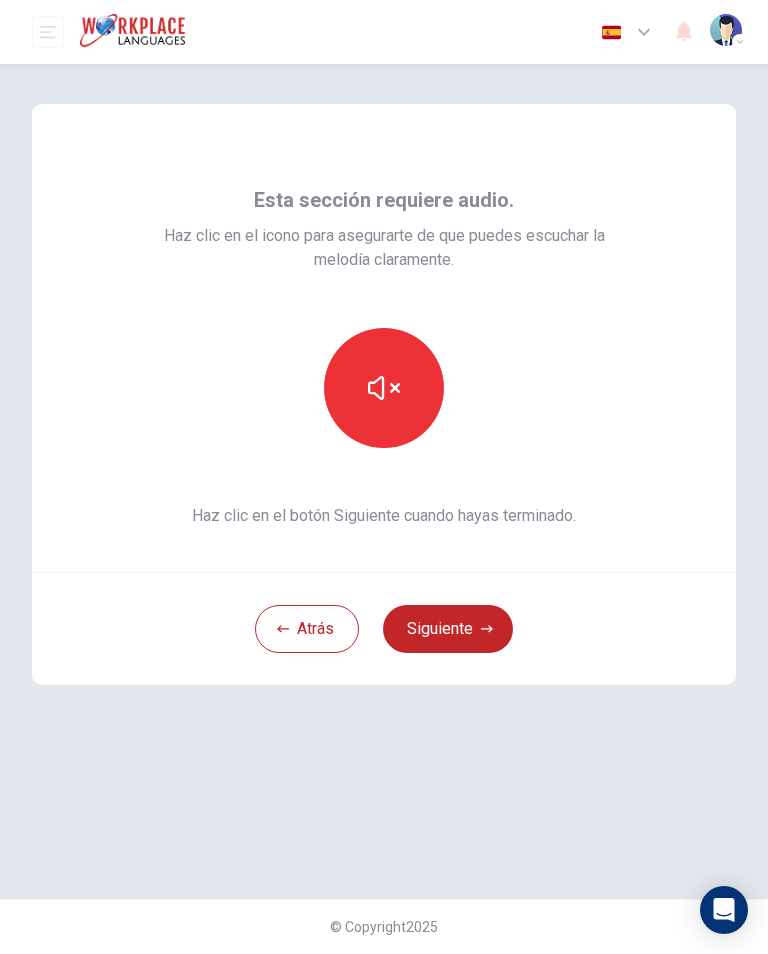 click on "Siguiente" at bounding box center (448, 629) 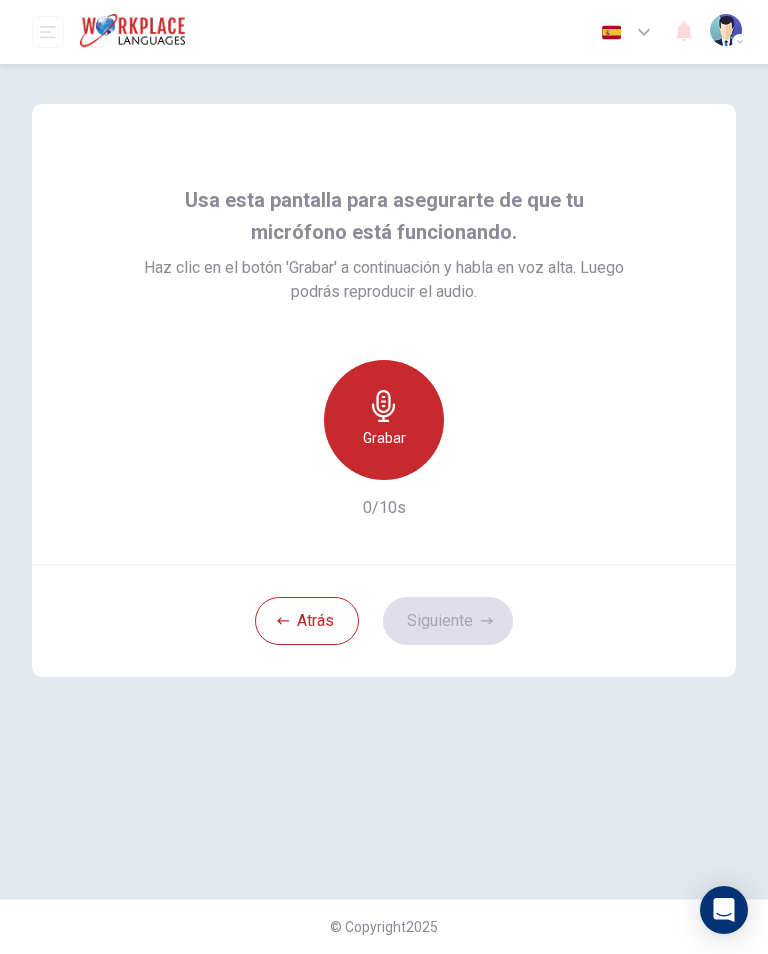 click 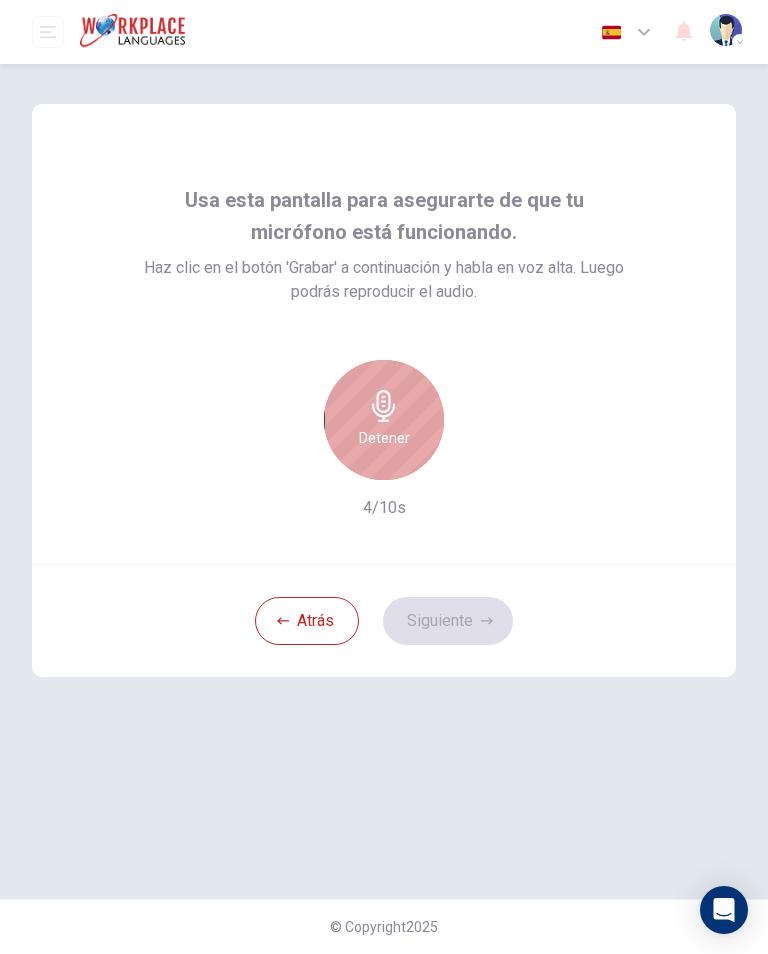 click 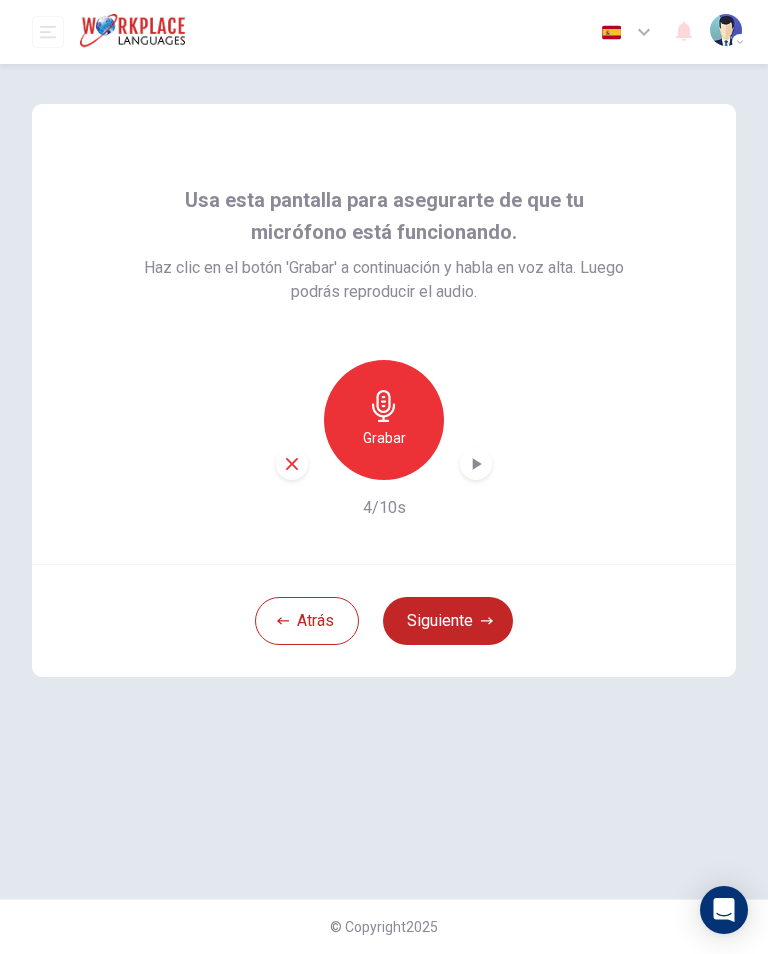 click 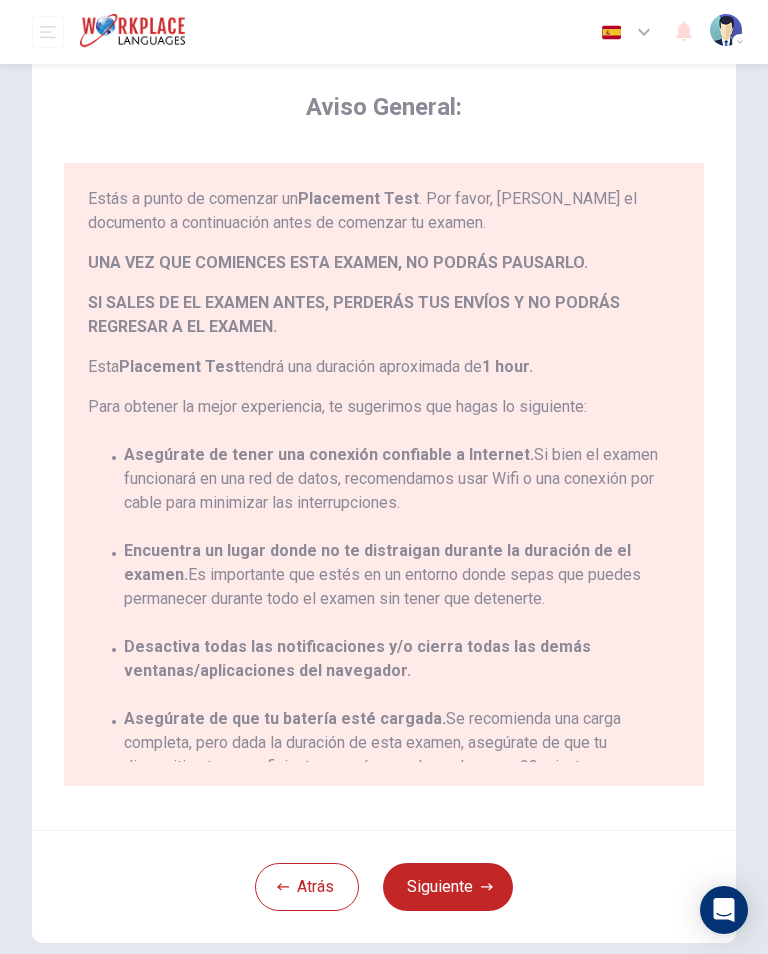 scroll, scrollTop: 54, scrollLeft: 0, axis: vertical 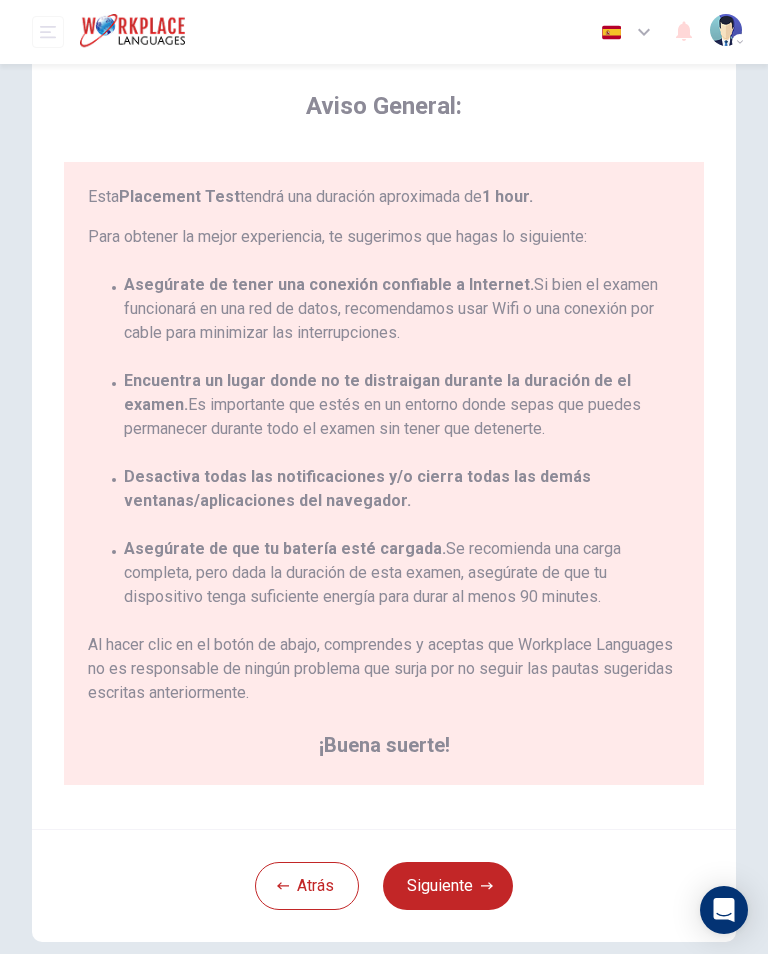 click on "Siguiente" at bounding box center [448, 886] 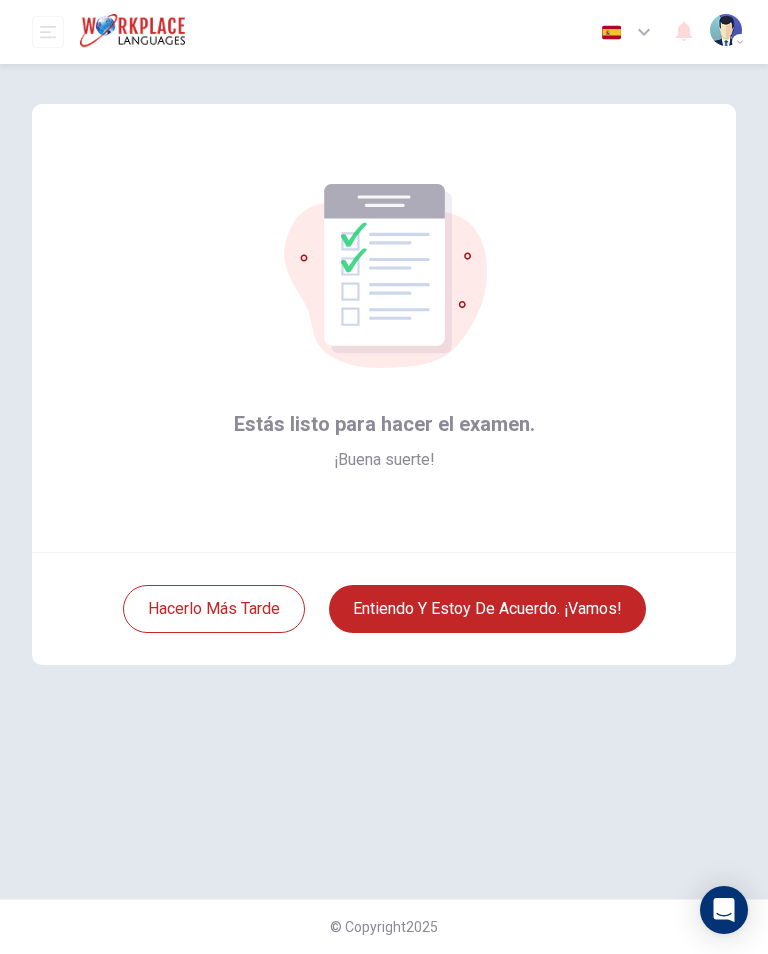 scroll, scrollTop: 0, scrollLeft: 0, axis: both 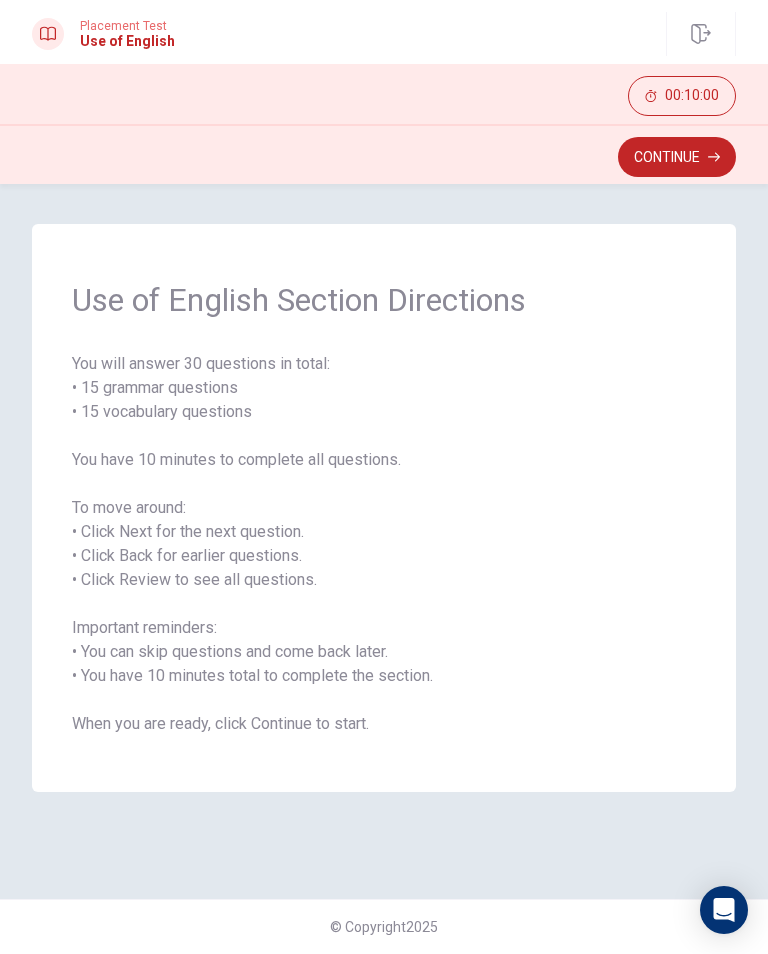 click 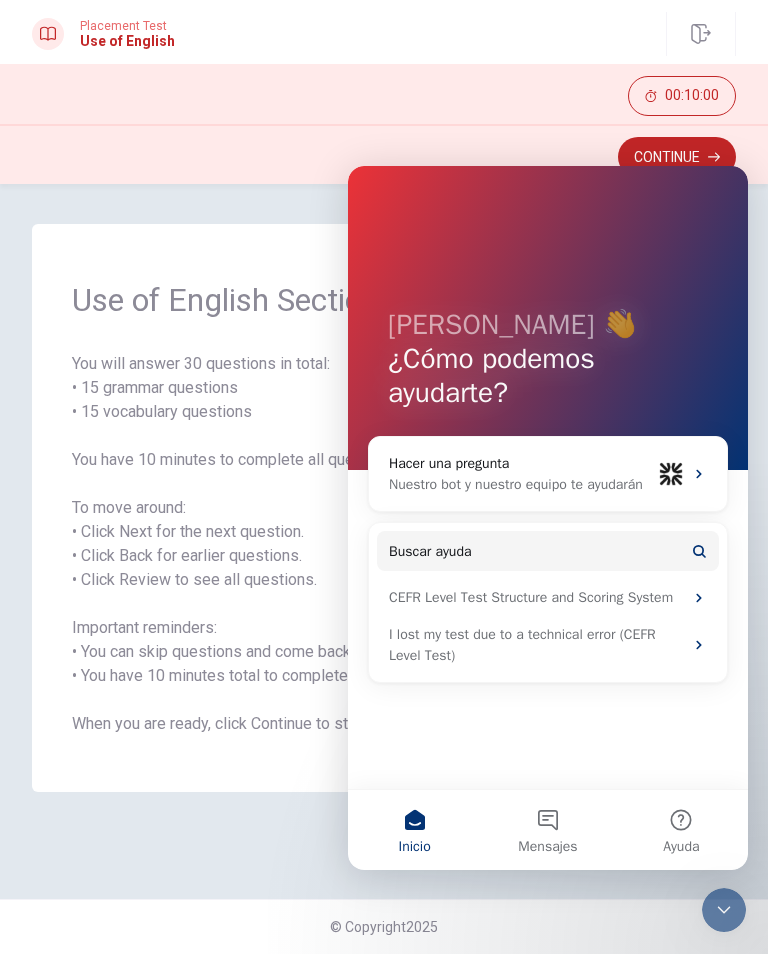 scroll, scrollTop: 0, scrollLeft: 0, axis: both 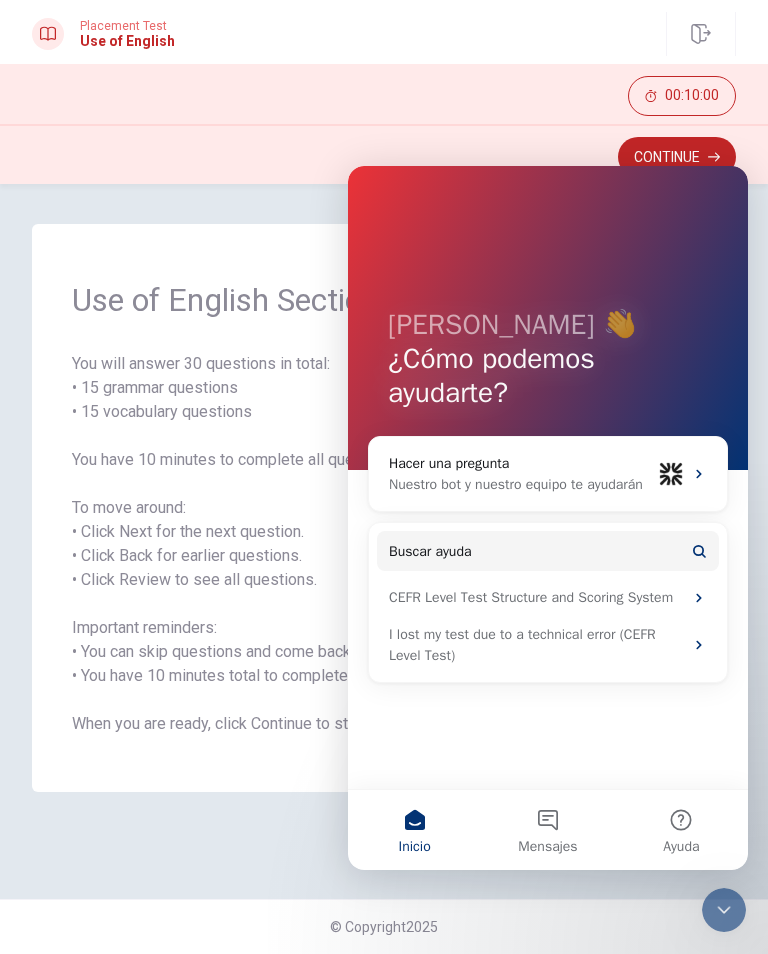 click on "Ayuda" at bounding box center (681, 830) 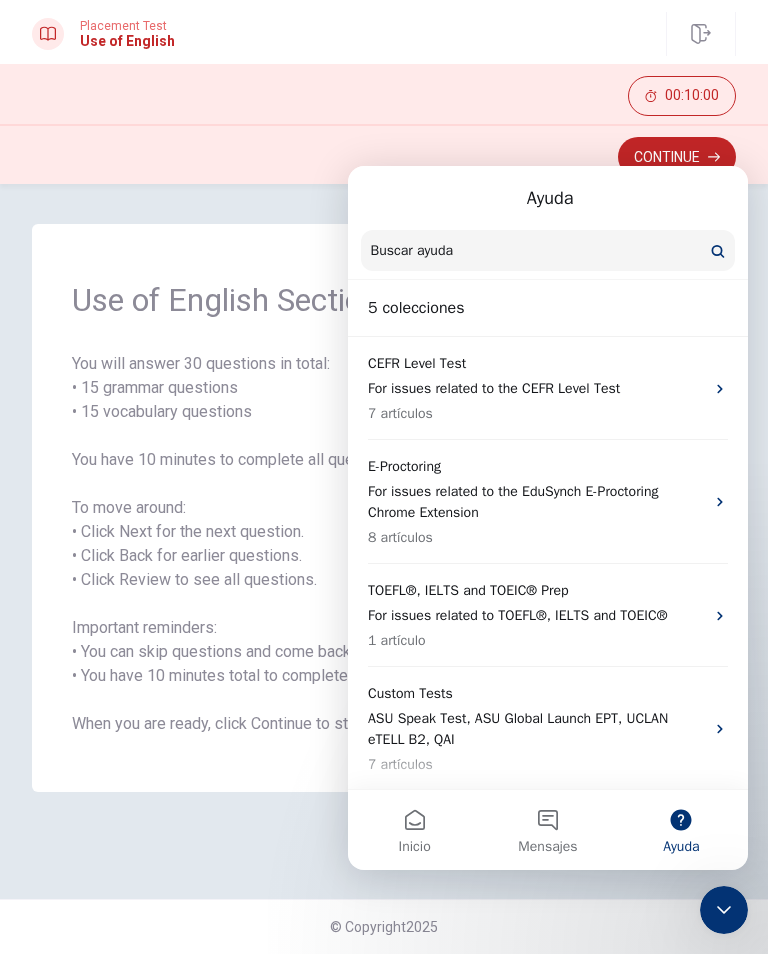 click on "Use of English Section Directions You will answer 30 questions in total:
• 15 grammar questions
• 15 vocabulary questions
You have 10 minutes to complete all questions.
To move around:
• Click Next for the next question.
• Click Back for earlier questions.
• Click Review to see all questions.
Important reminders:
• You can skip questions and come back later.
• You have 10 minutes total to complete the section.
When you are ready, click Continue to start." at bounding box center [384, 541] 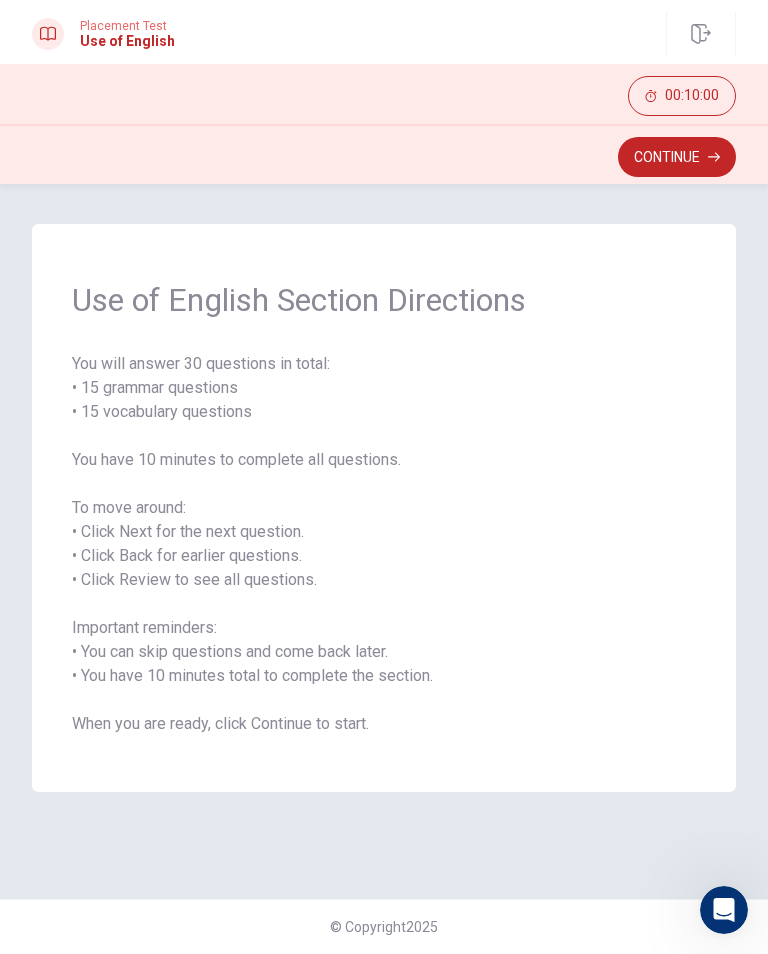 click on "Continue" at bounding box center (677, 157) 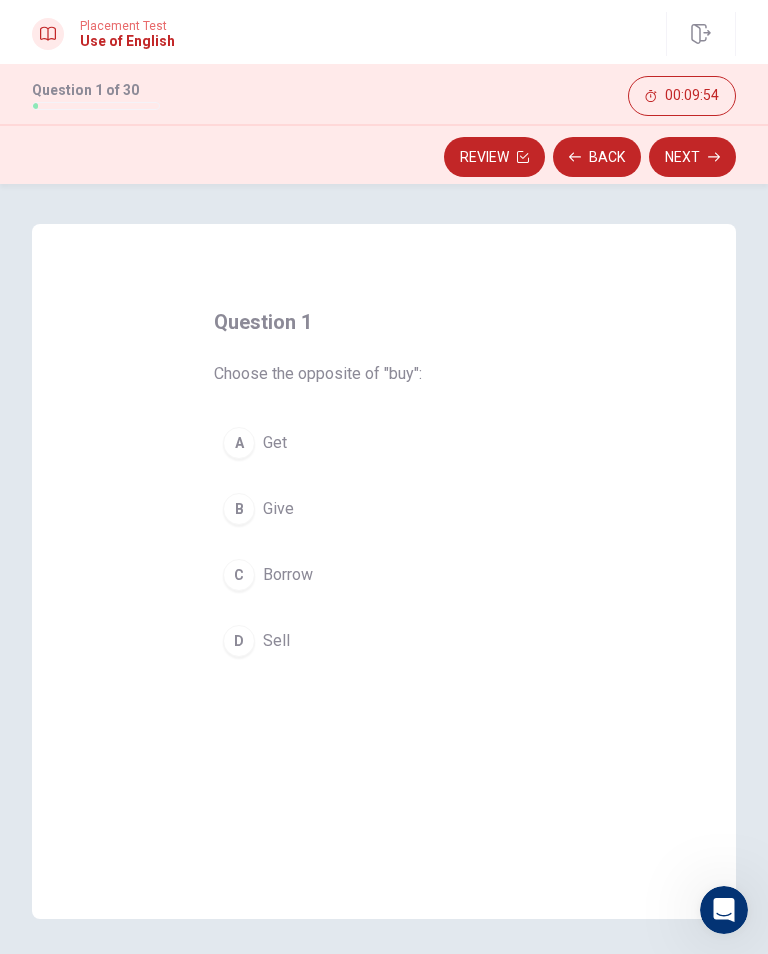 scroll, scrollTop: 0, scrollLeft: 0, axis: both 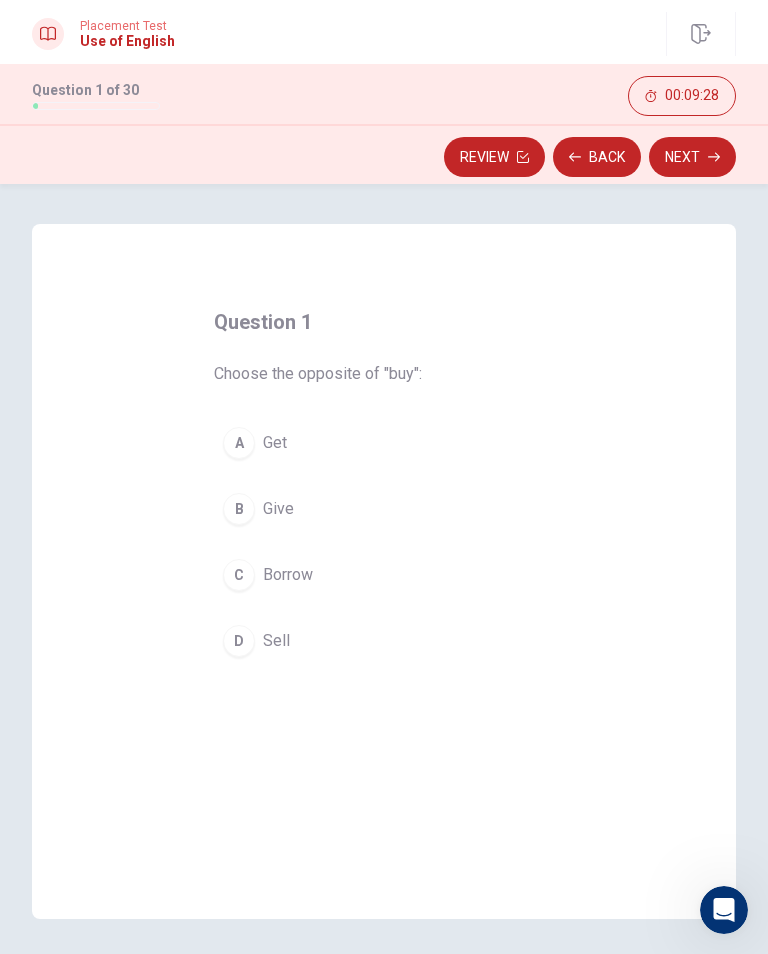 click on "Next" at bounding box center [692, 157] 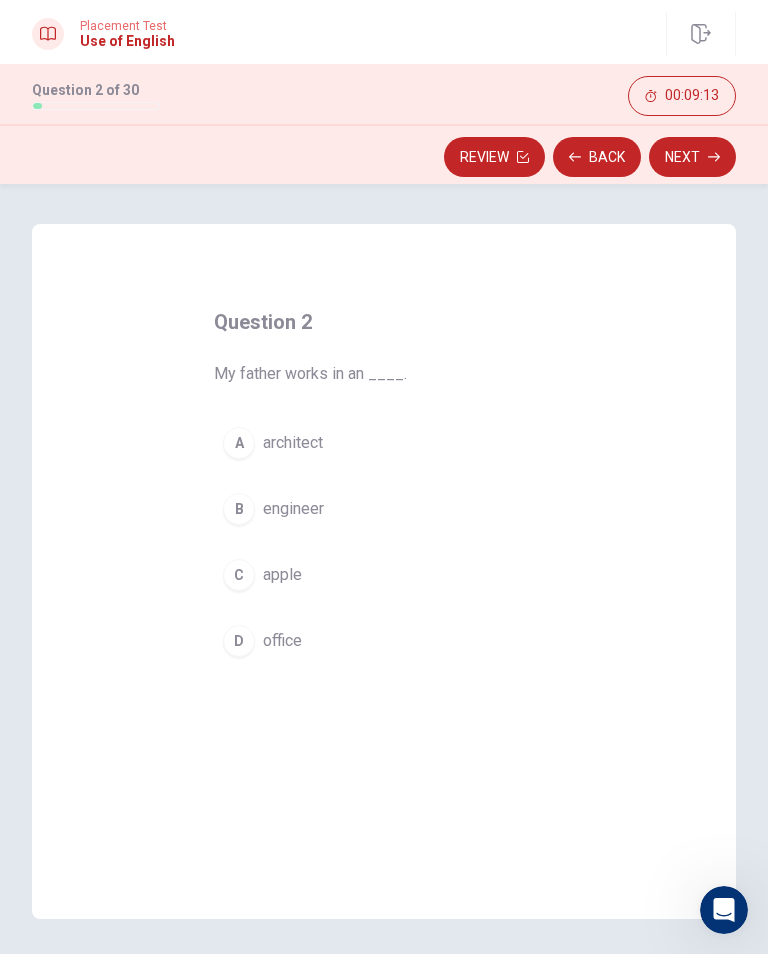 click 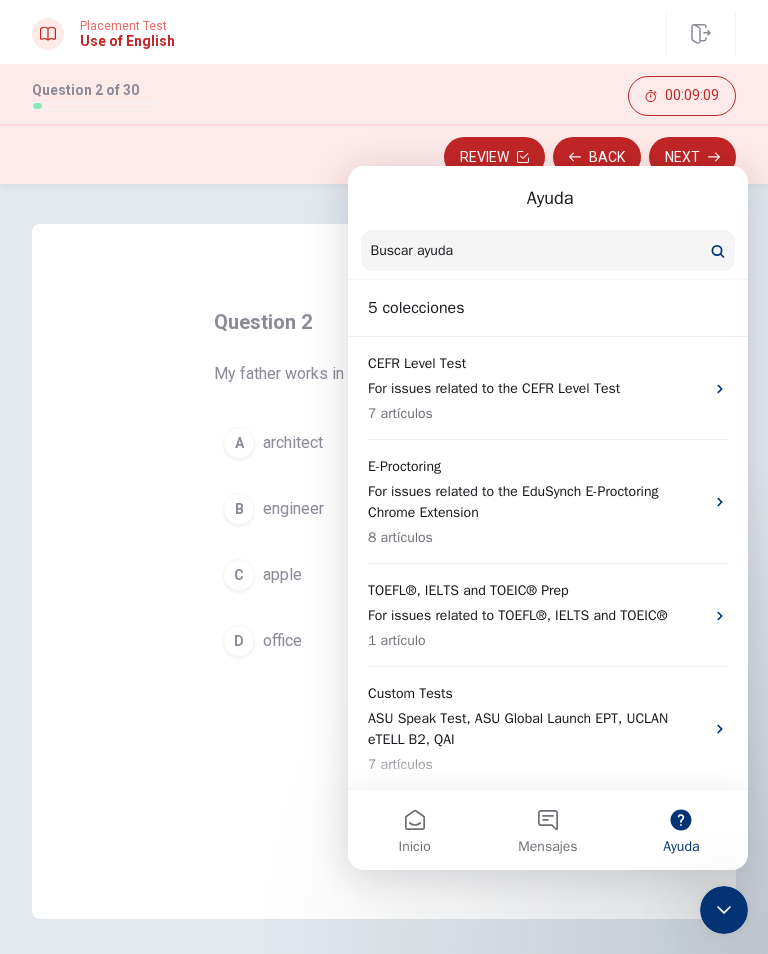 click on "Mensajes" at bounding box center (547, 830) 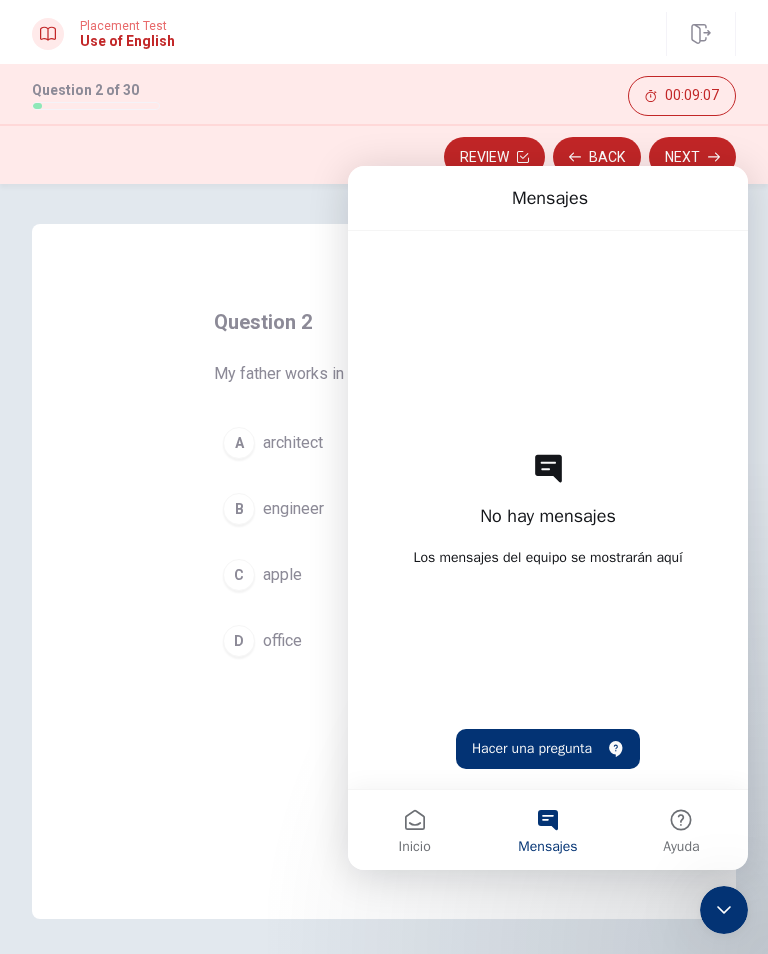 click on "No hay mensajes Los mensajes del equipo se mostrarán aquí [PERSON_NAME] una pregunta" at bounding box center [548, 510] 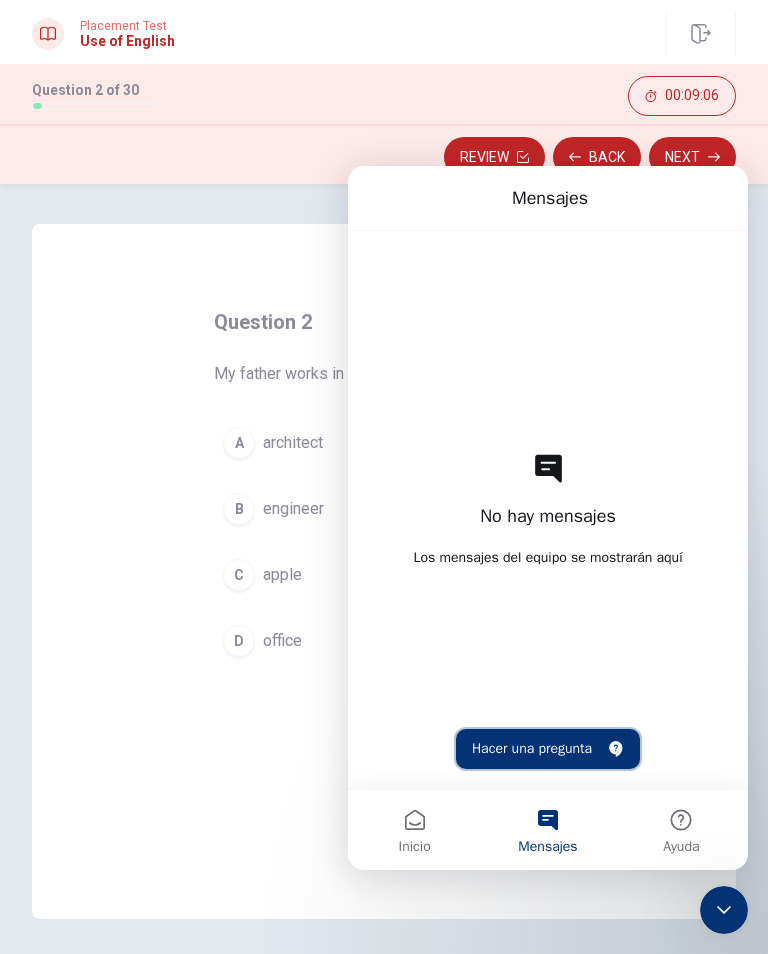 click on "Hacer una pregunta" at bounding box center (548, 749) 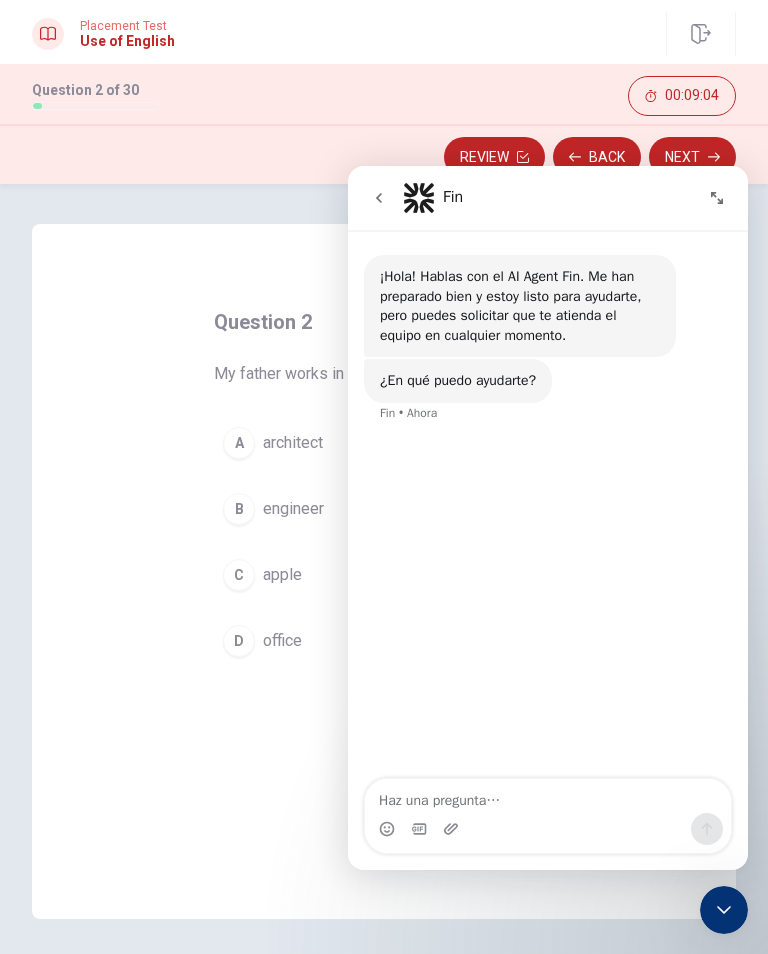 click at bounding box center (548, 796) 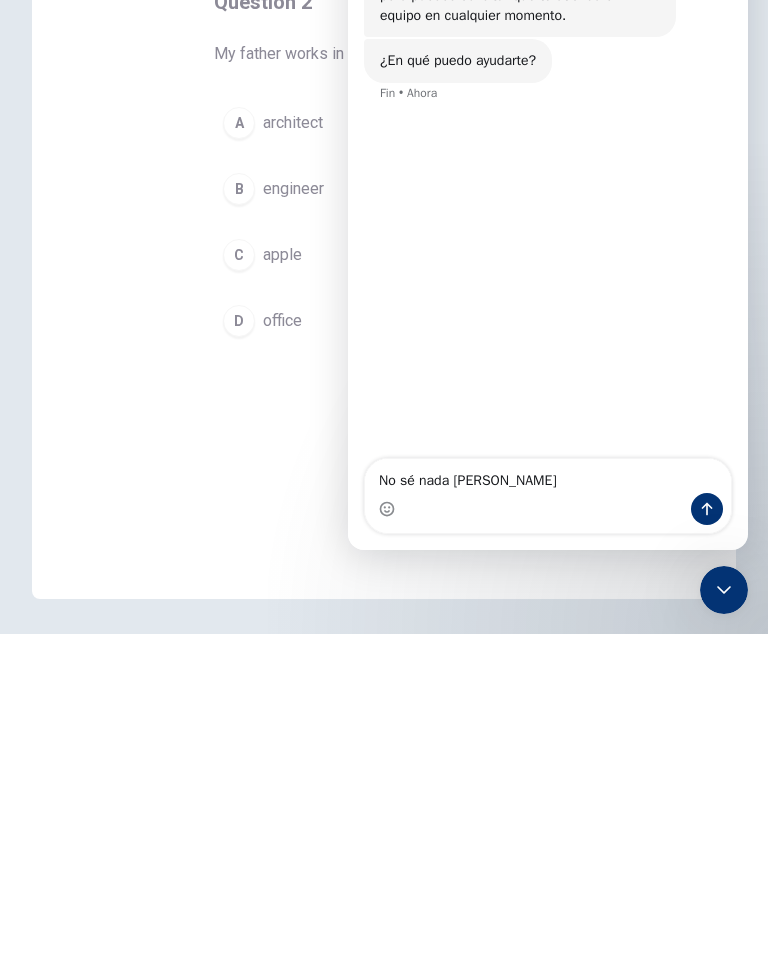 type on "No sé nada [PERSON_NAME]" 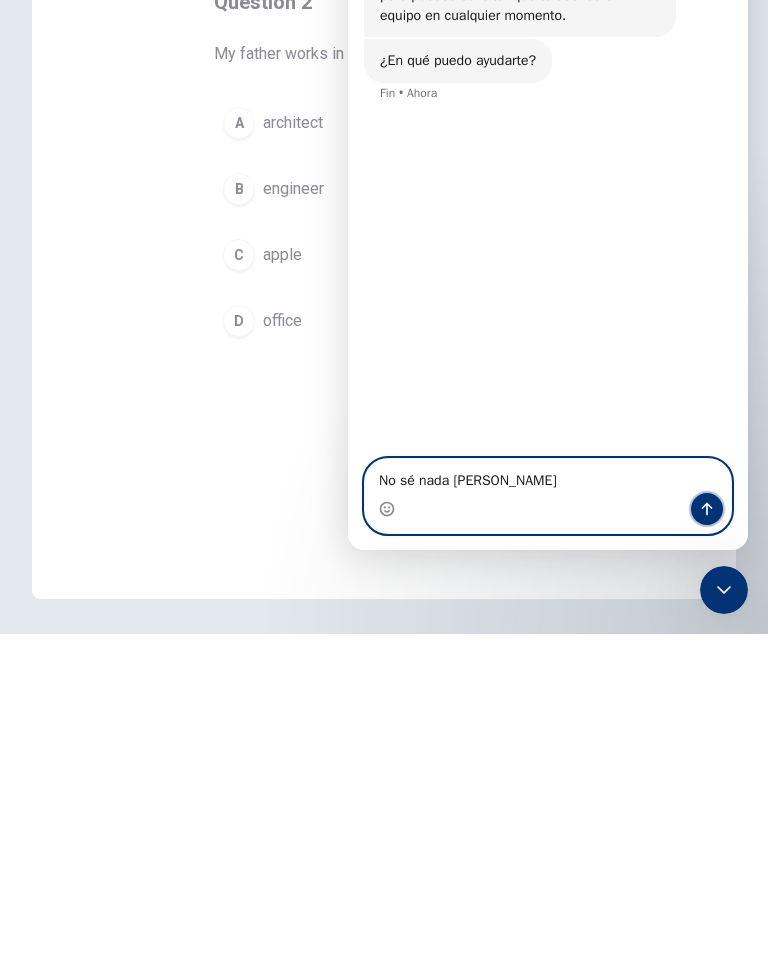 click at bounding box center [707, 509] 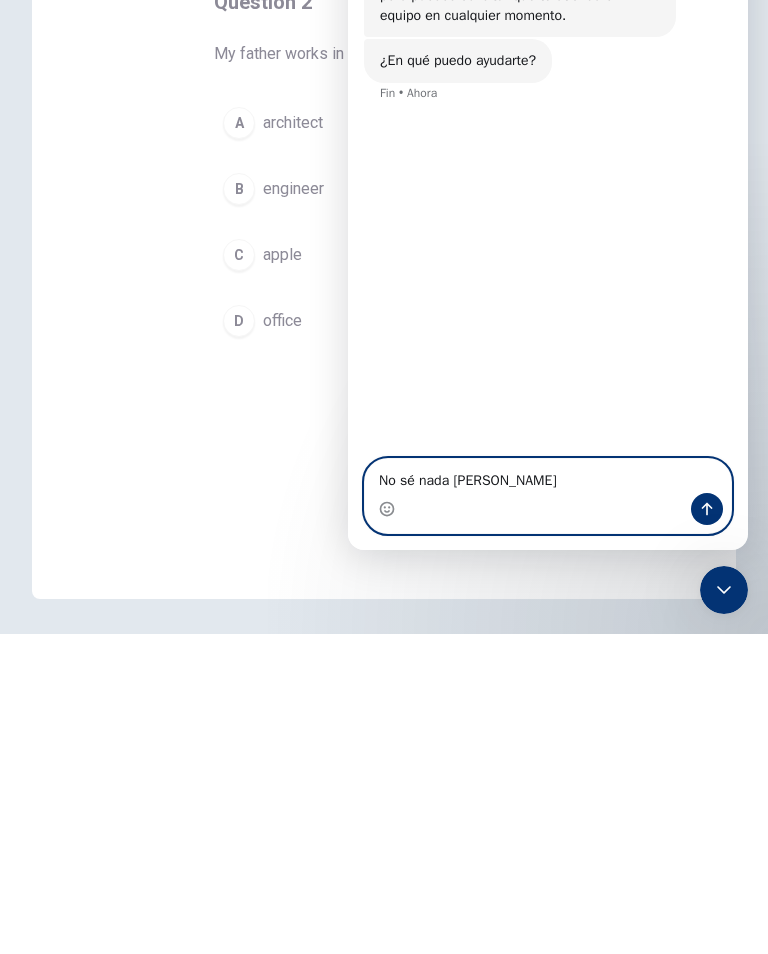 type 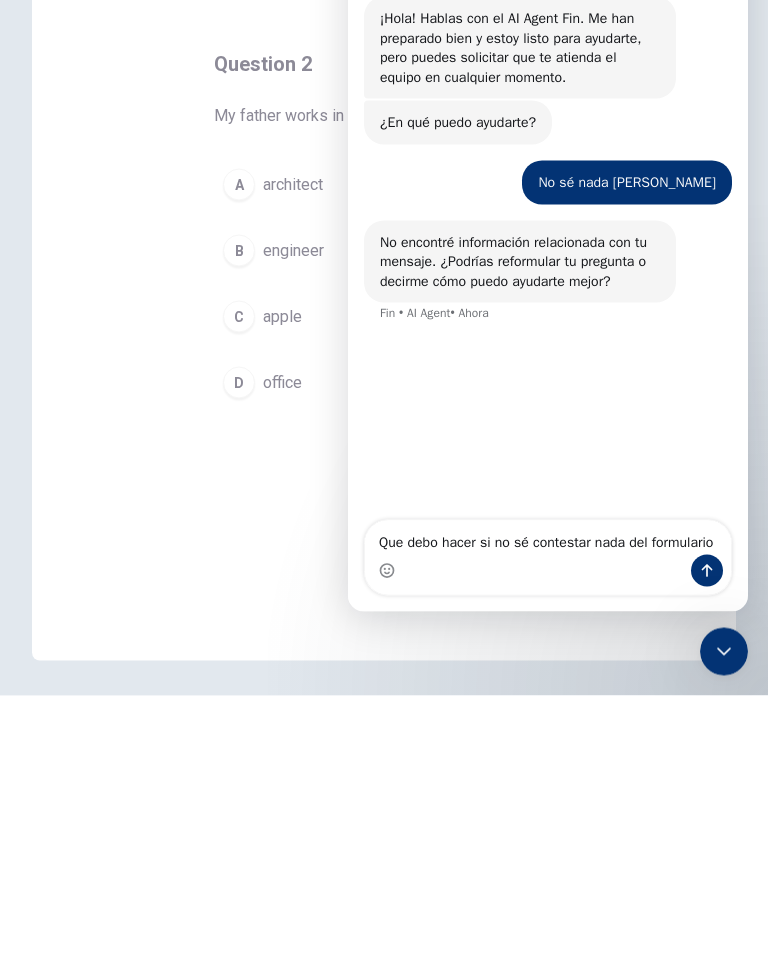type on "Que debo hacer si no sé contestar nada del formulario" 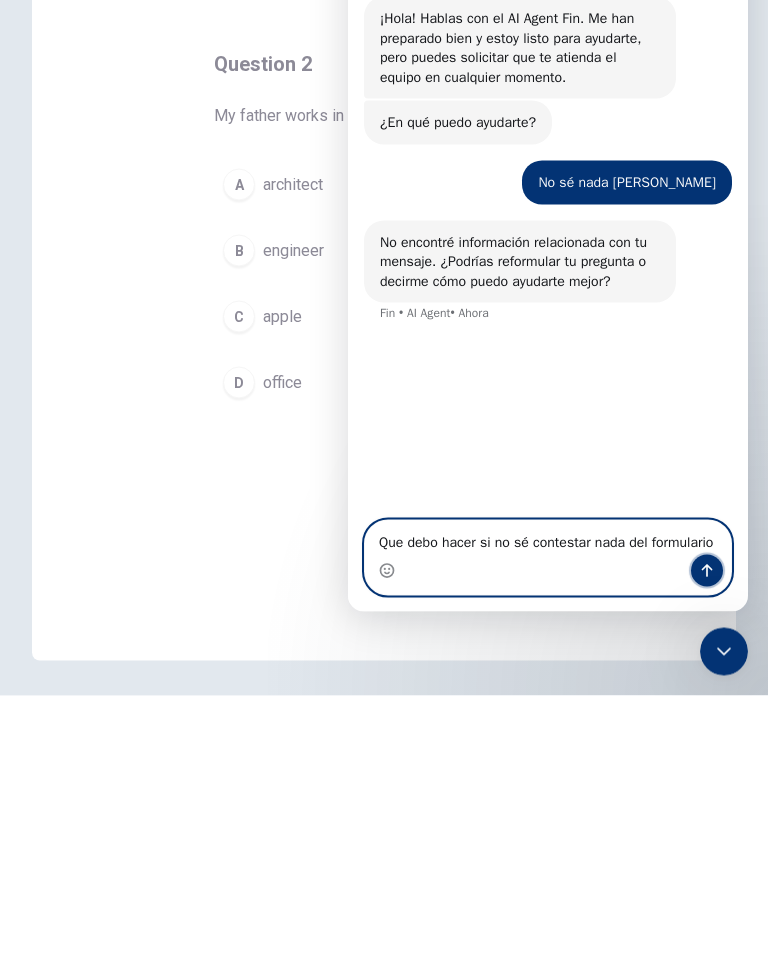 click 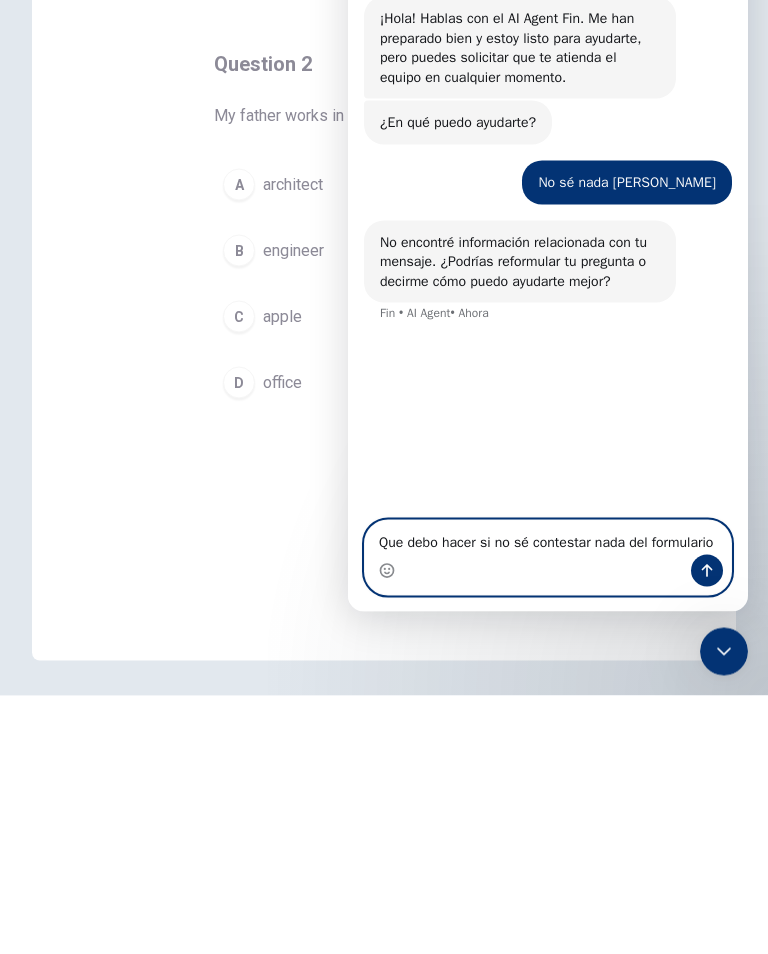type 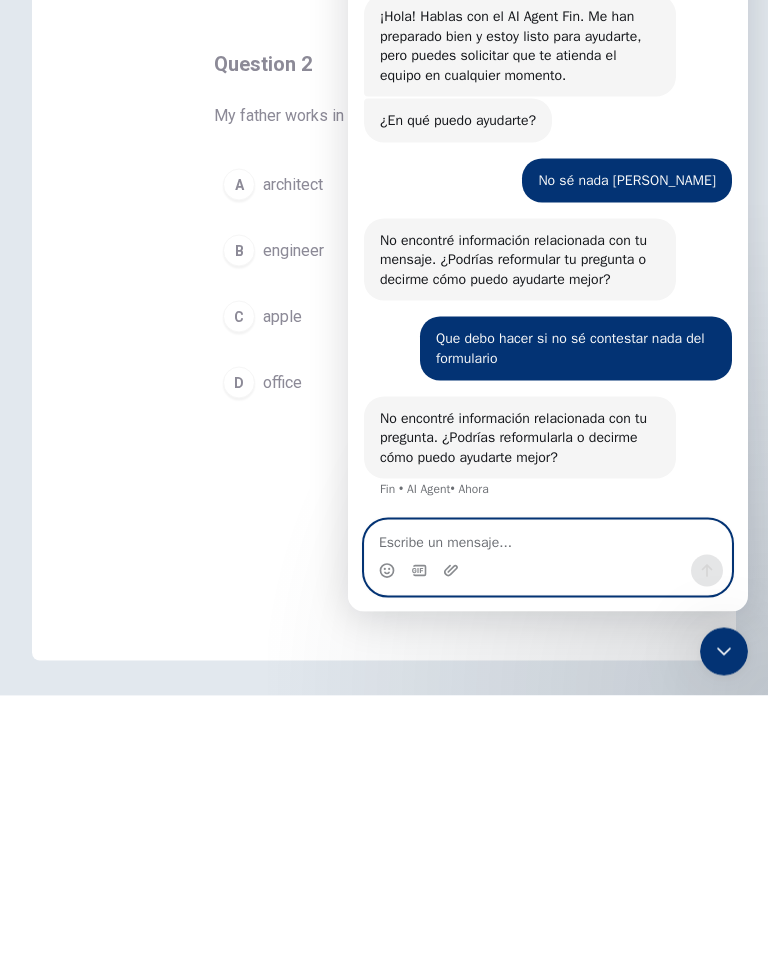 scroll, scrollTop: 13, scrollLeft: 0, axis: vertical 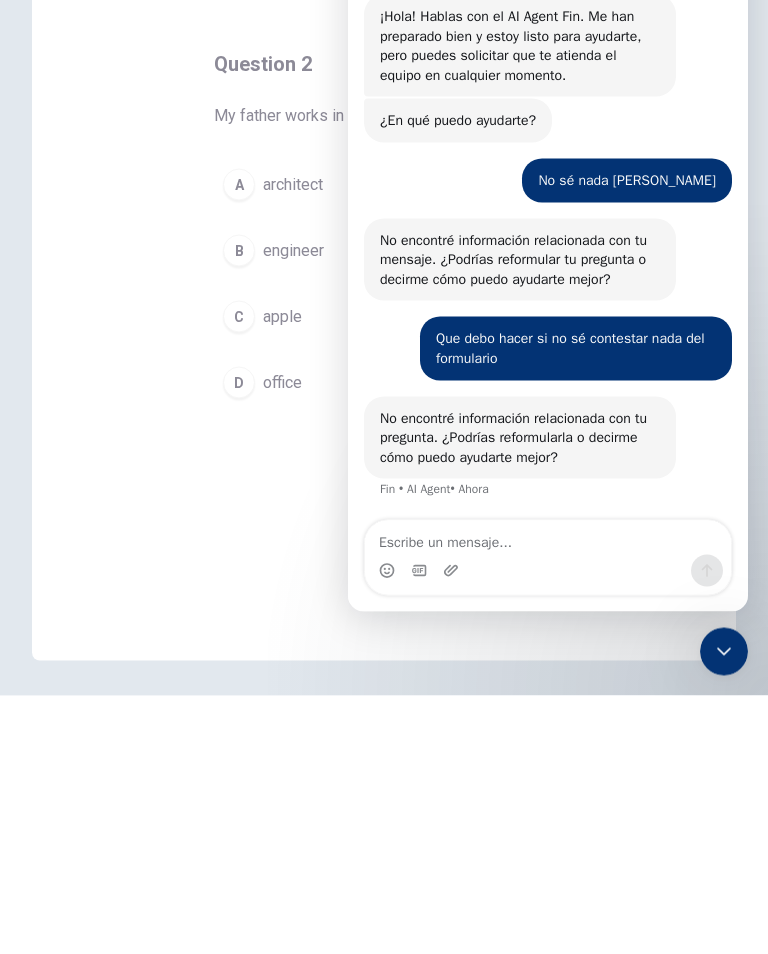 click on "Question 2 My father works in an ____. A architect B engineer C apple D office" at bounding box center [384, 596] 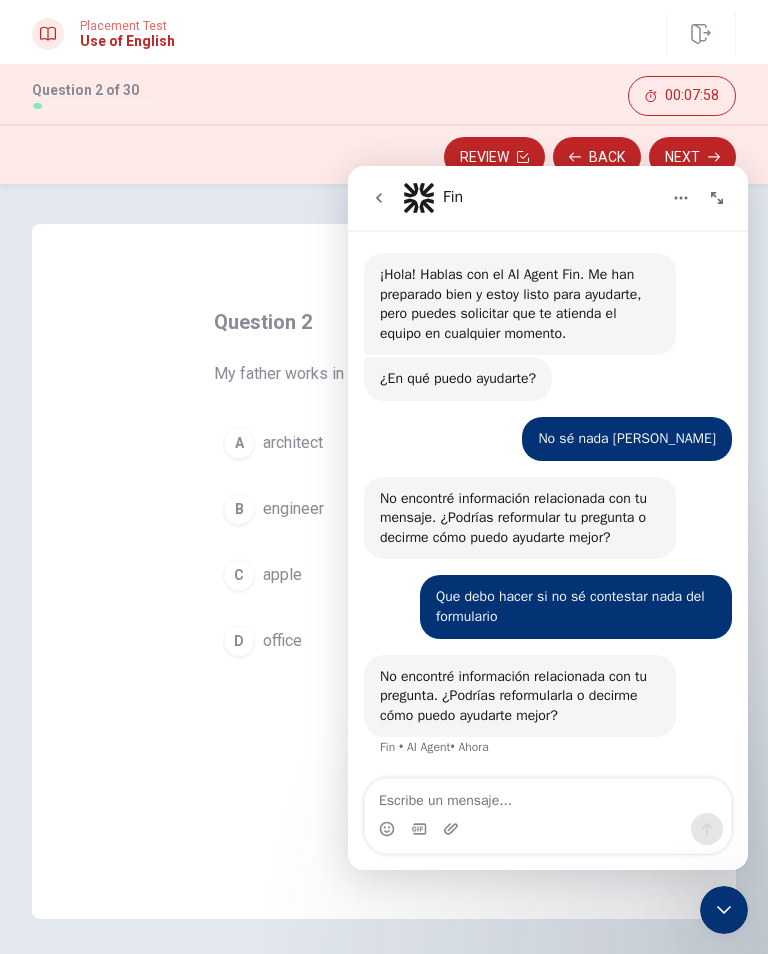 click 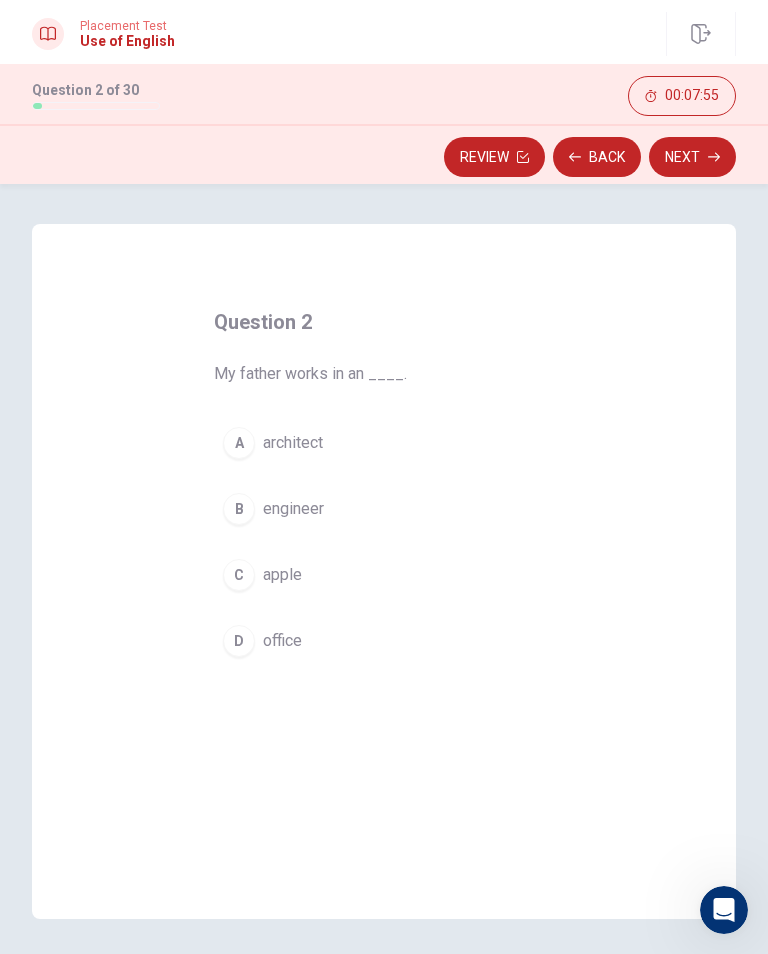 click on "Next" at bounding box center (692, 157) 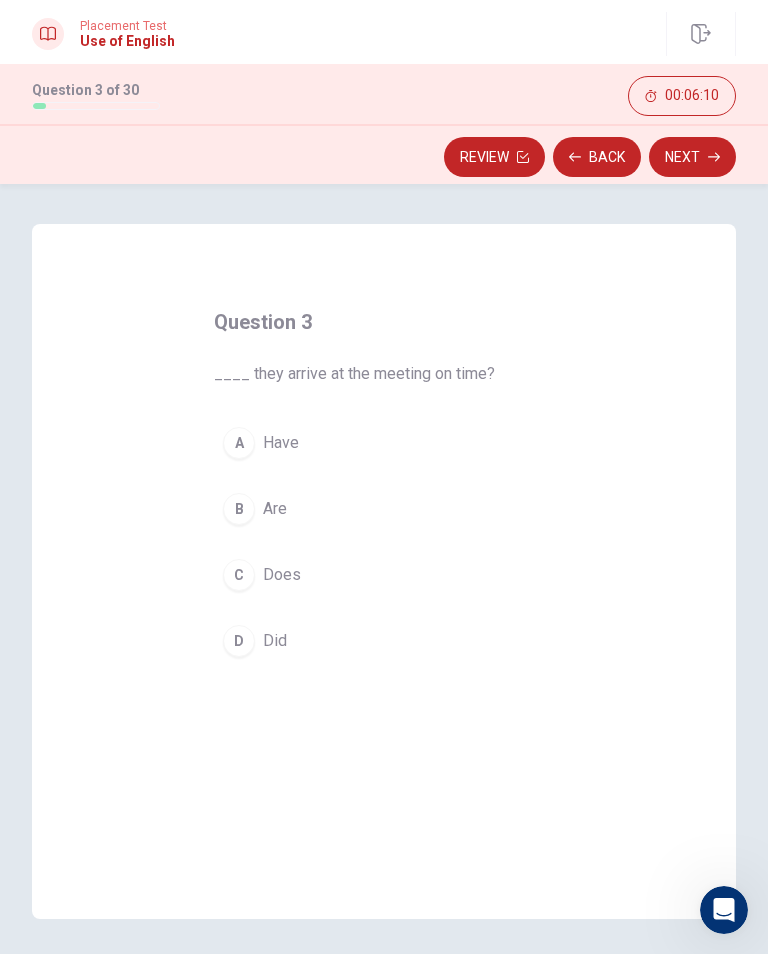 click on "Back" at bounding box center [597, 157] 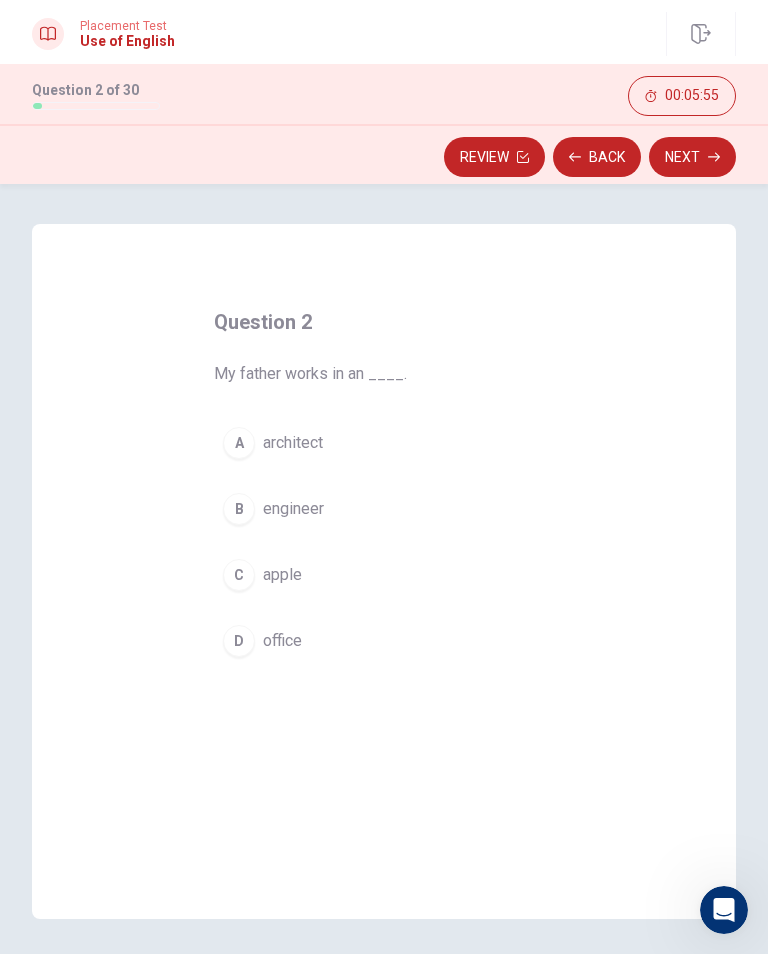click on "Back" at bounding box center [597, 157] 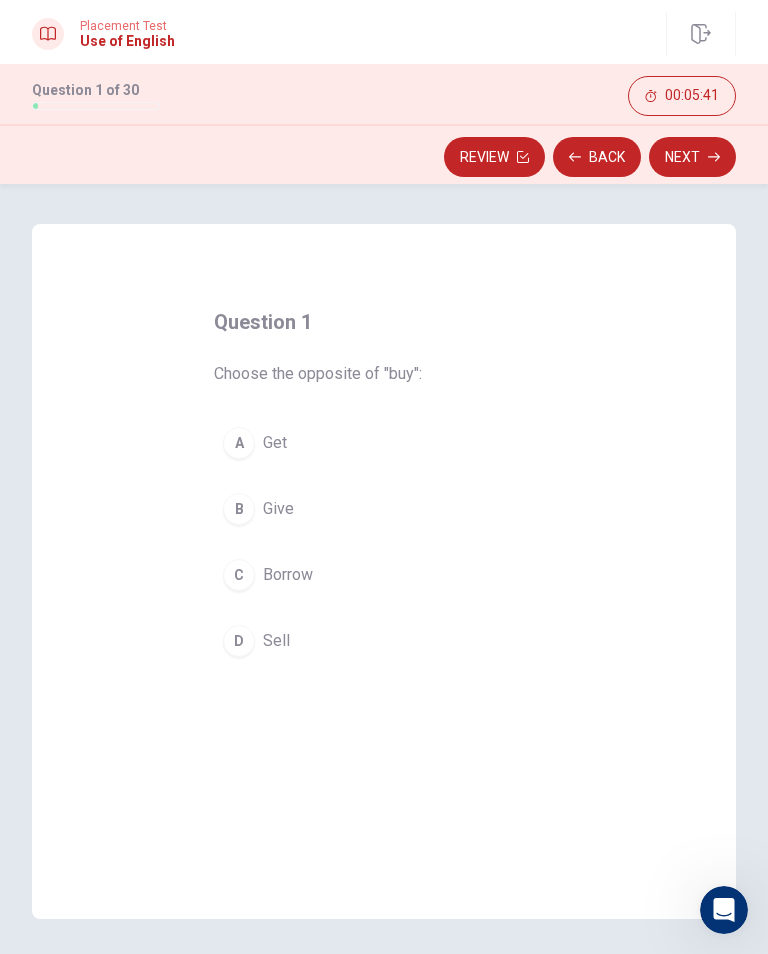 click on "Borrow" at bounding box center [288, 575] 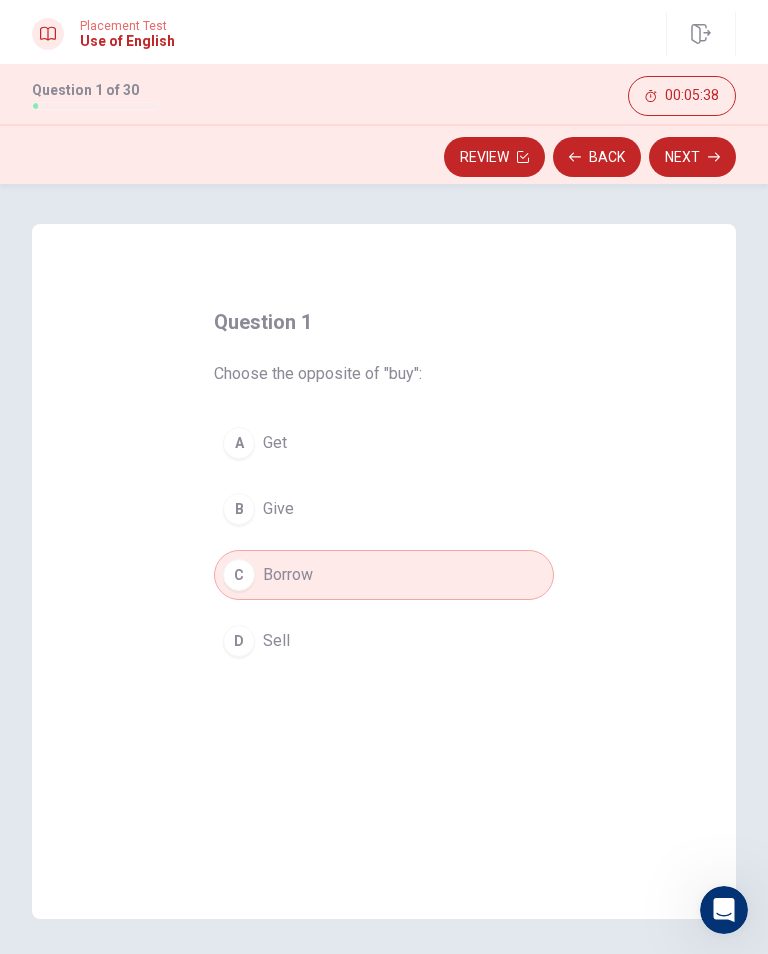 click on "Next" at bounding box center (692, 157) 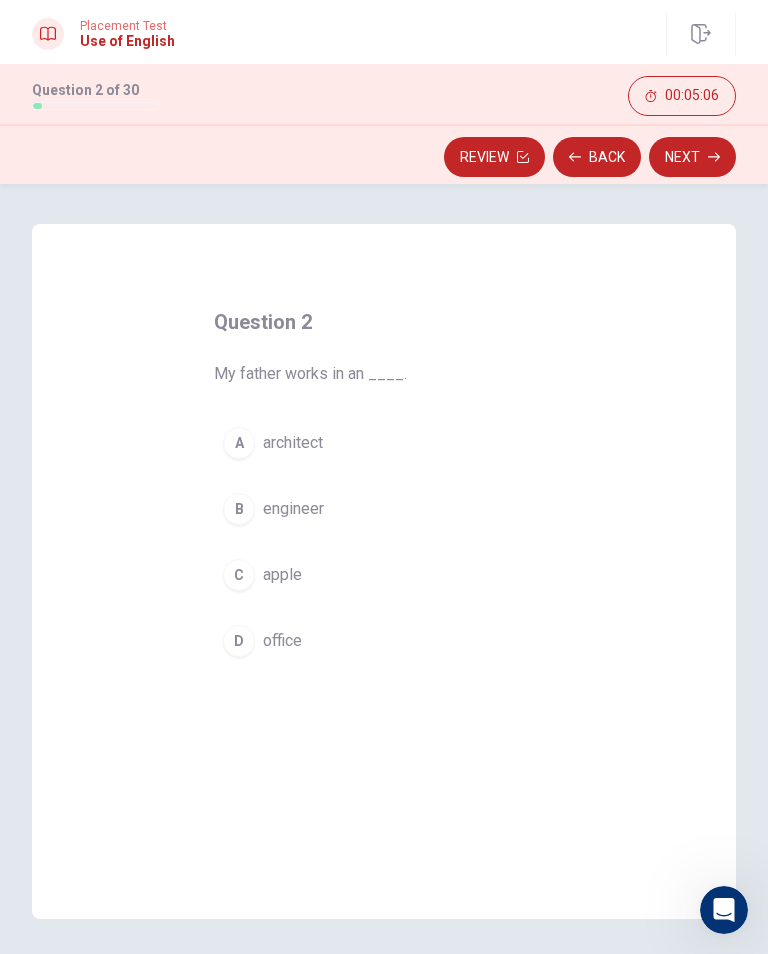 click on "apple" at bounding box center (282, 575) 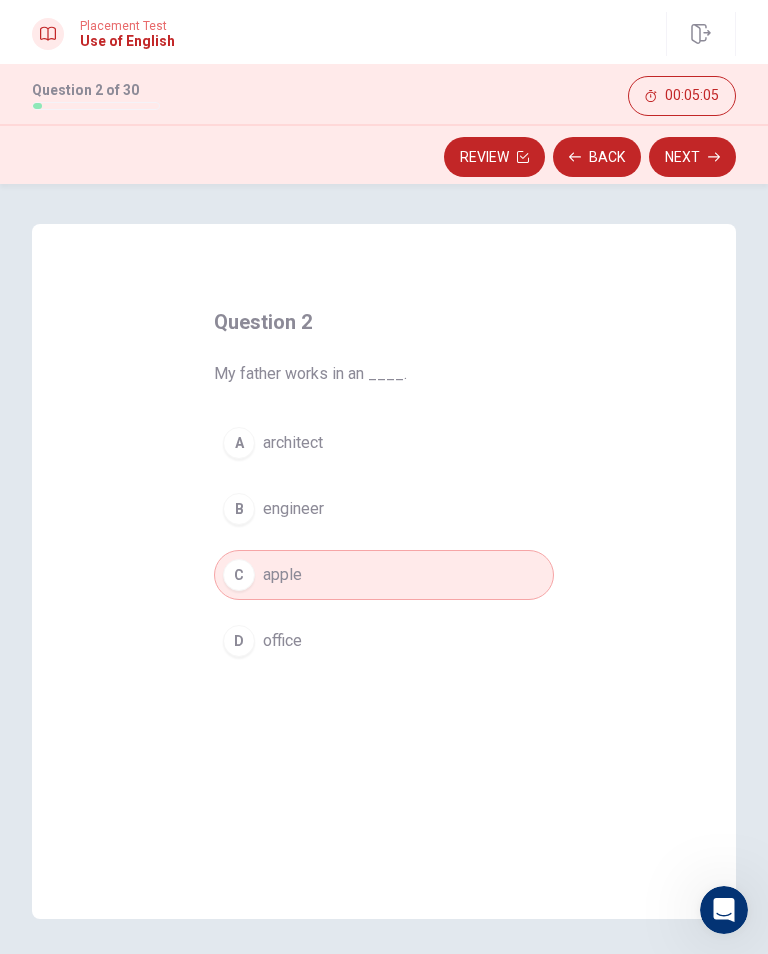 click on "Next" at bounding box center [692, 157] 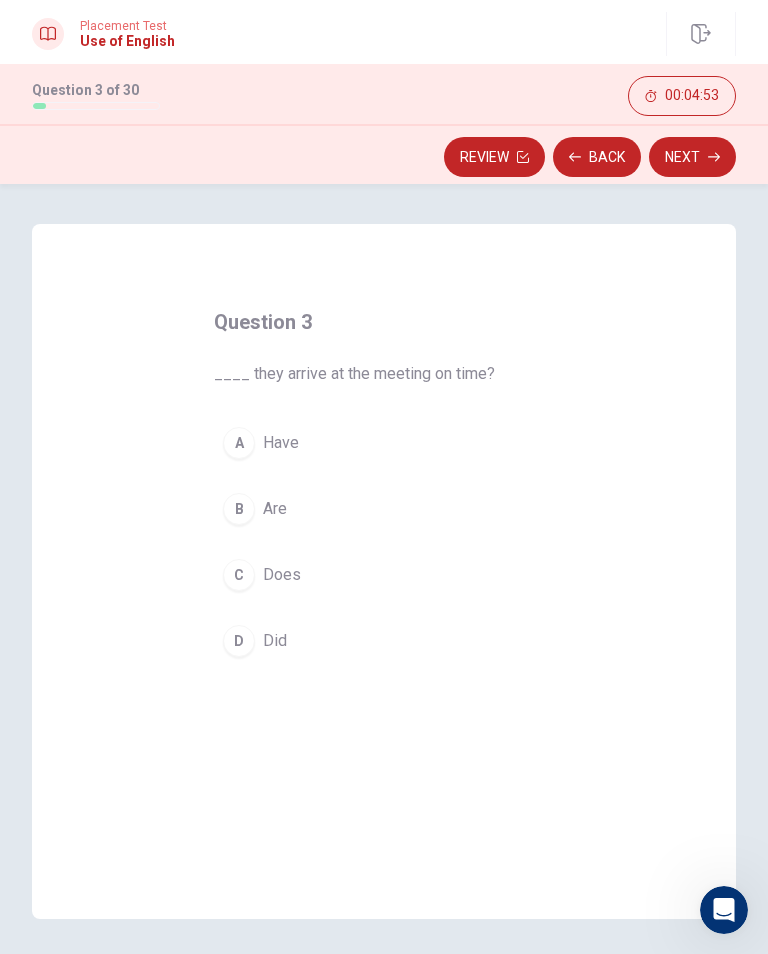 click on "Does" at bounding box center (282, 575) 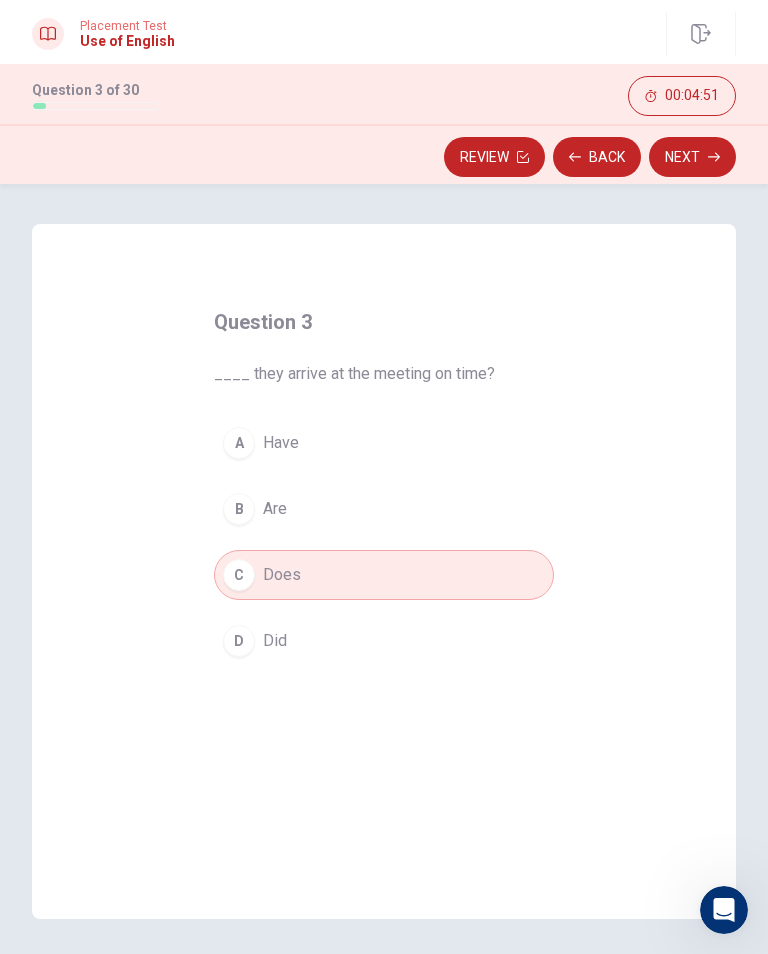 click on "Next" at bounding box center (692, 157) 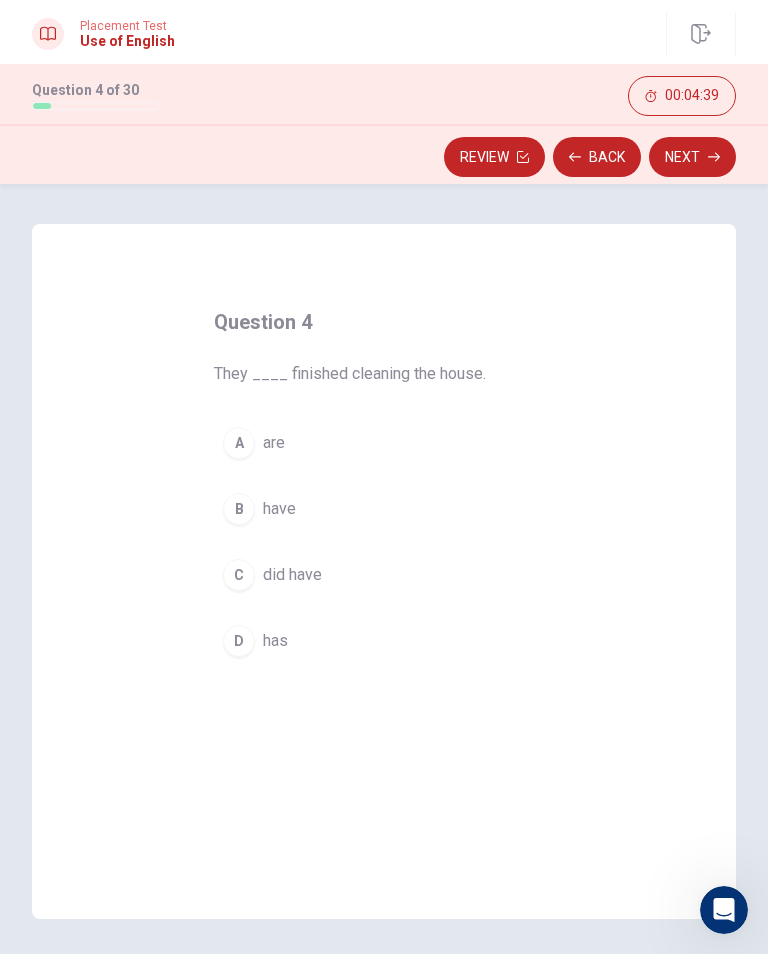 click on "has" at bounding box center [275, 641] 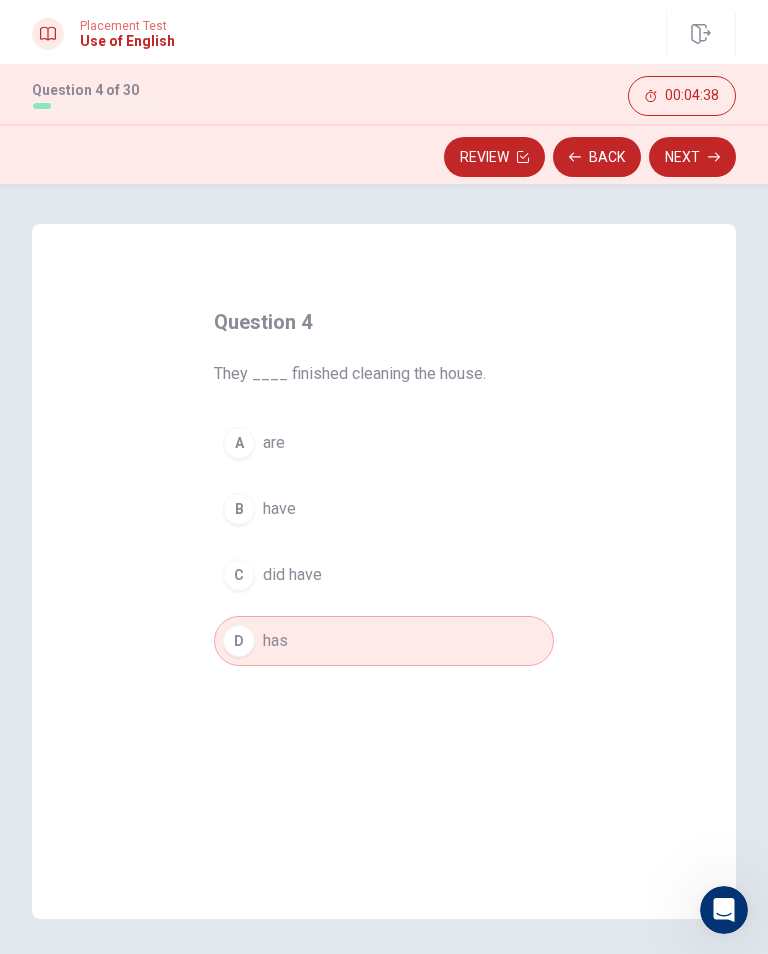 click on "Next" at bounding box center [692, 157] 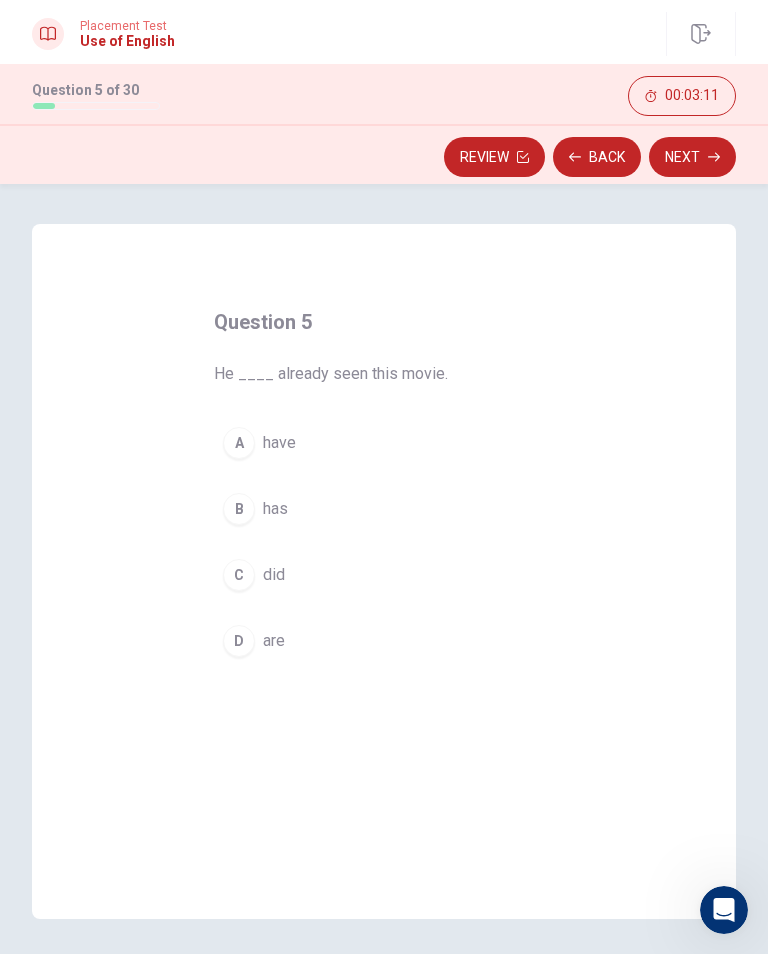 click on "D are" at bounding box center [384, 641] 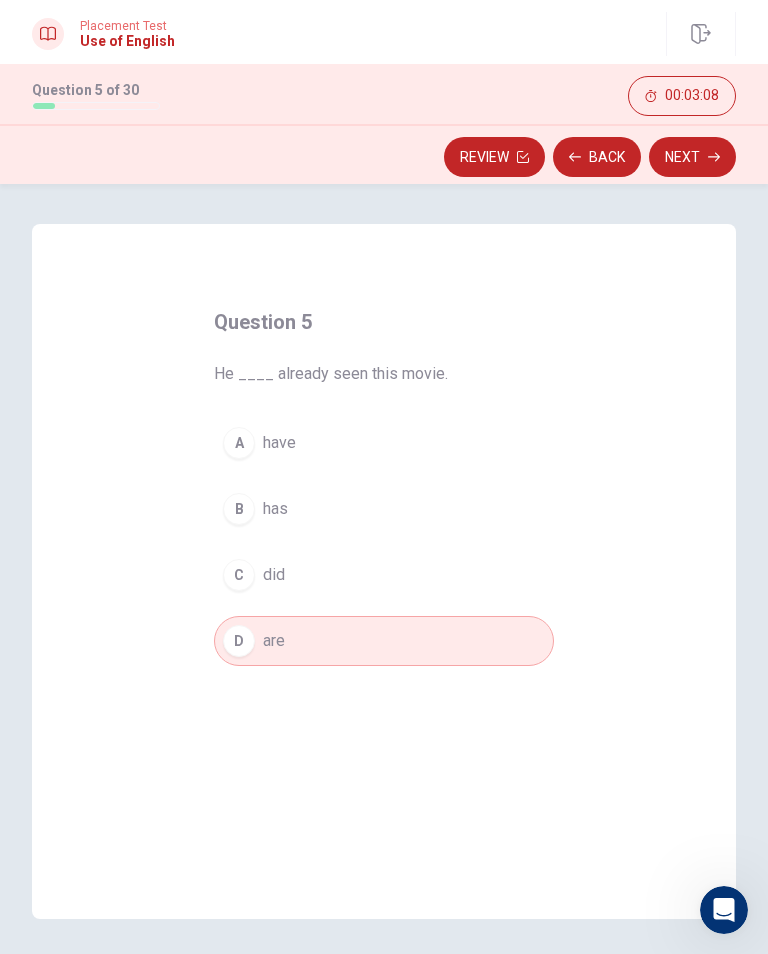 click on "Next" at bounding box center [692, 157] 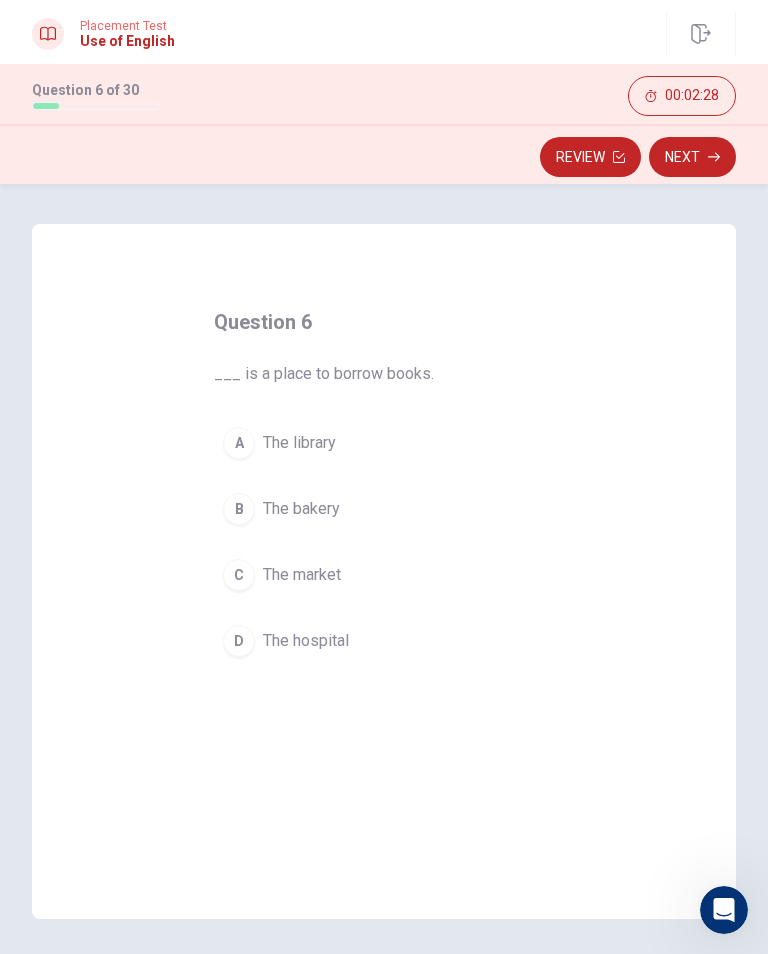 click on "The market" at bounding box center [302, 575] 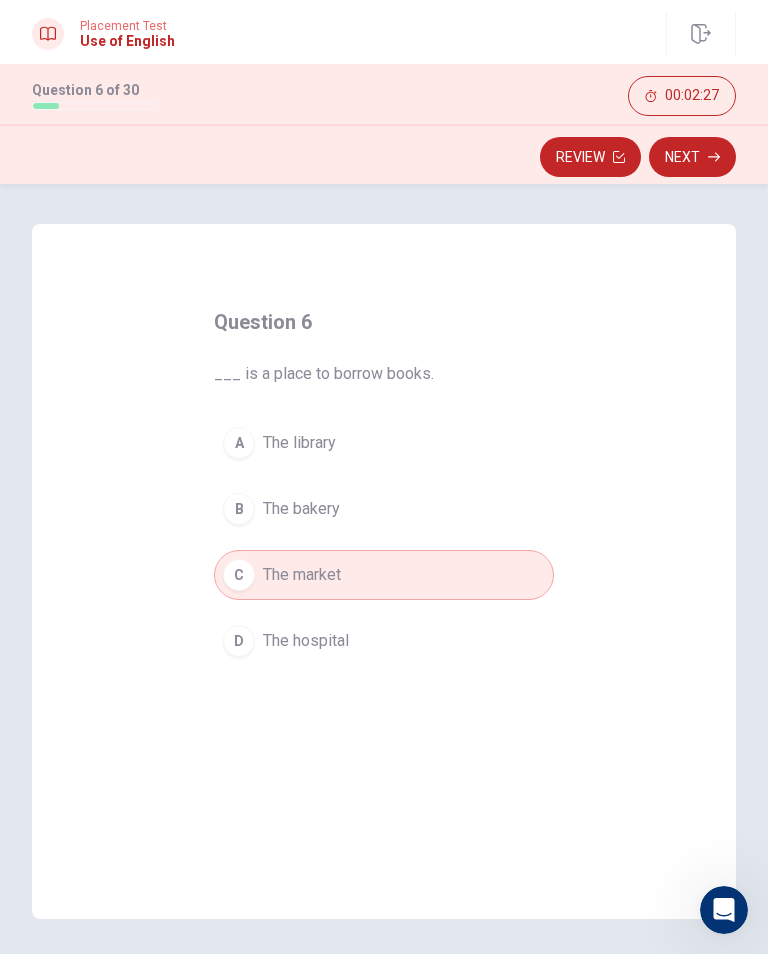 click on "Next" at bounding box center (692, 157) 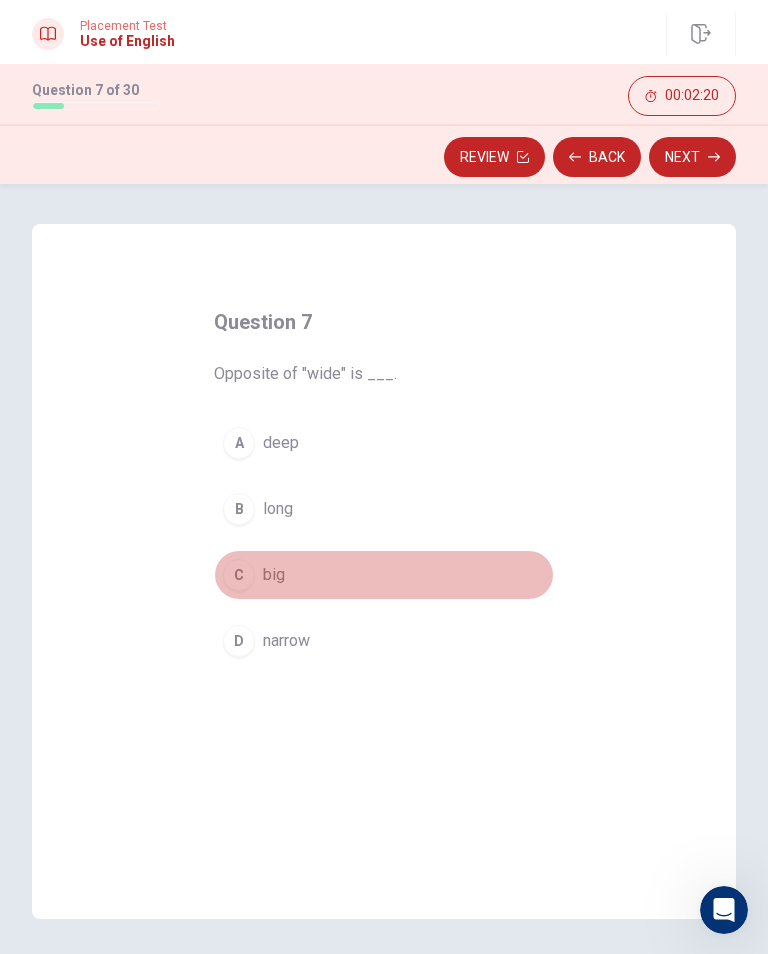click on "C" at bounding box center (239, 575) 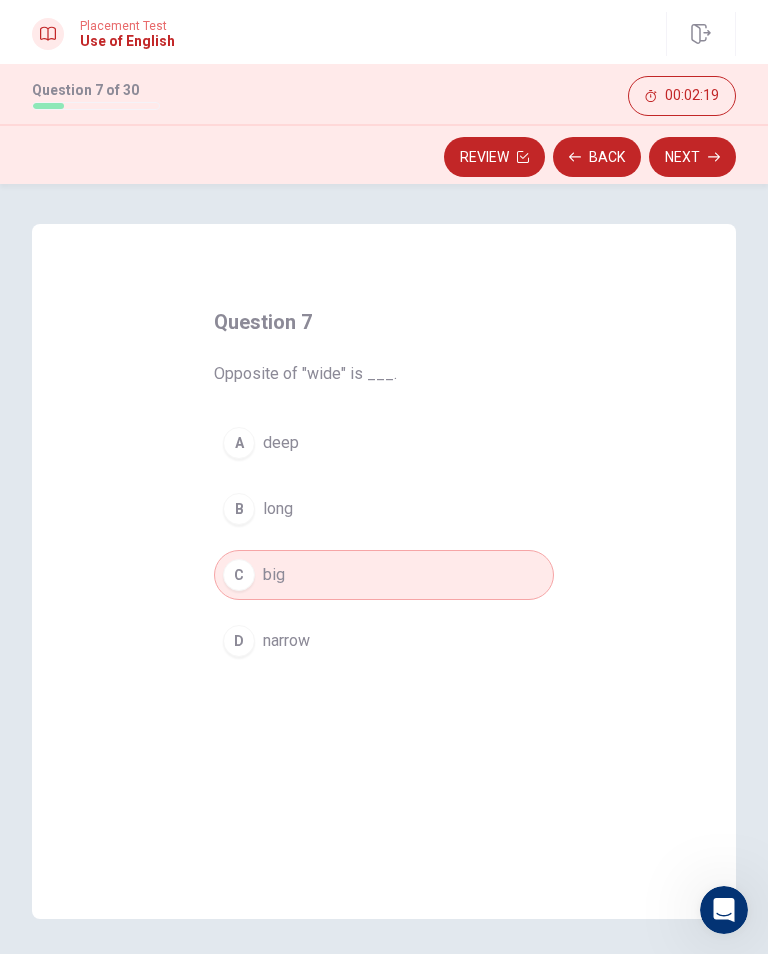 click on "Next" at bounding box center (692, 157) 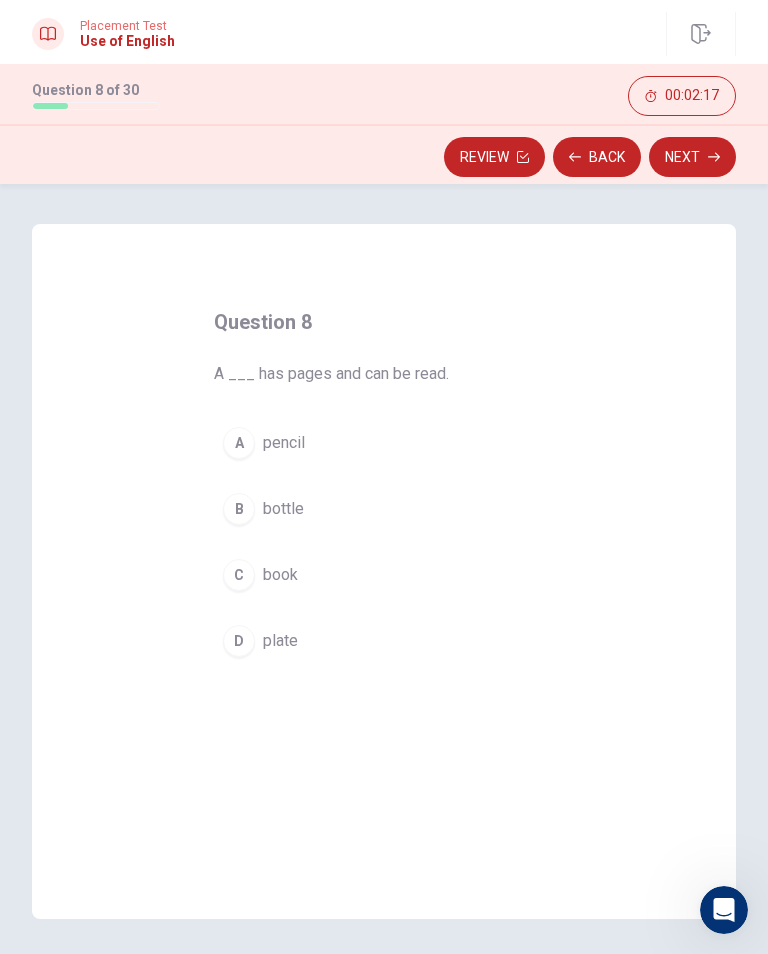 click on "book" at bounding box center (280, 575) 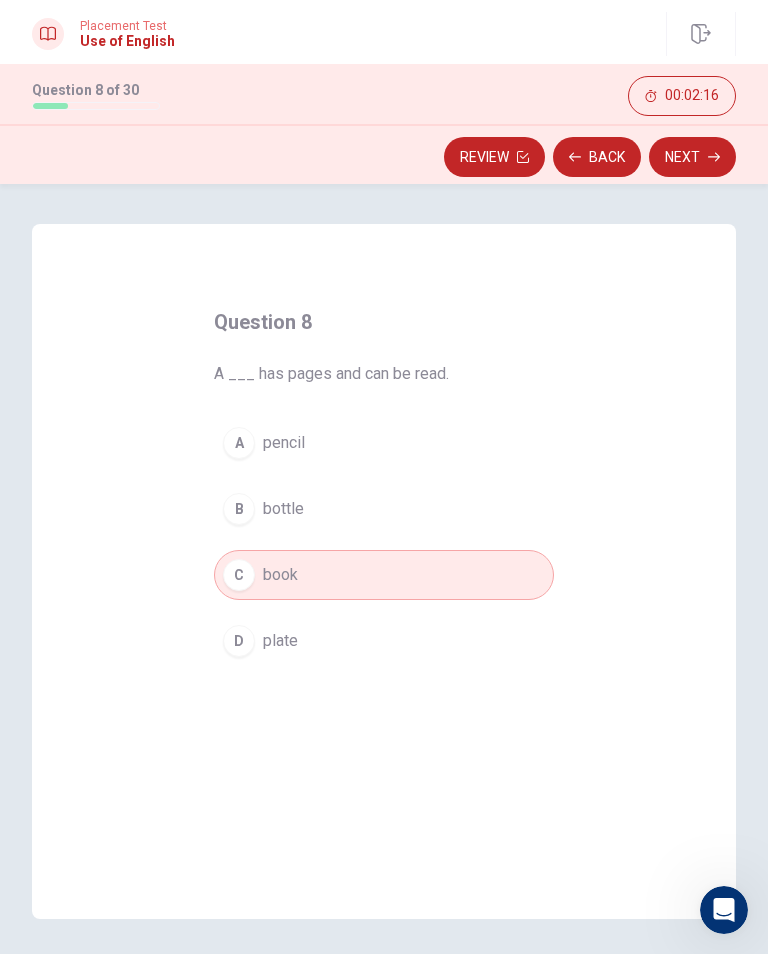 click on "Next" at bounding box center (692, 157) 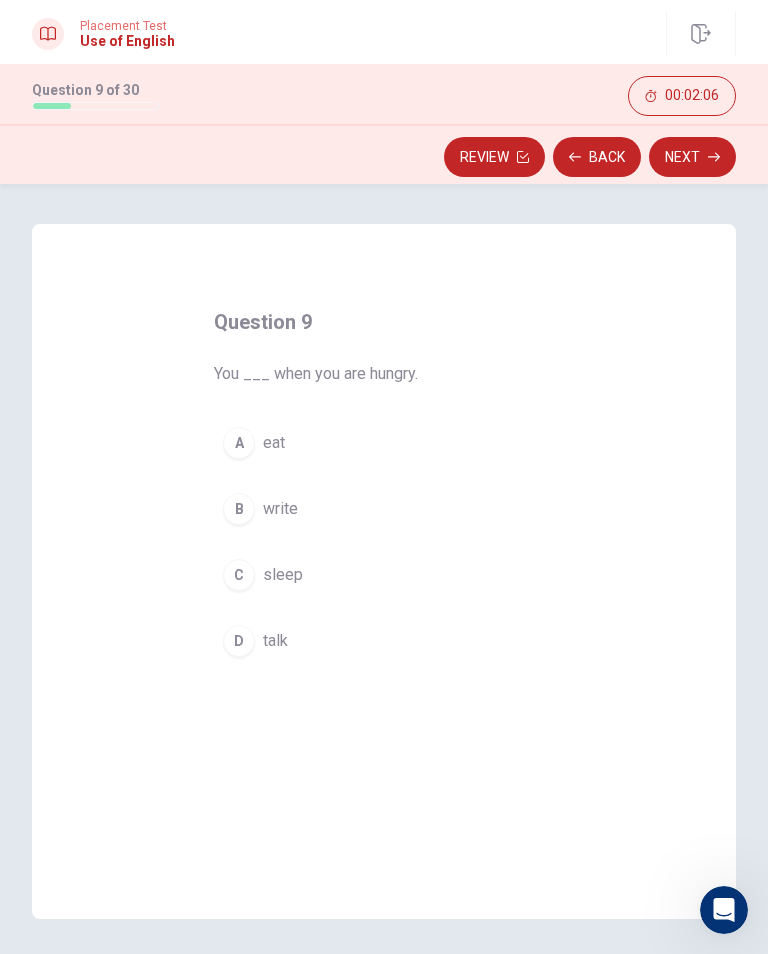 click on "talk" at bounding box center [275, 641] 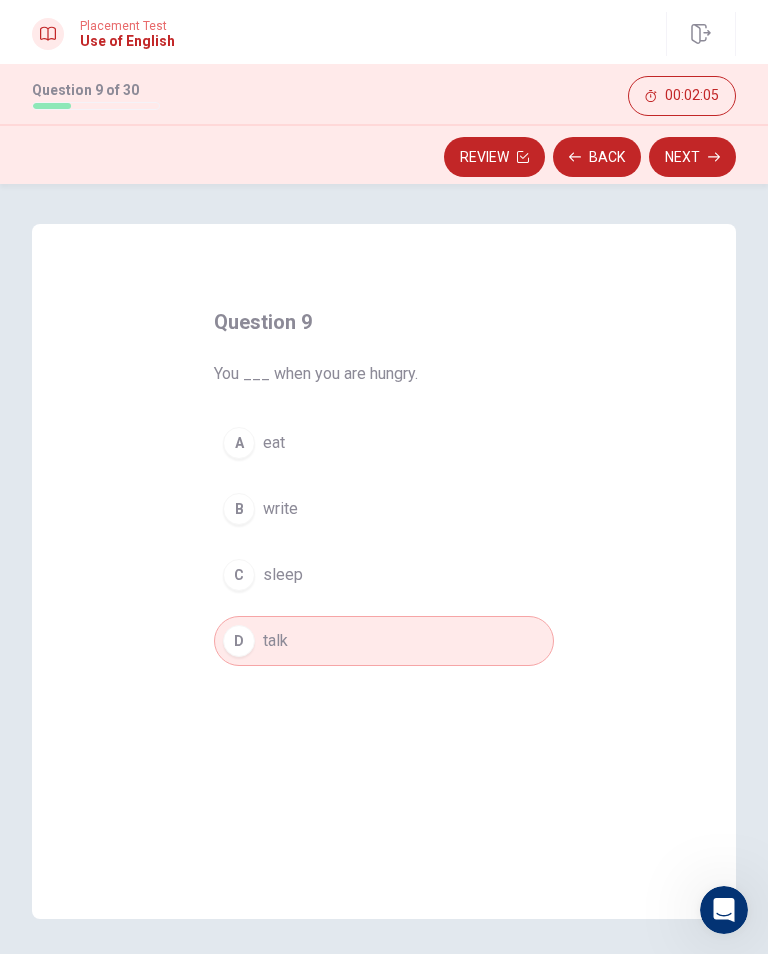 click on "Next" at bounding box center [692, 157] 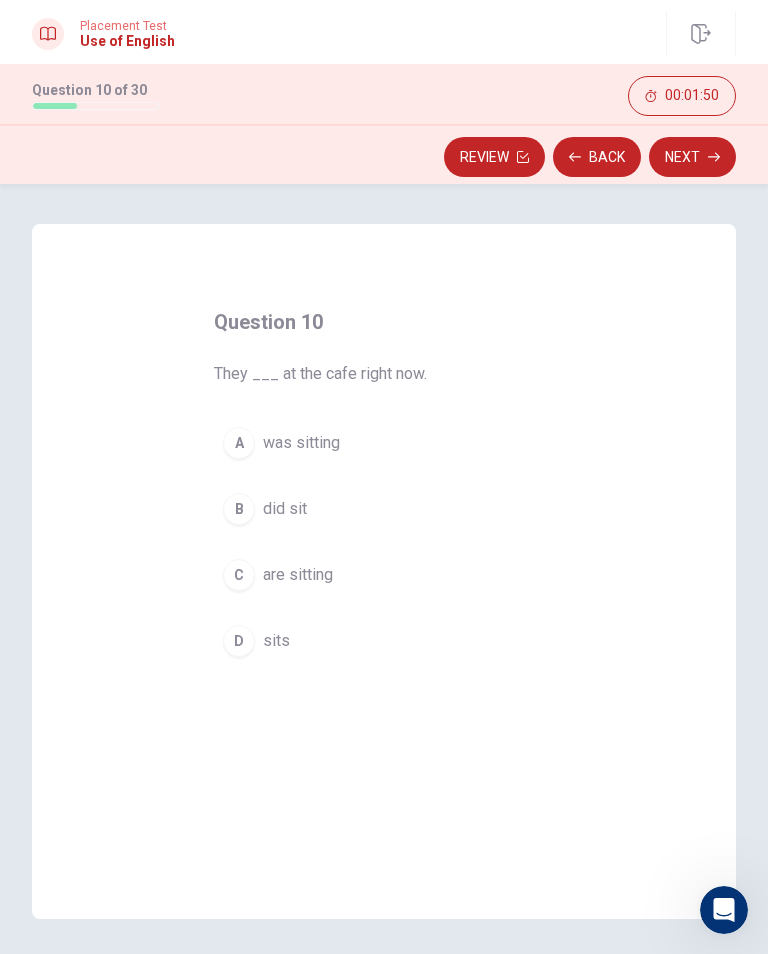 click on "C are sitting" at bounding box center (384, 575) 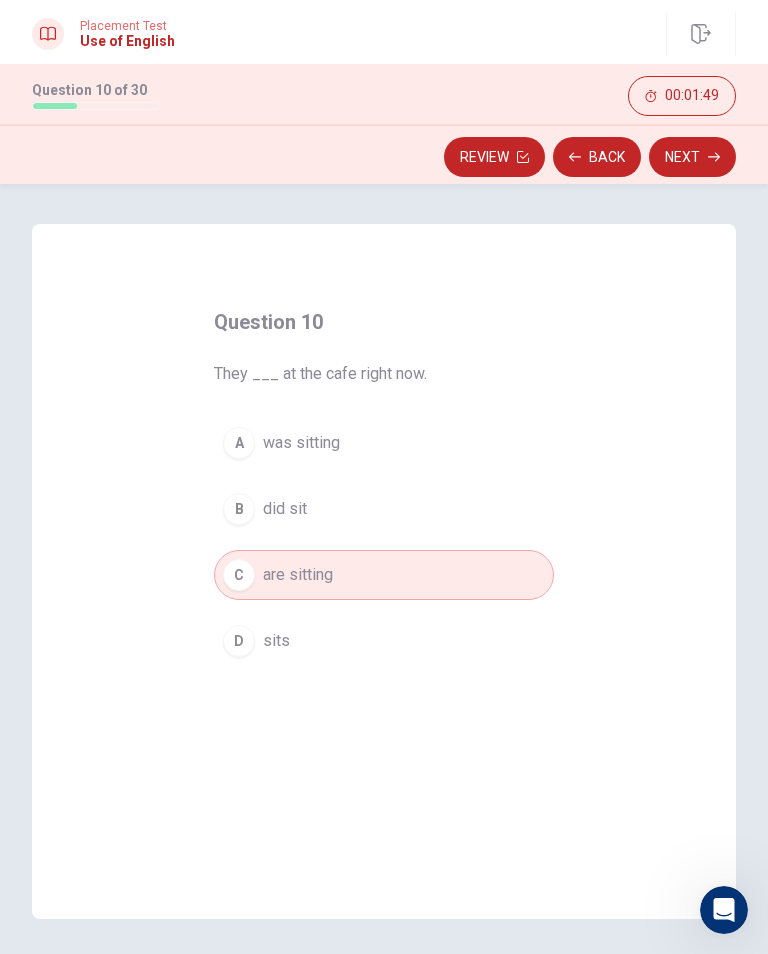 click on "Next" at bounding box center [692, 157] 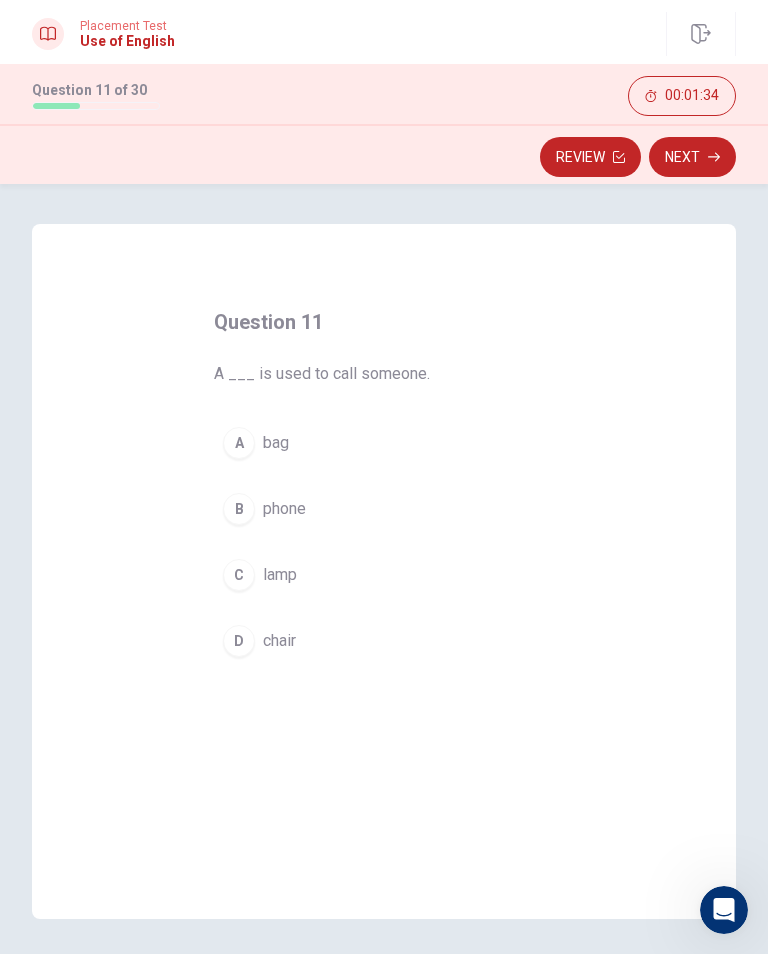 click on "B phone" at bounding box center (384, 509) 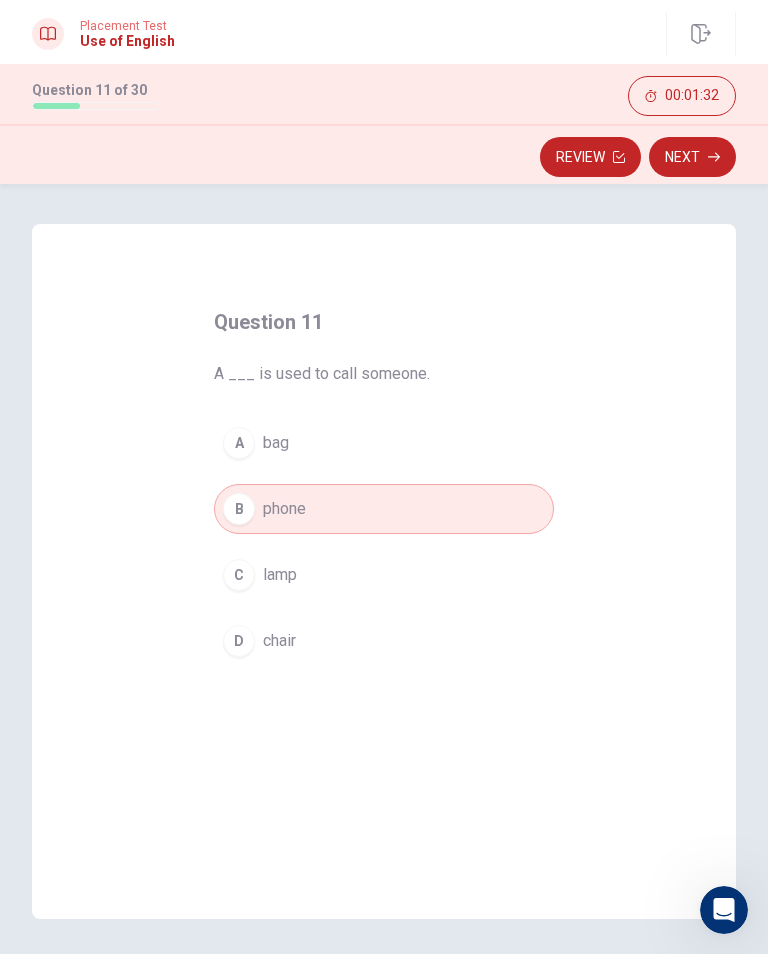 click on "Next" at bounding box center [692, 157] 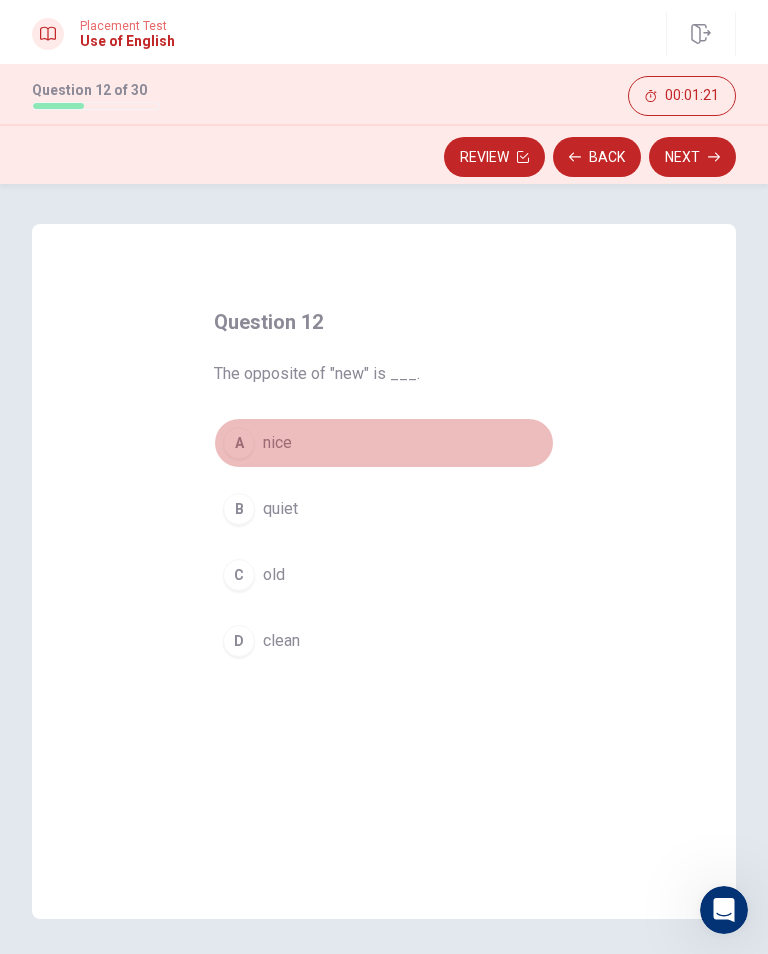 click on "A nice" at bounding box center (384, 443) 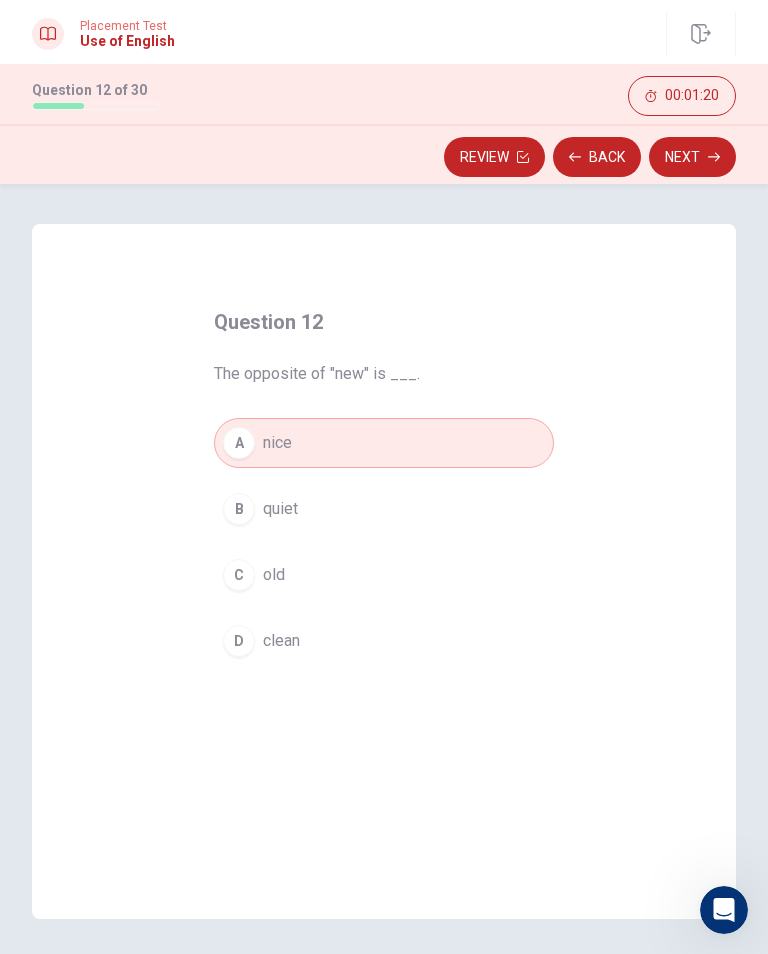 click on "Next" at bounding box center [692, 157] 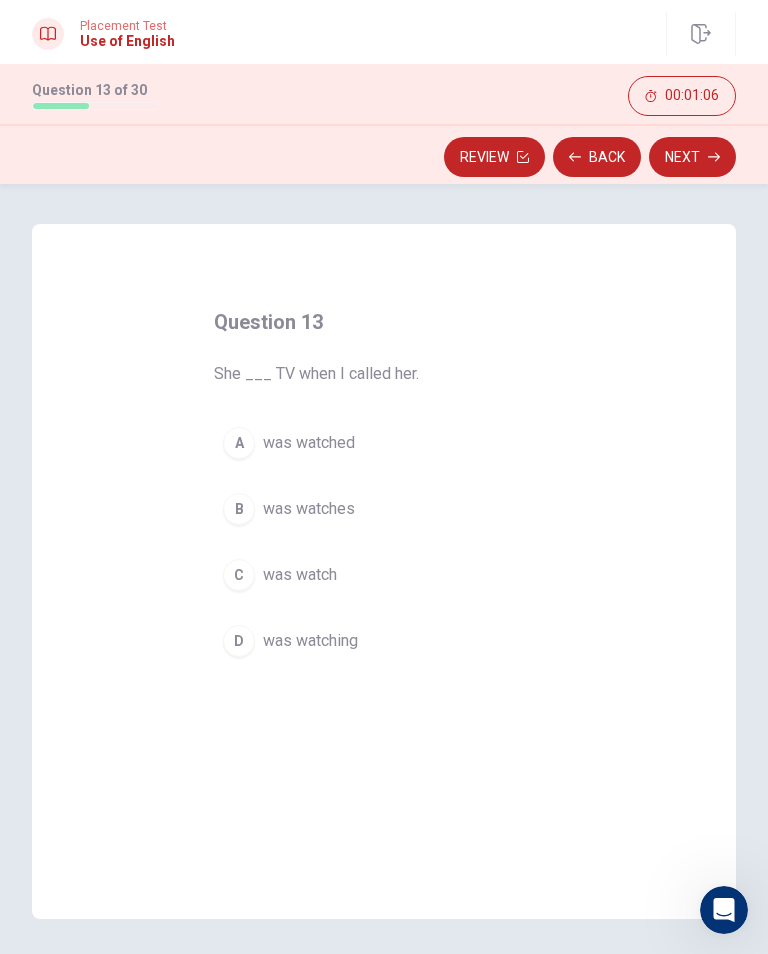 click on "B was watches" at bounding box center [384, 509] 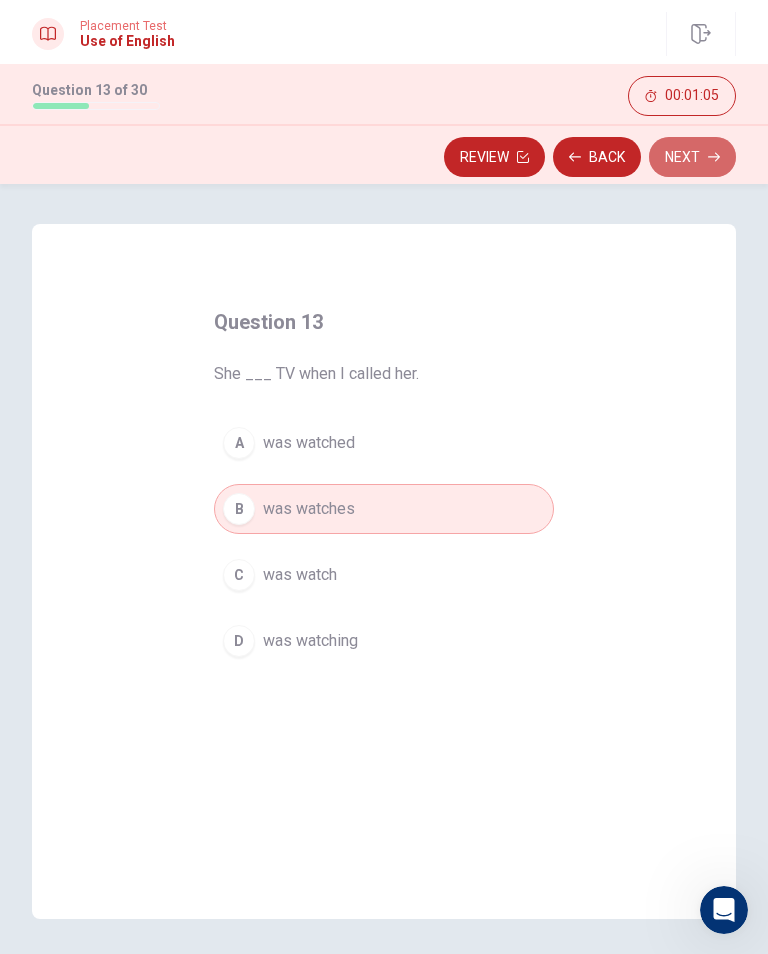 click 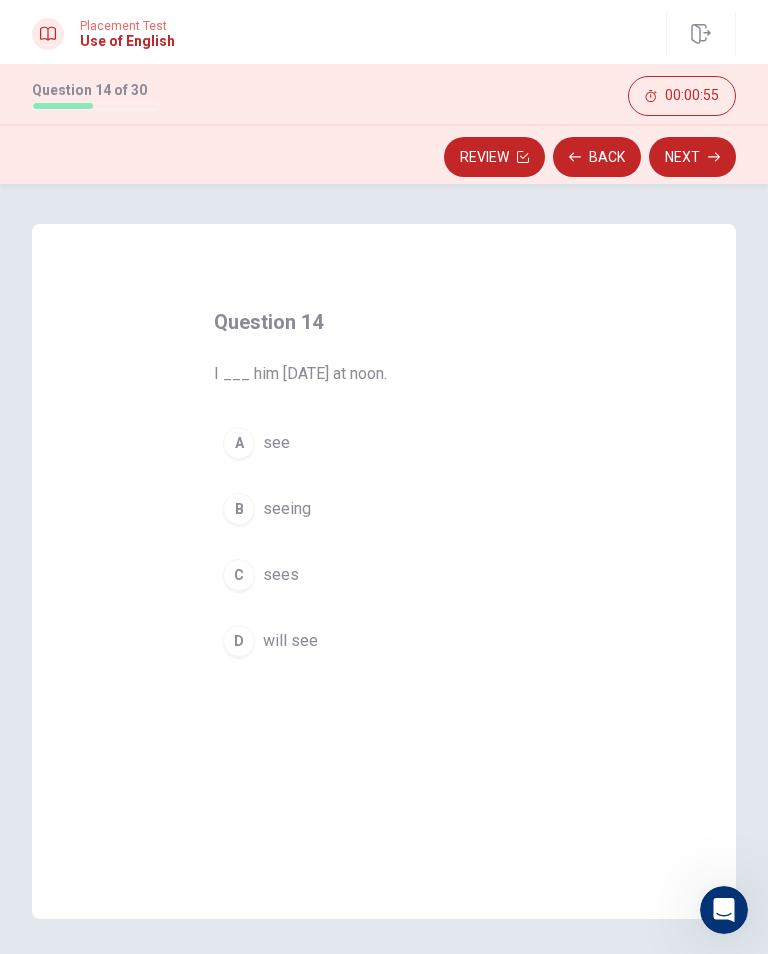 click on "C sees" at bounding box center [384, 575] 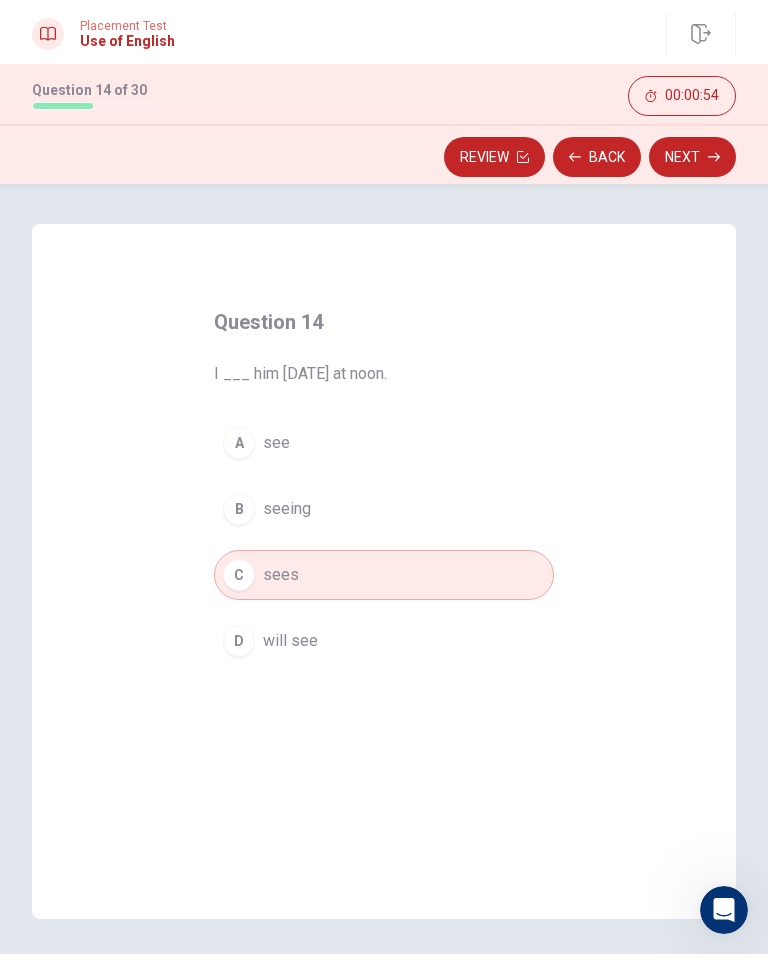 click on "Next" at bounding box center (692, 157) 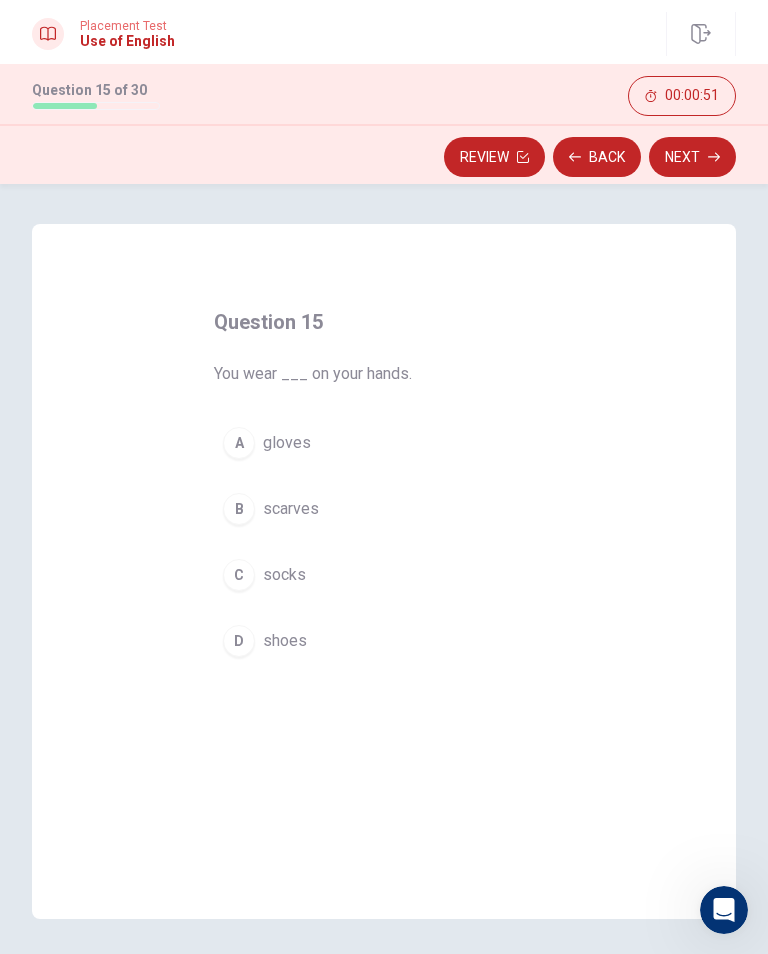 click on "B scarves" at bounding box center [384, 509] 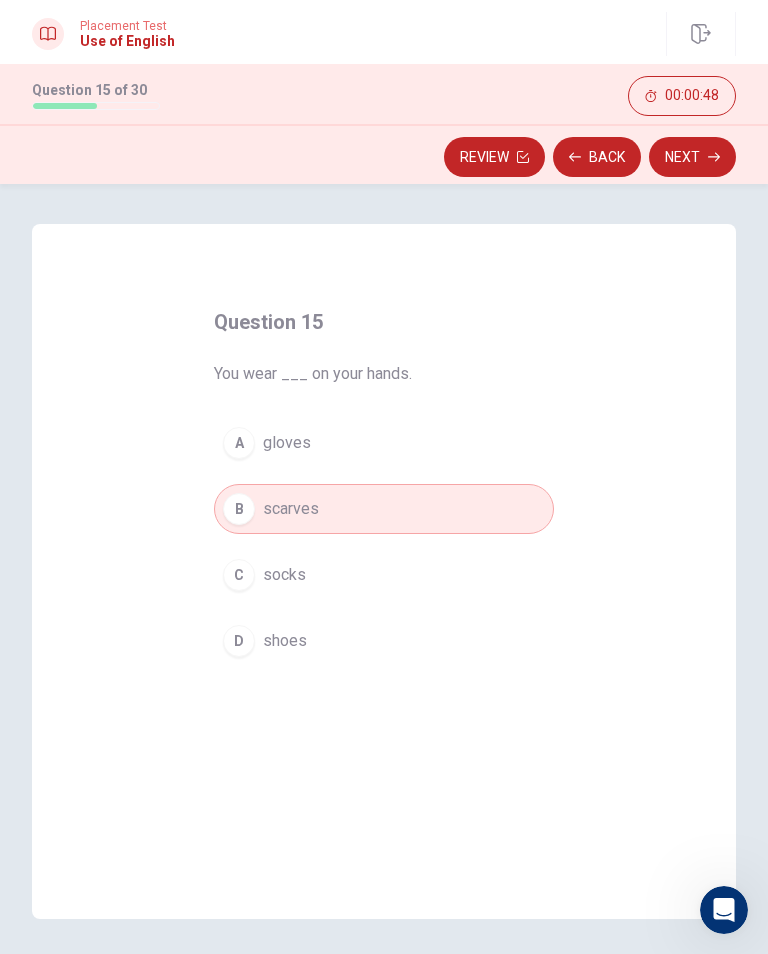 click on "Next" at bounding box center (692, 157) 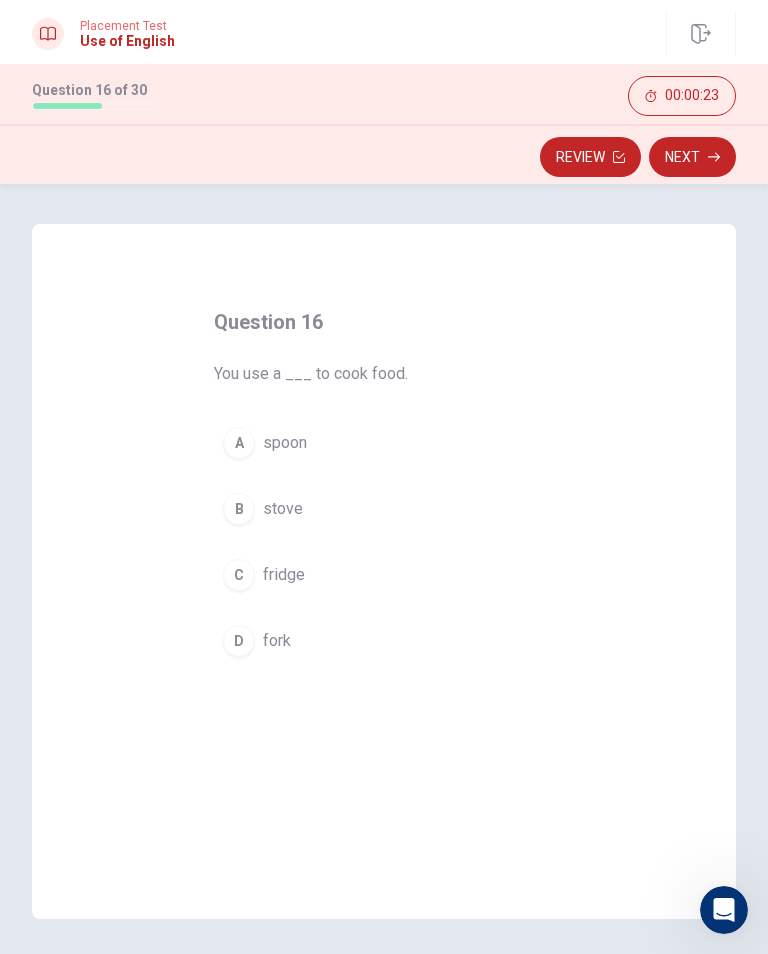 click on "B stove" at bounding box center [384, 509] 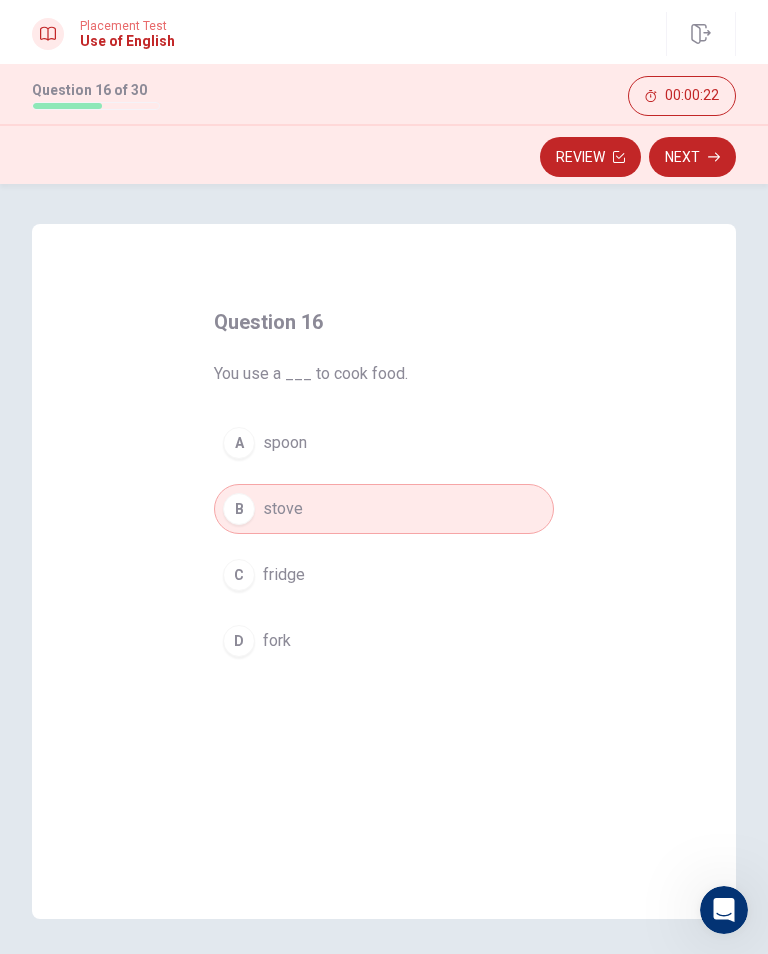 click on "Next" at bounding box center [692, 157] 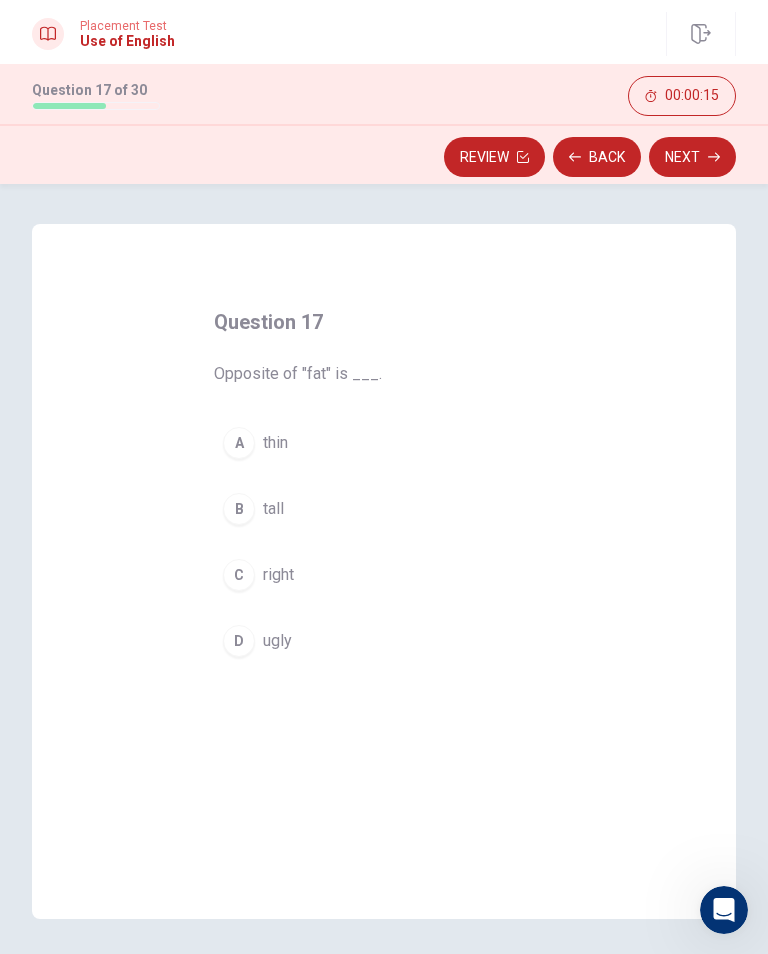 click on "B tall" at bounding box center [384, 509] 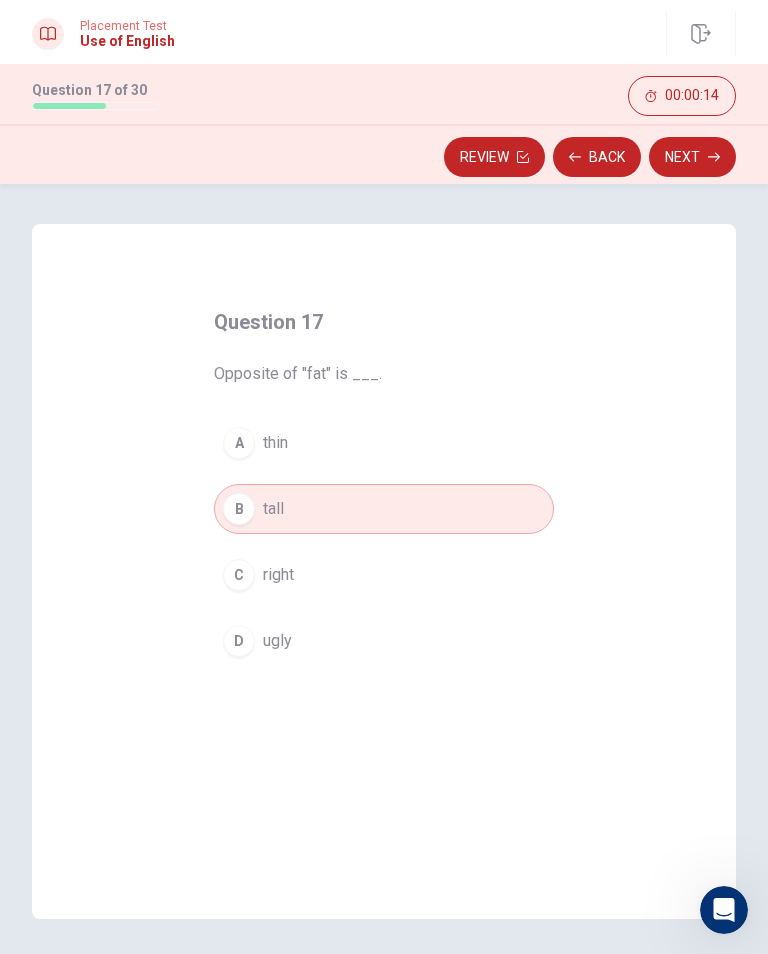 click 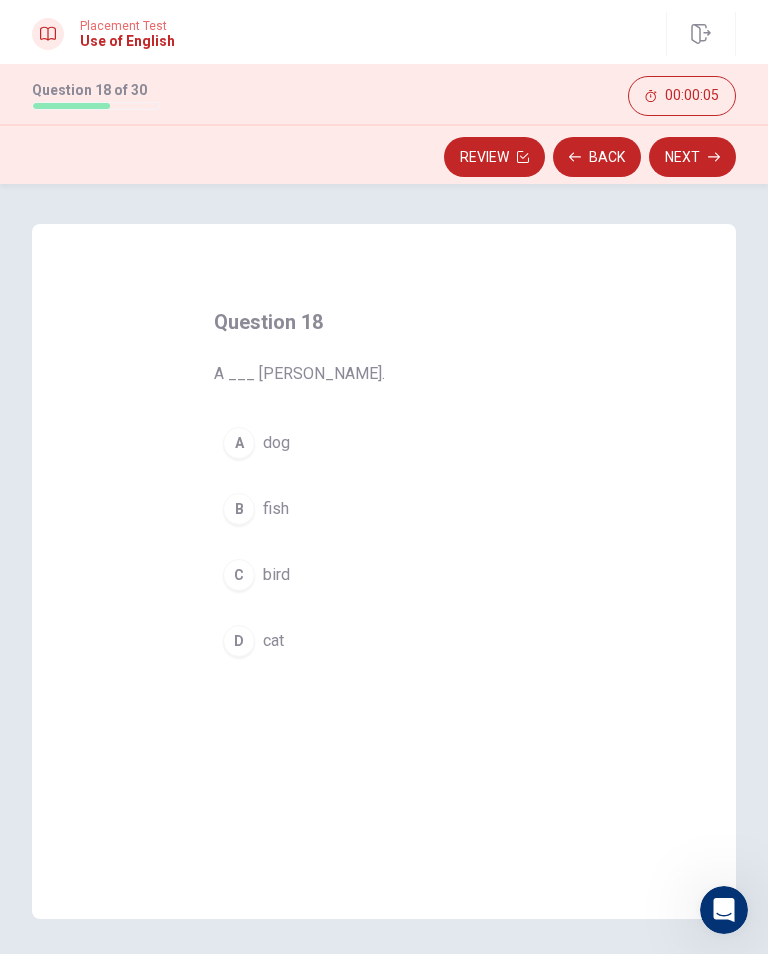 click on "D cat" at bounding box center [384, 641] 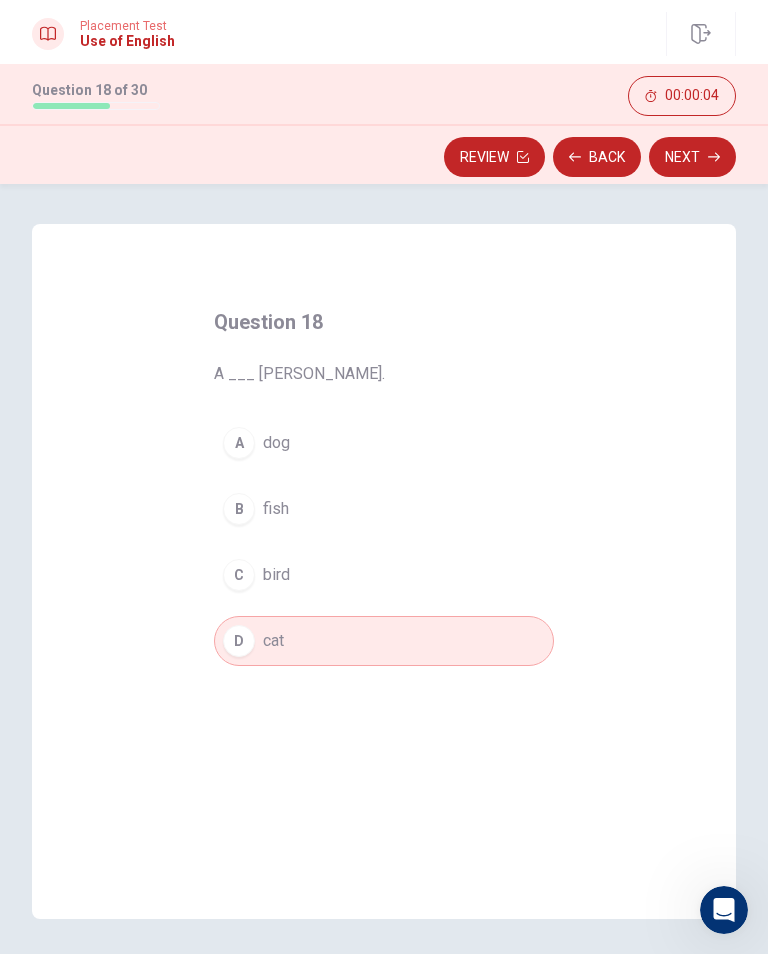 click on "Next" at bounding box center (692, 157) 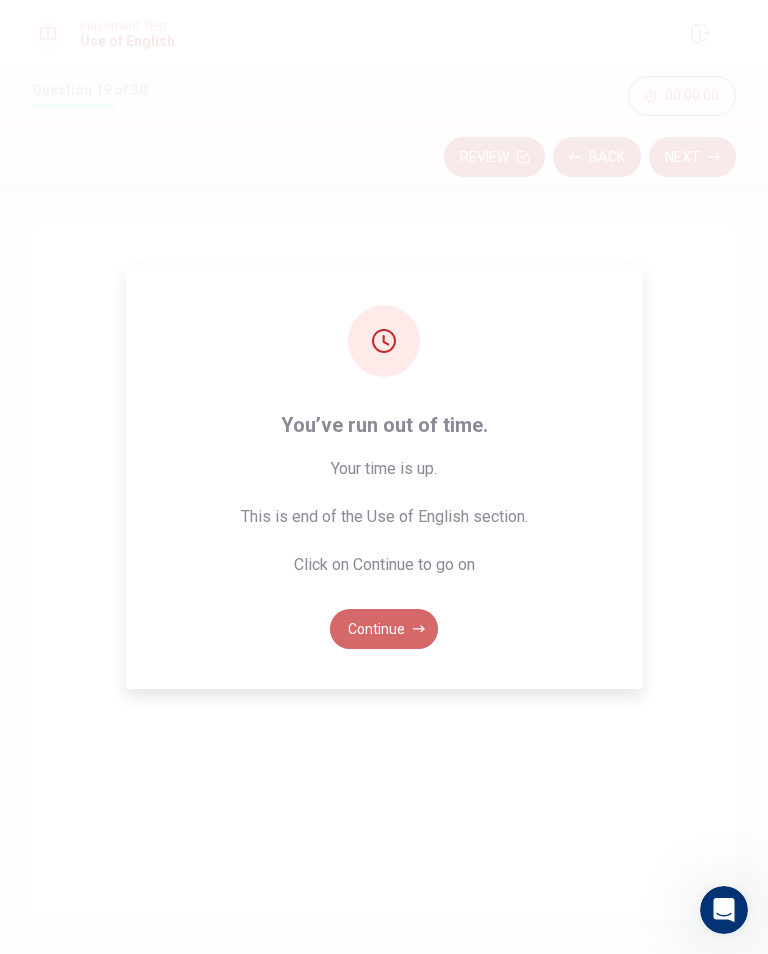 click 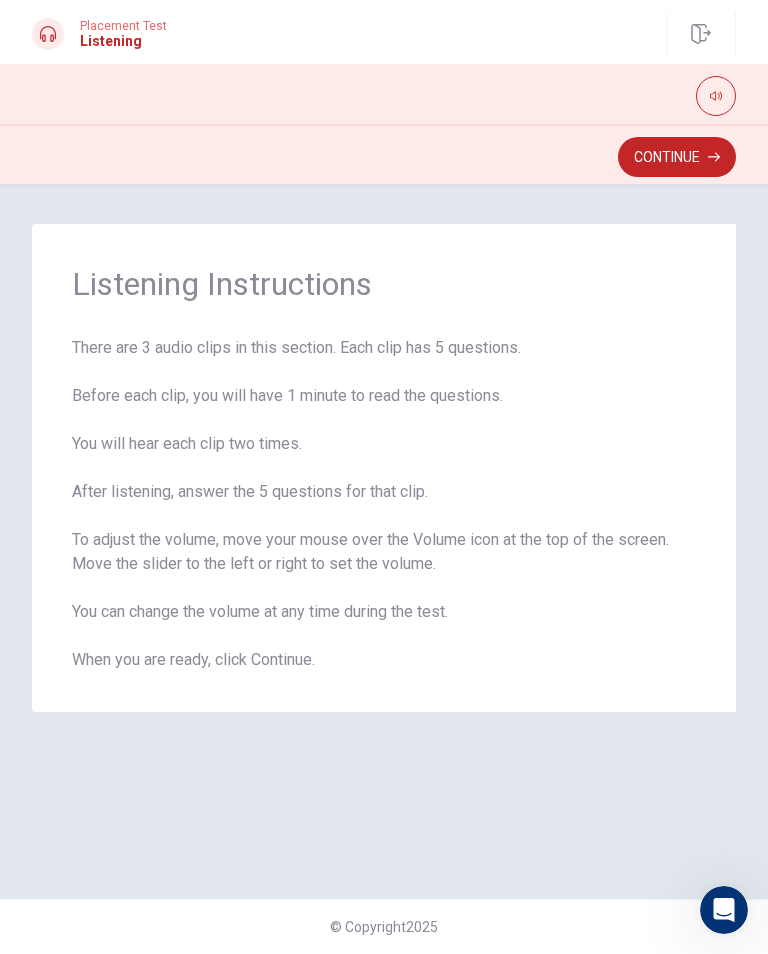 click on "Continue" at bounding box center [677, 157] 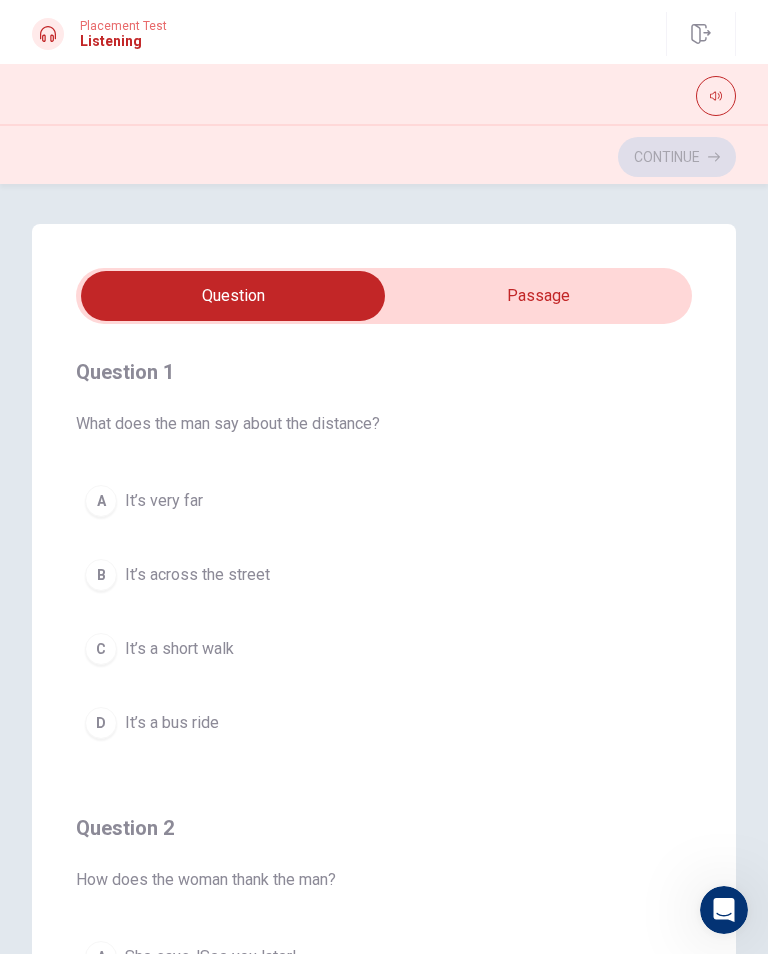 click at bounding box center (716, 96) 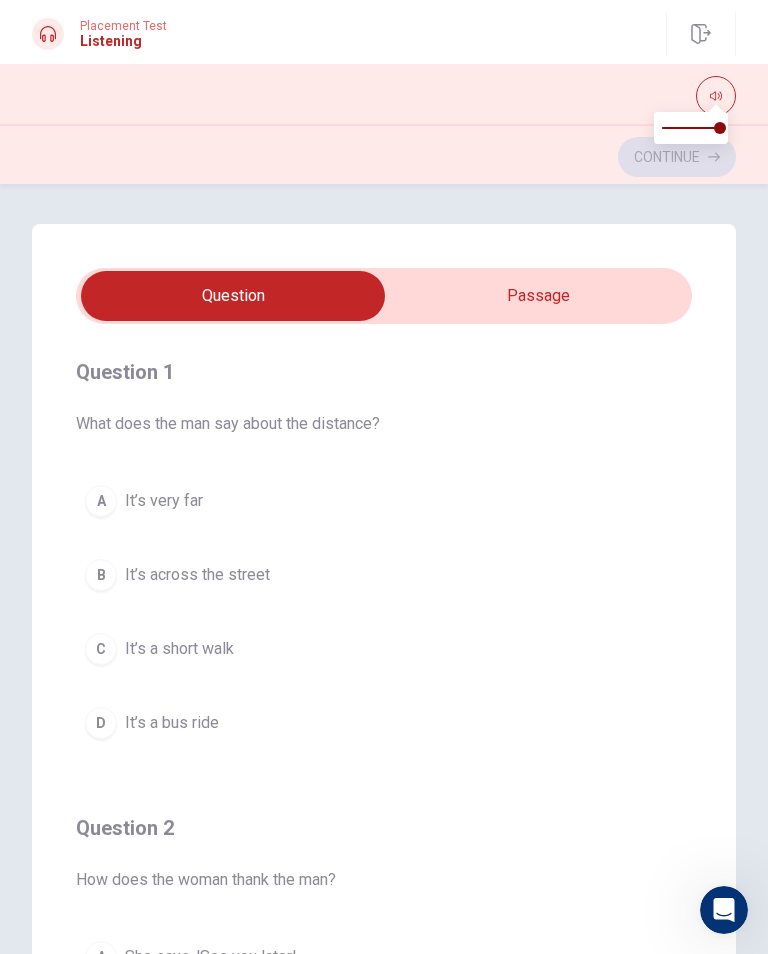 type on "9" 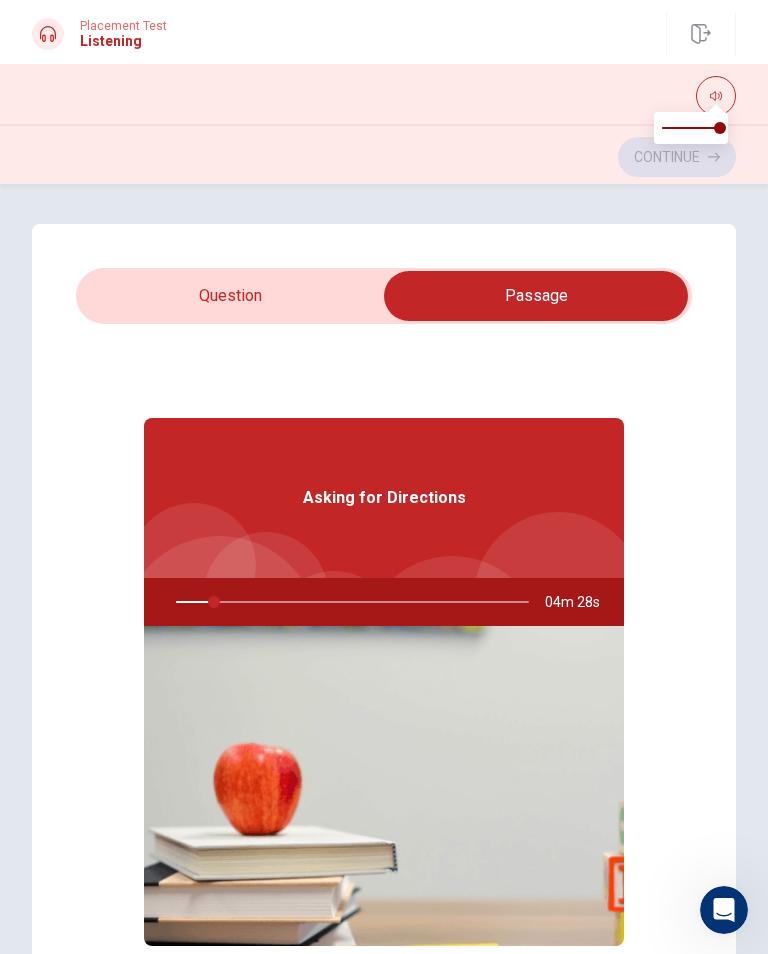 scroll, scrollTop: 0, scrollLeft: 0, axis: both 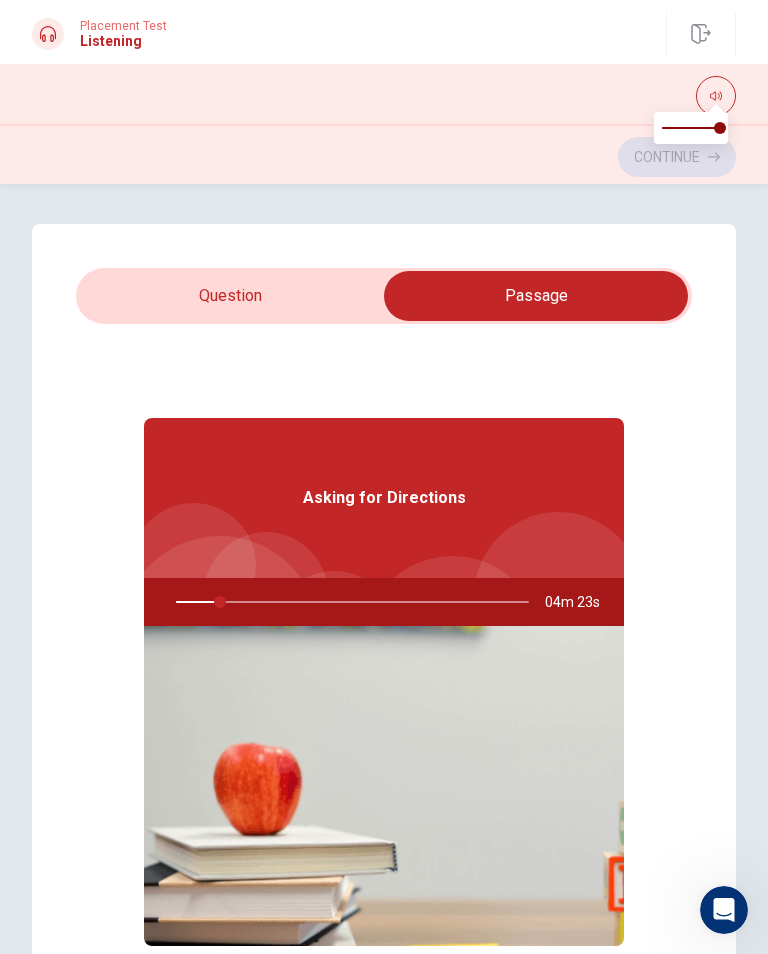 type on "13" 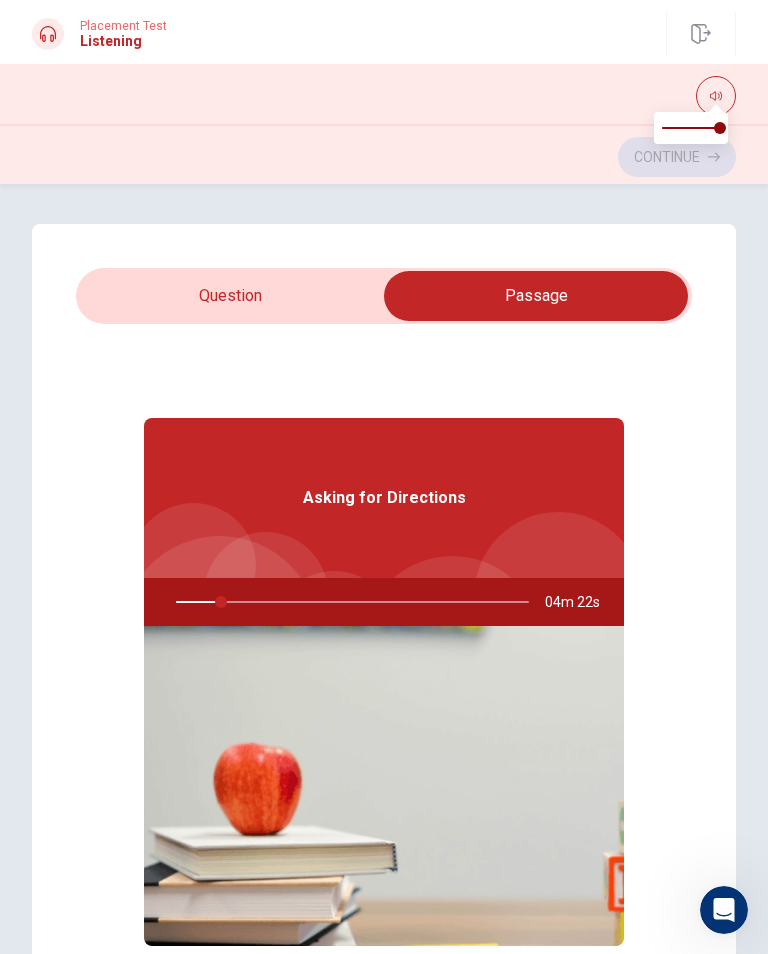 click at bounding box center (536, 296) 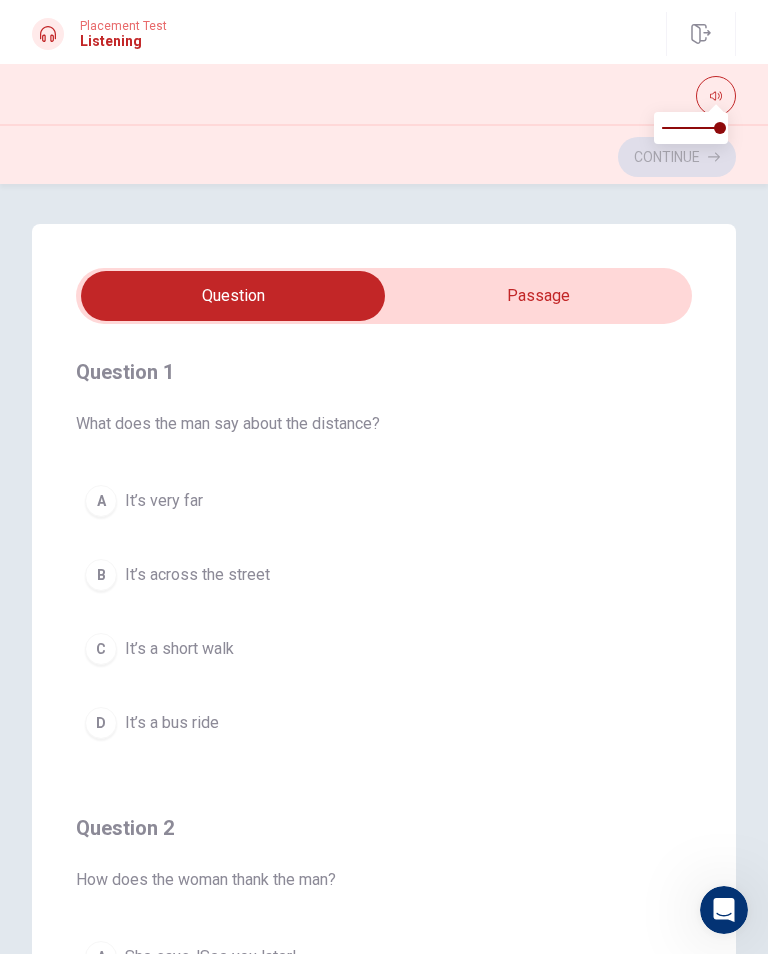 click 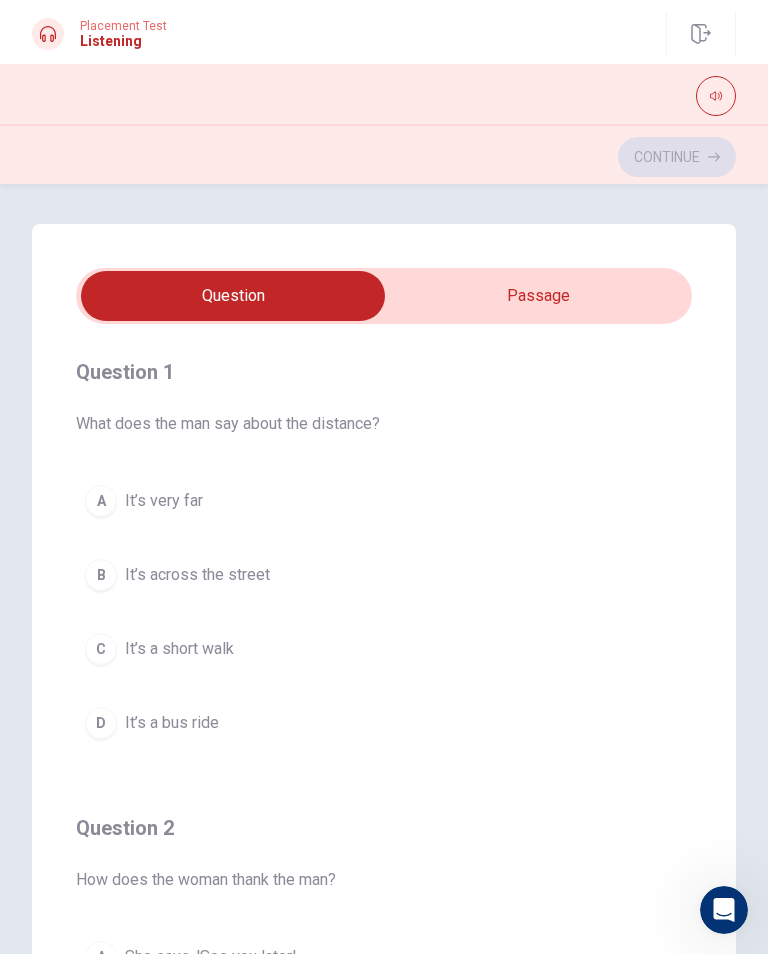 click at bounding box center (716, 96) 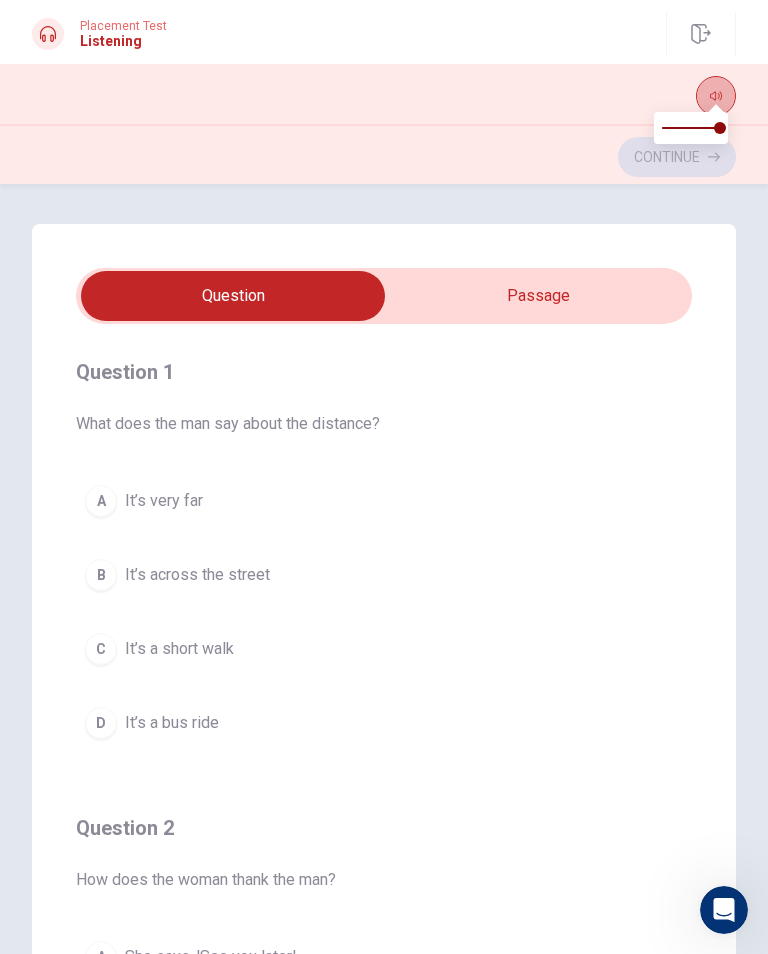 click at bounding box center [716, 96] 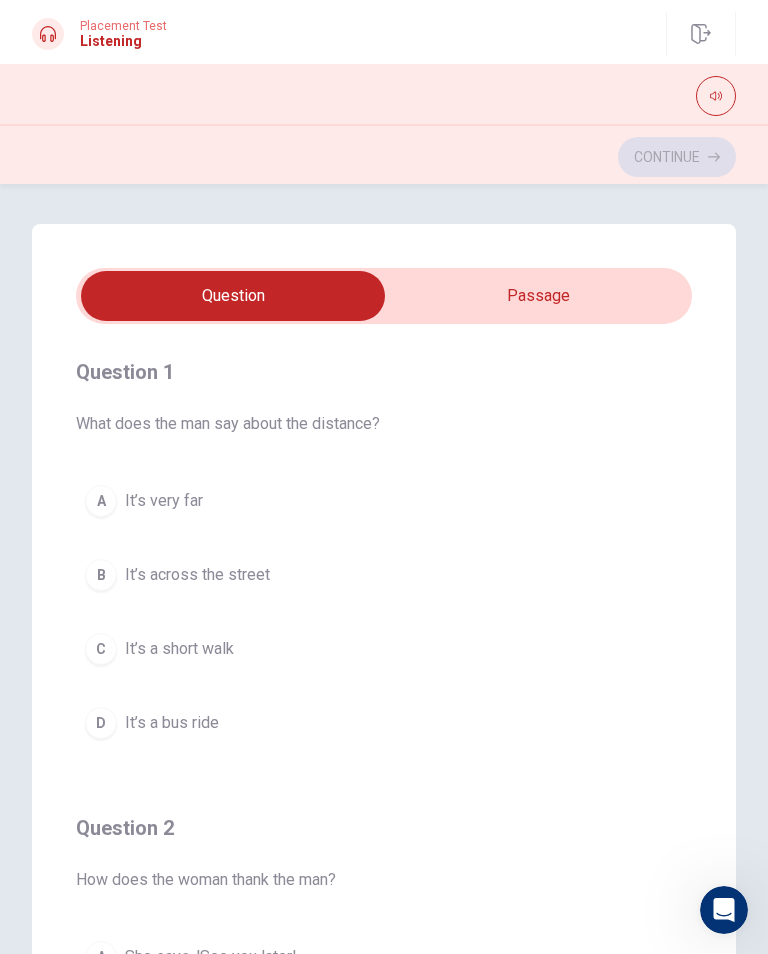 click on "It’s across the street" at bounding box center (197, 575) 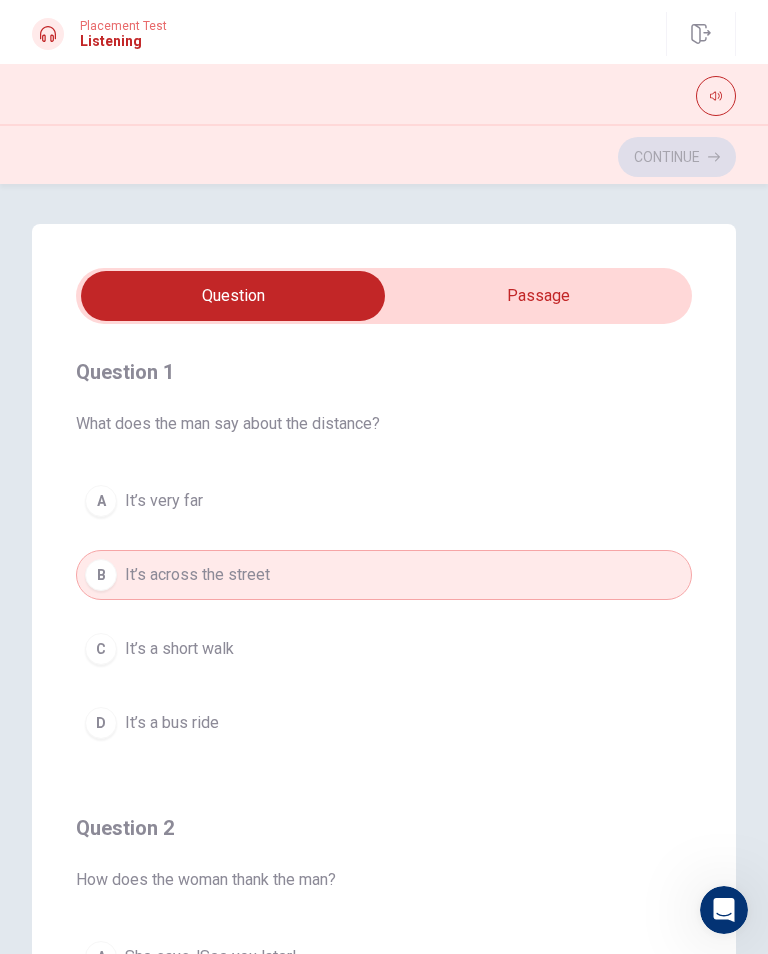 type on "19" 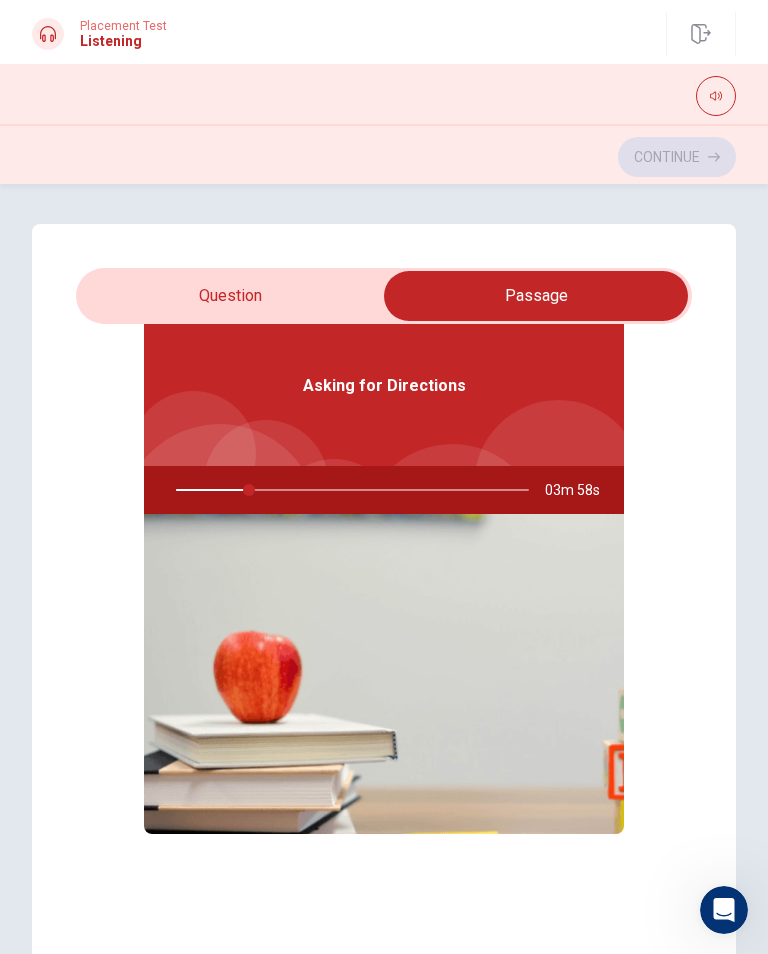 scroll, scrollTop: 112, scrollLeft: 0, axis: vertical 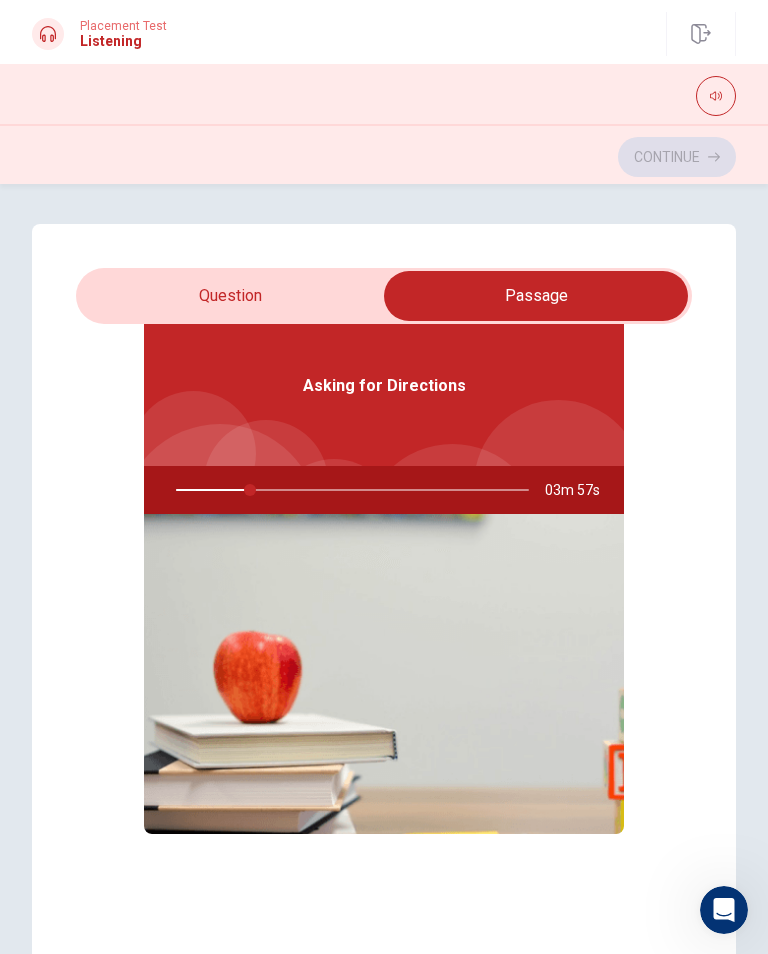 type on "21" 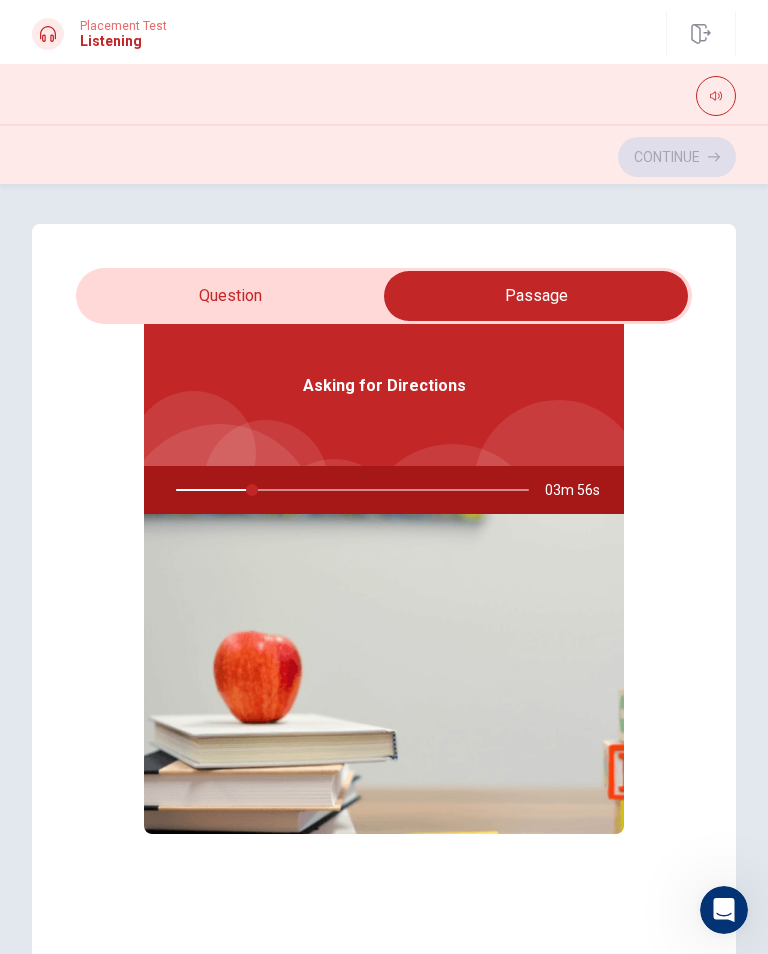 click at bounding box center (536, 296) 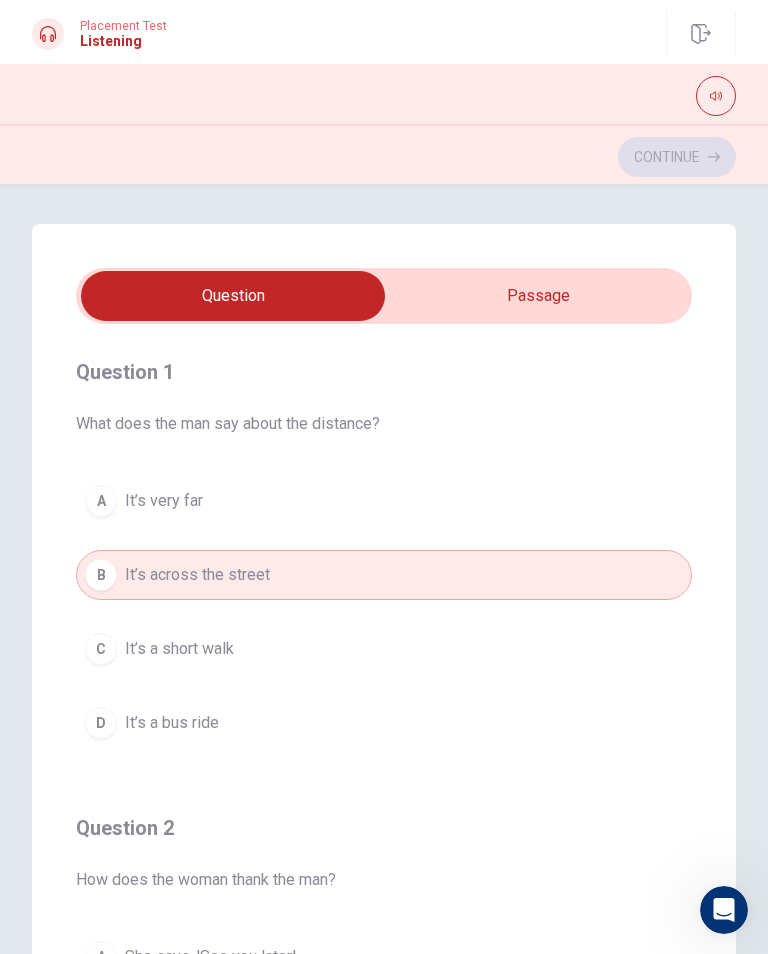 scroll, scrollTop: 0, scrollLeft: 0, axis: both 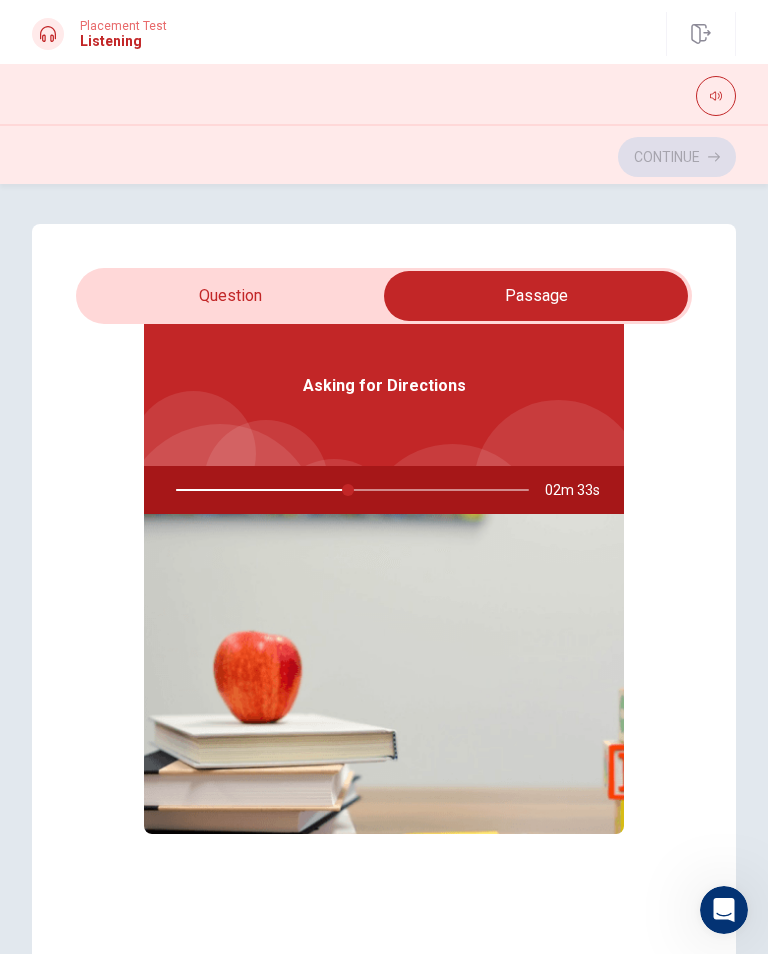 type on "49" 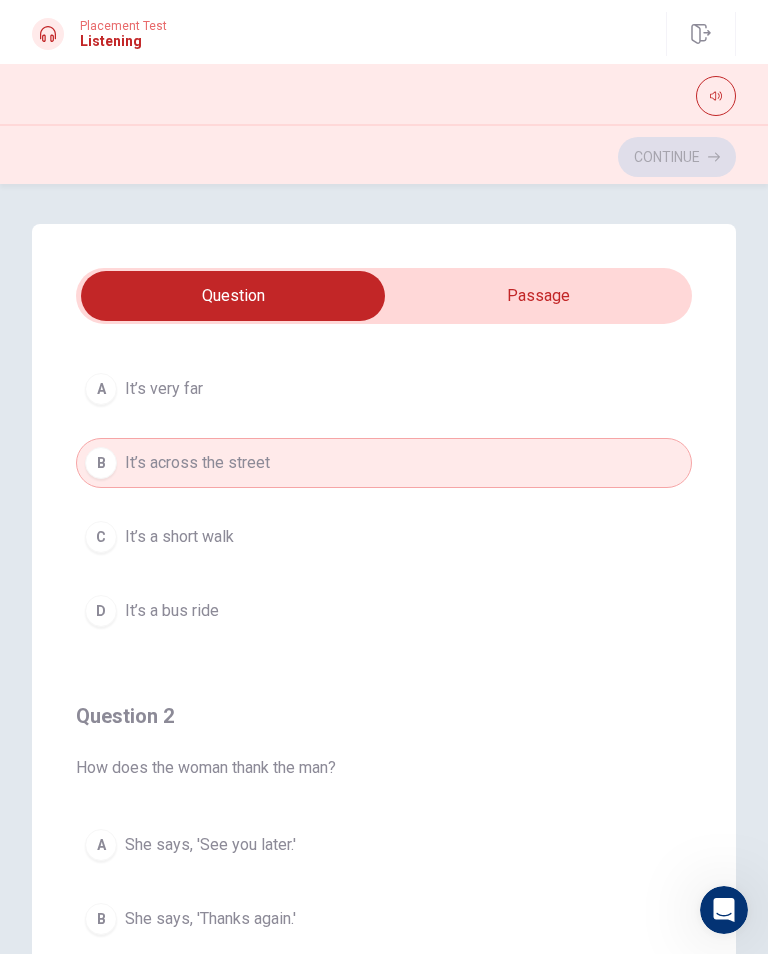 click on "C It’s a short walk" at bounding box center [384, 537] 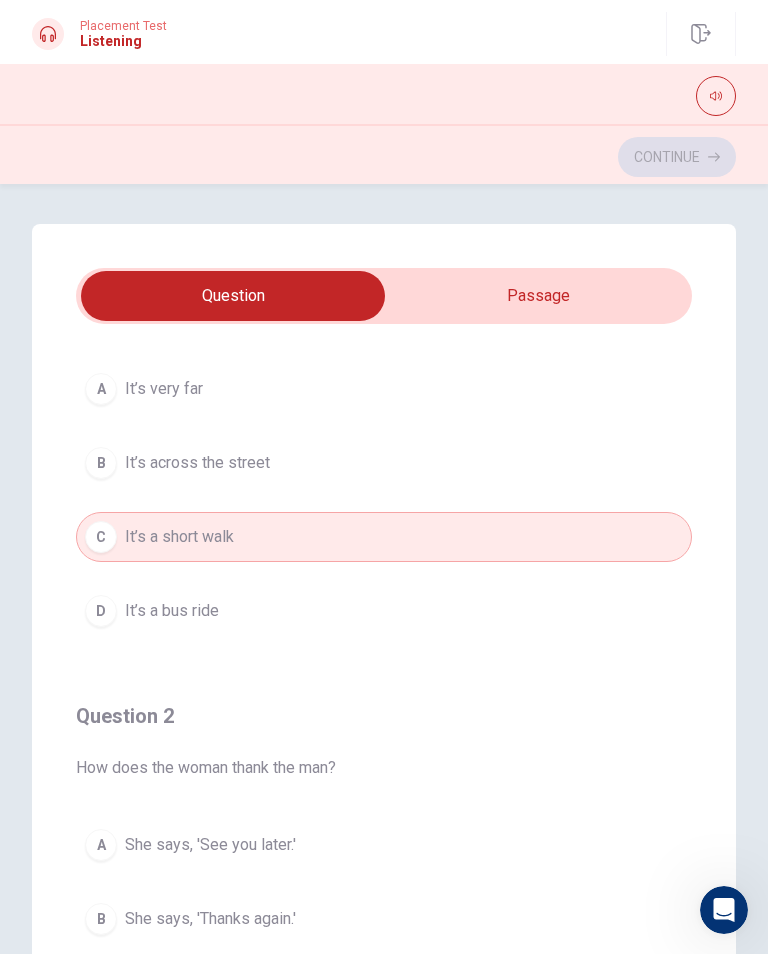 click at bounding box center [233, 296] 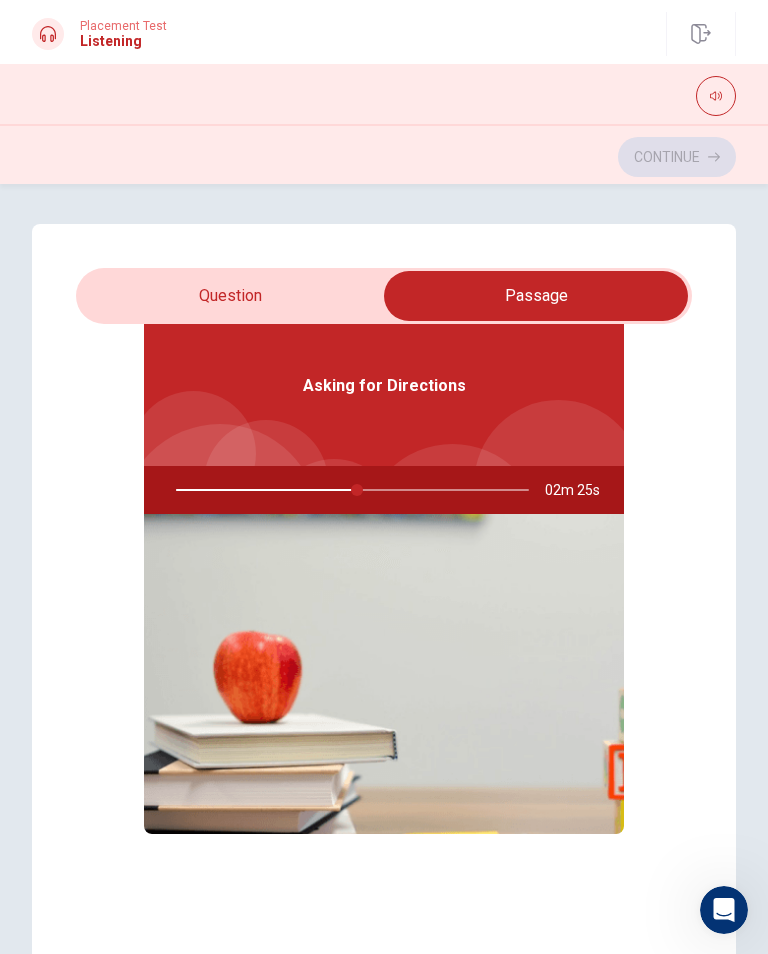 type on "52" 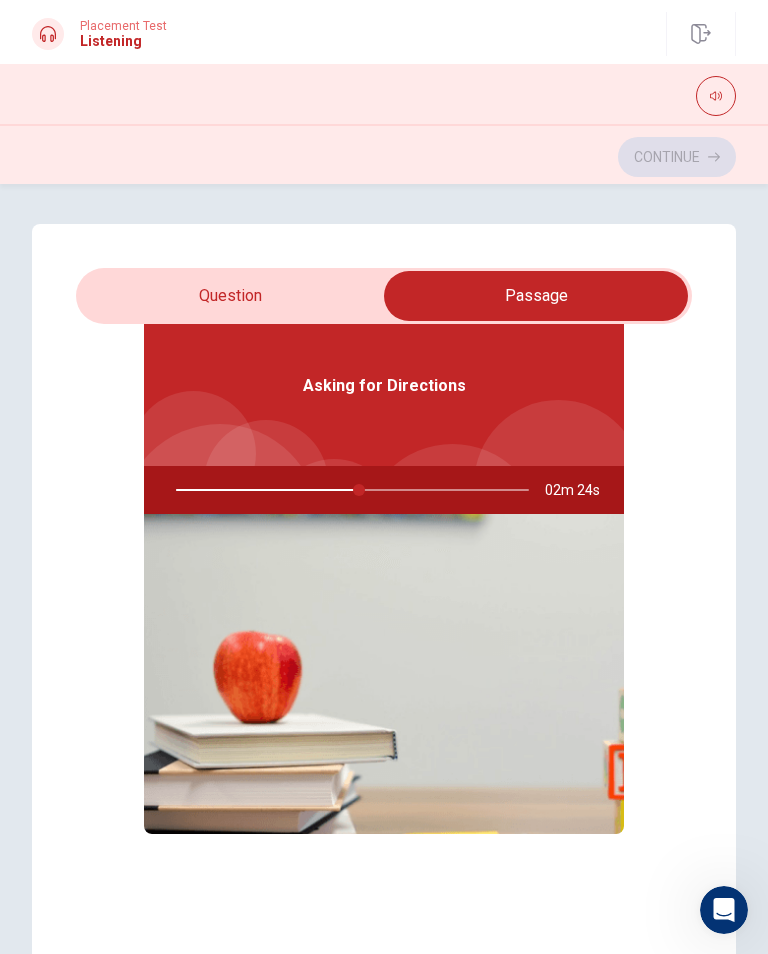 click at bounding box center (536, 296) 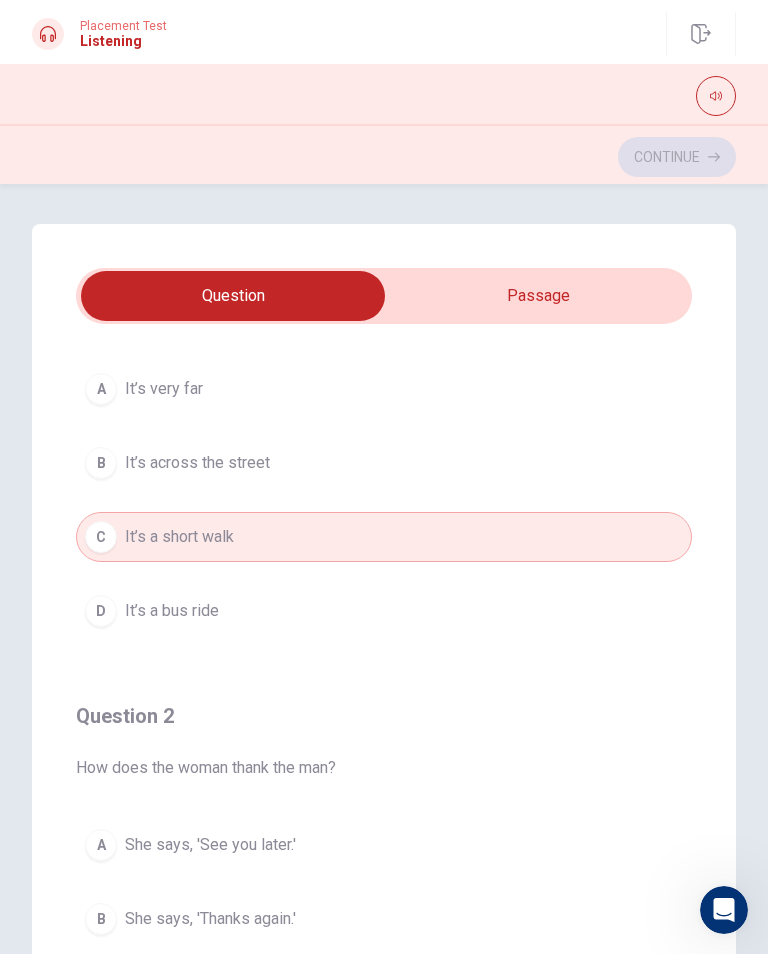 click on "B It’s across the street" at bounding box center [384, 463] 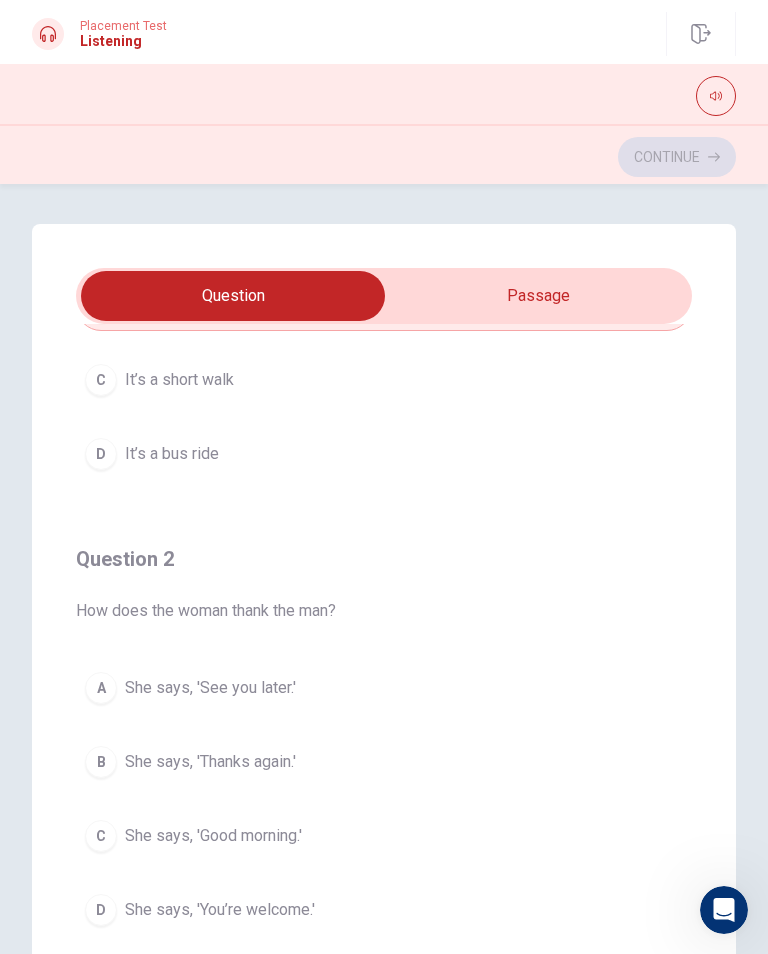 scroll, scrollTop: 280, scrollLeft: 0, axis: vertical 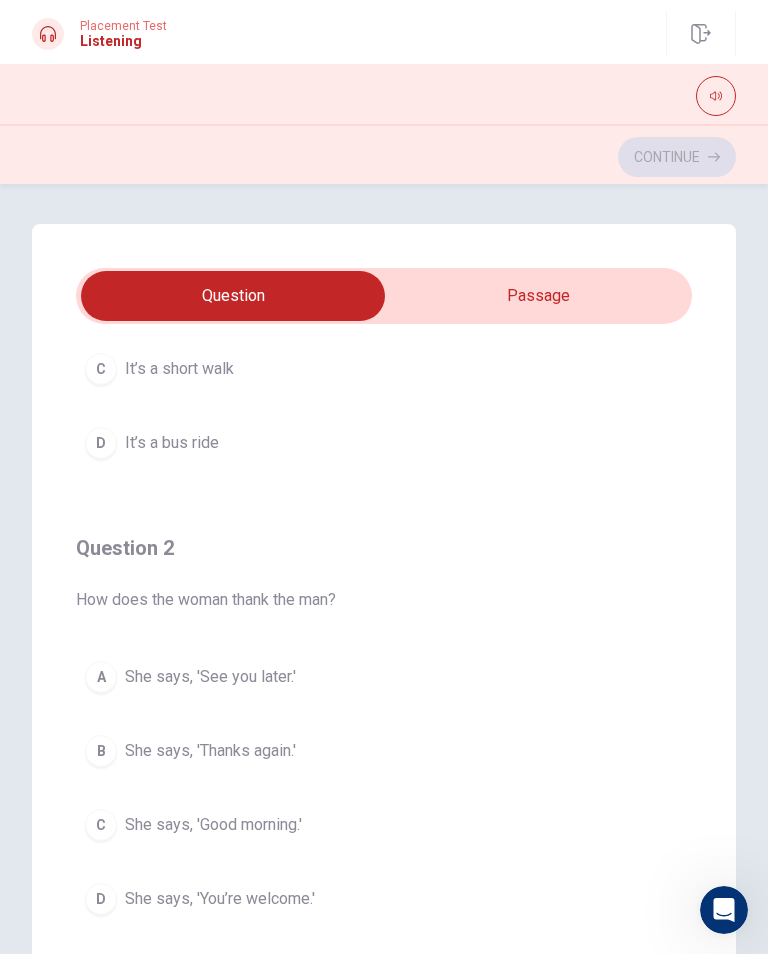 click on "A She says, 'See you later.'" at bounding box center (384, 677) 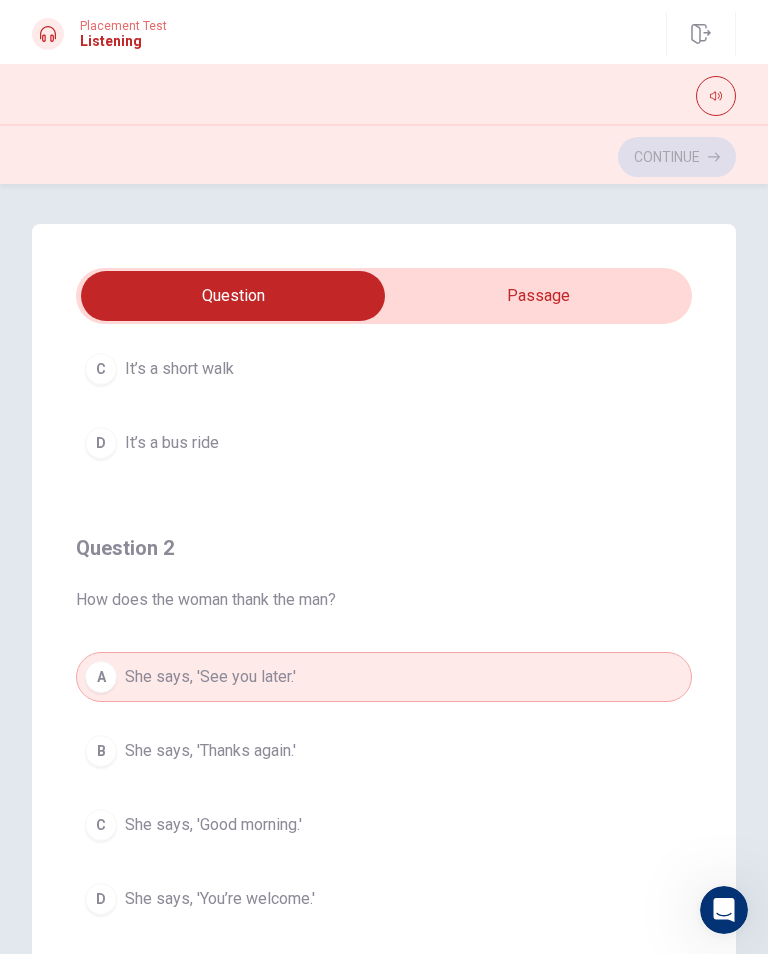 type on "54" 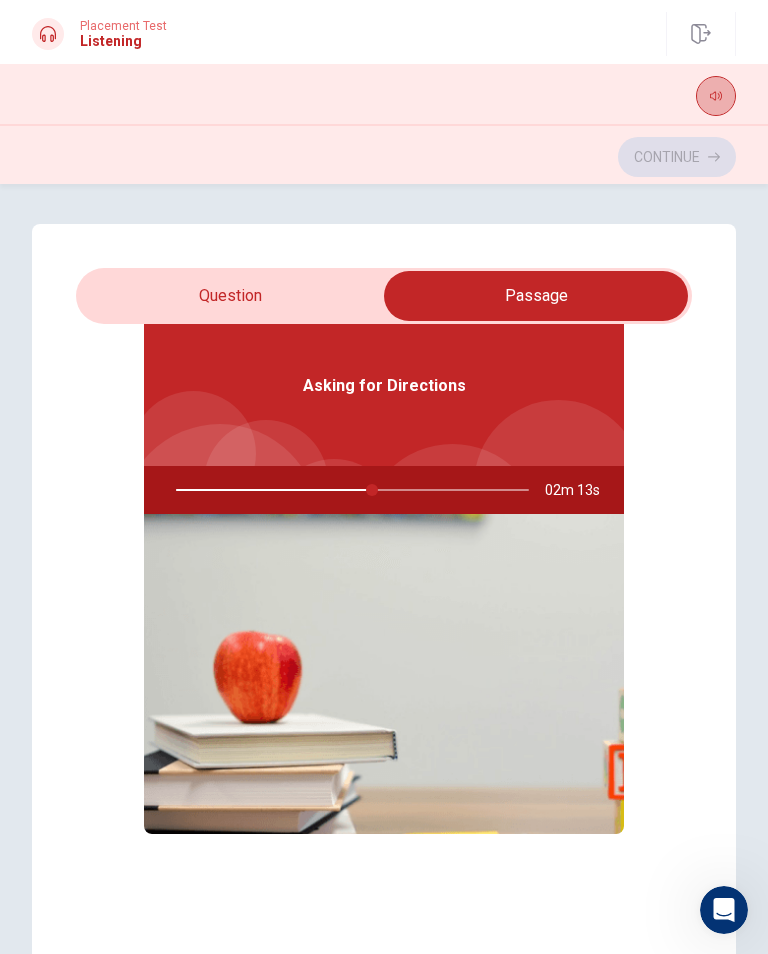 click at bounding box center (716, 96) 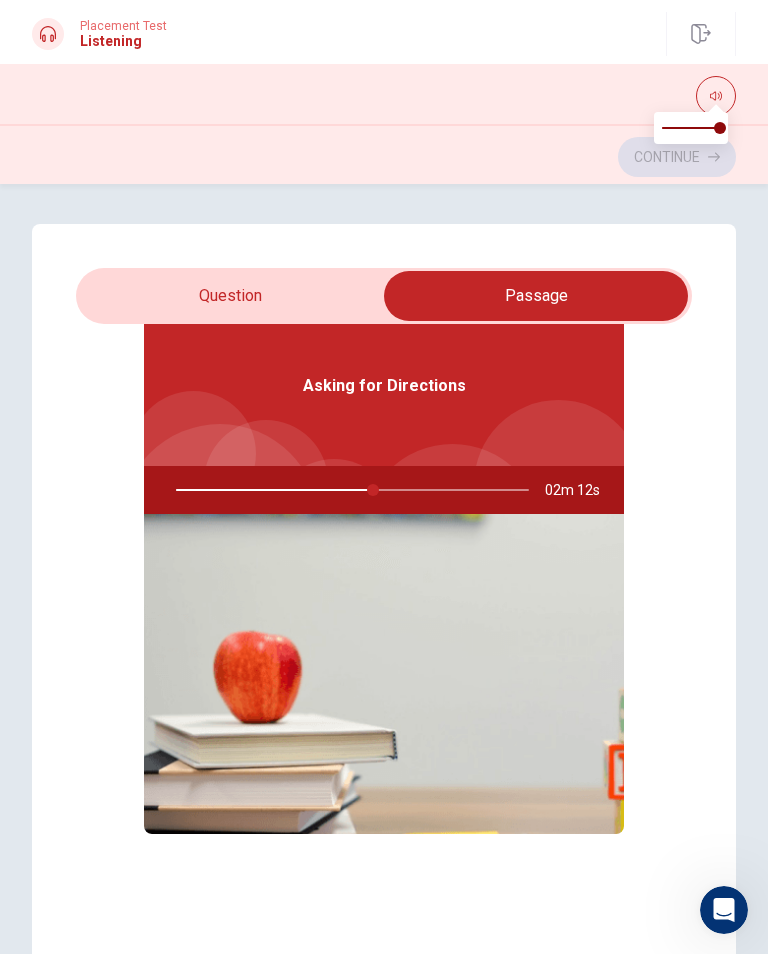 type on "56" 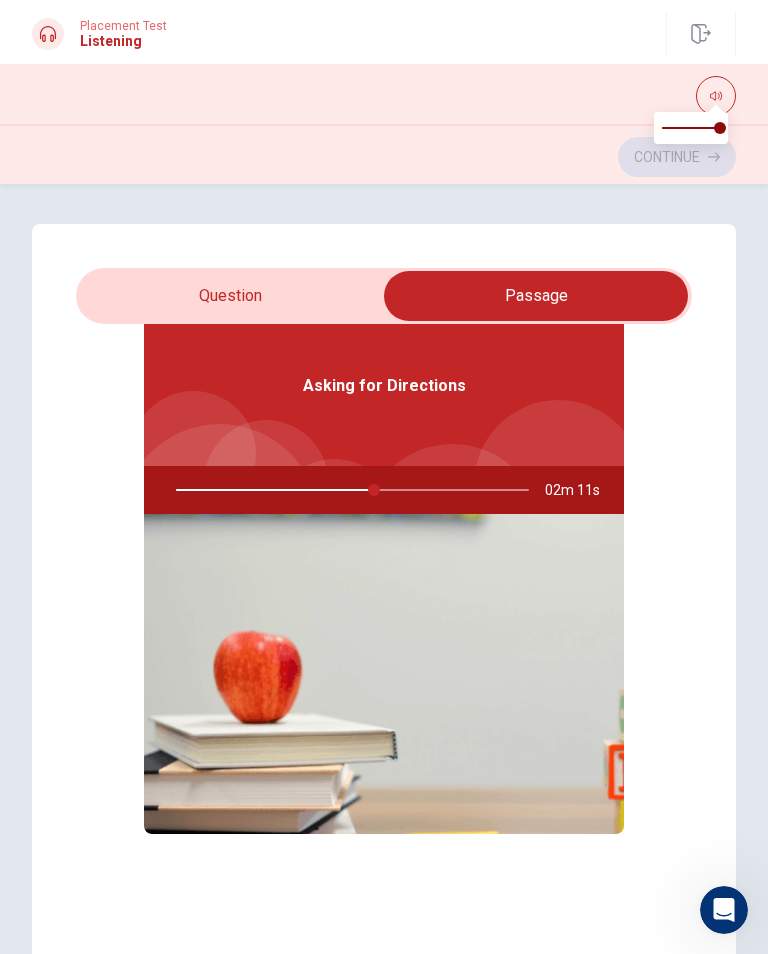 click at bounding box center (536, 296) 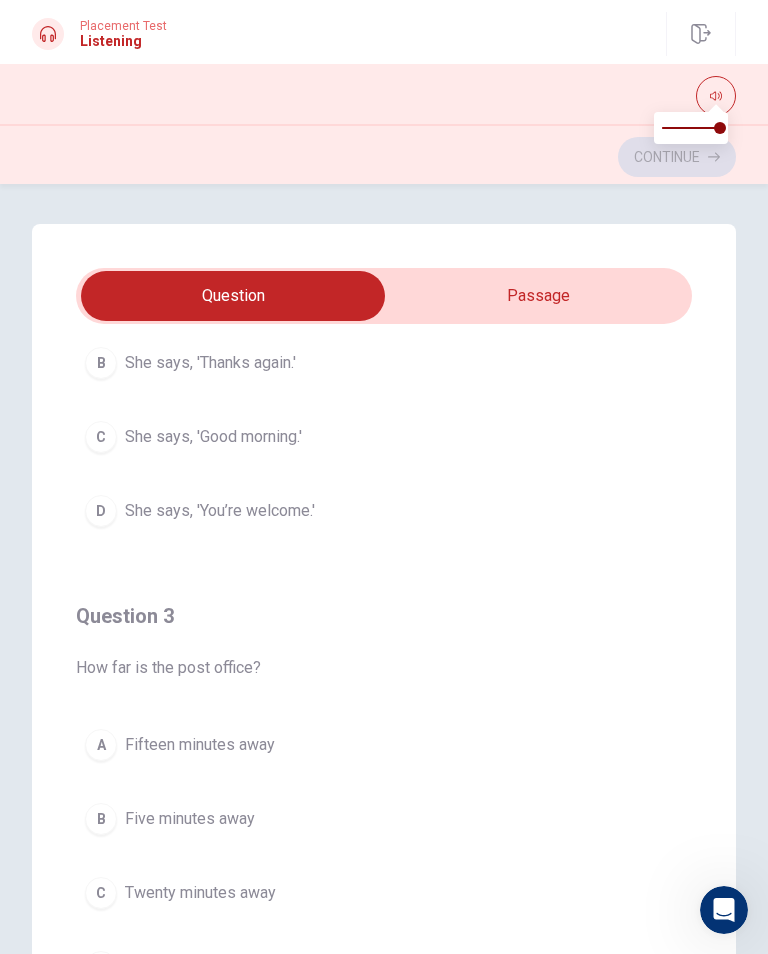 scroll, scrollTop: 733, scrollLeft: 0, axis: vertical 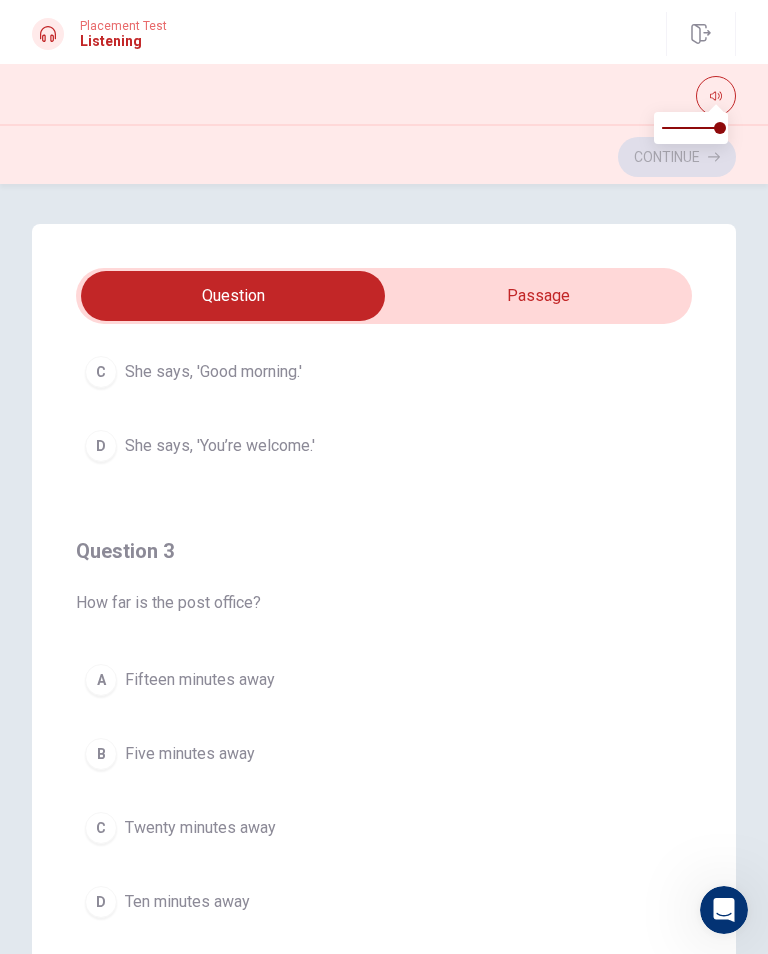 click on "A Fifteen minutes away" at bounding box center [384, 680] 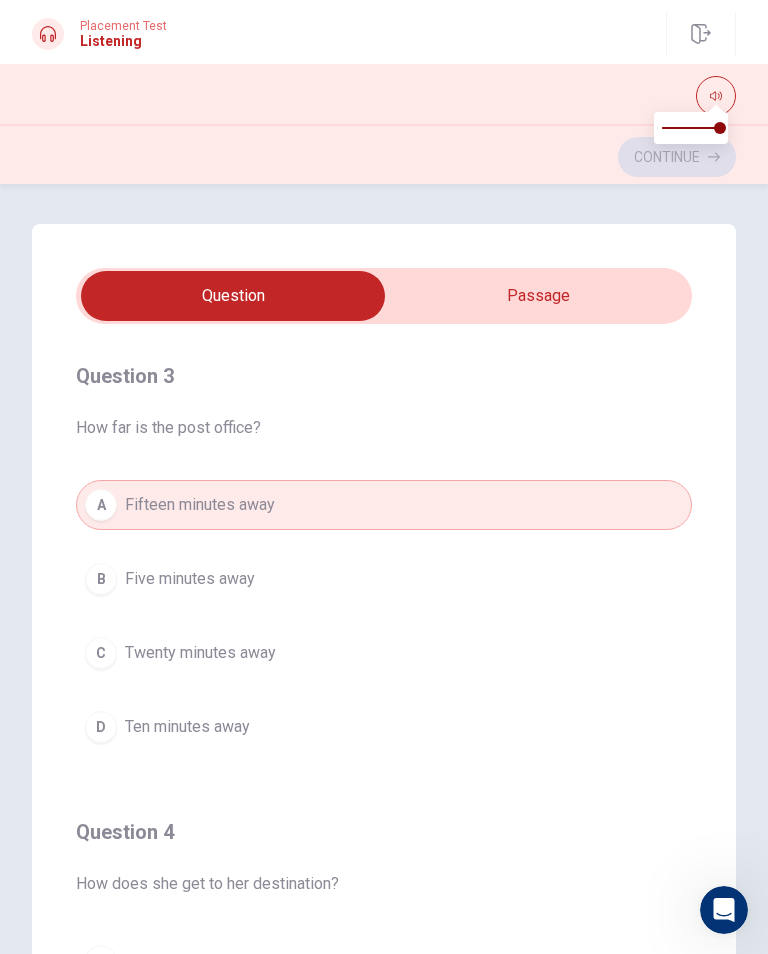 type on "58" 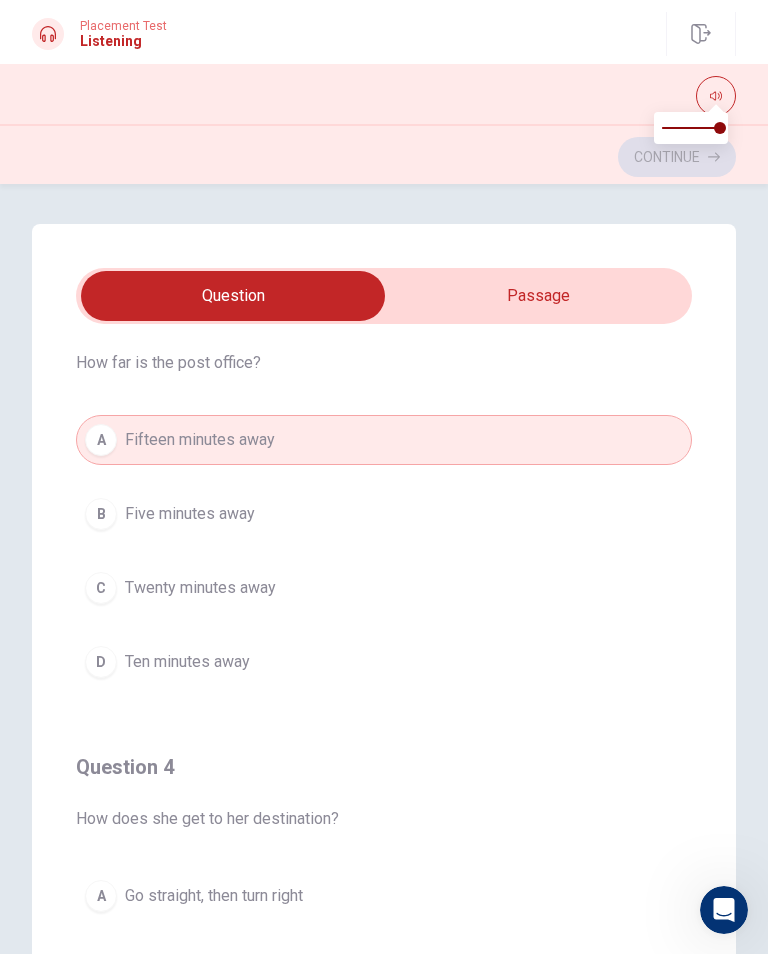 click at bounding box center [233, 296] 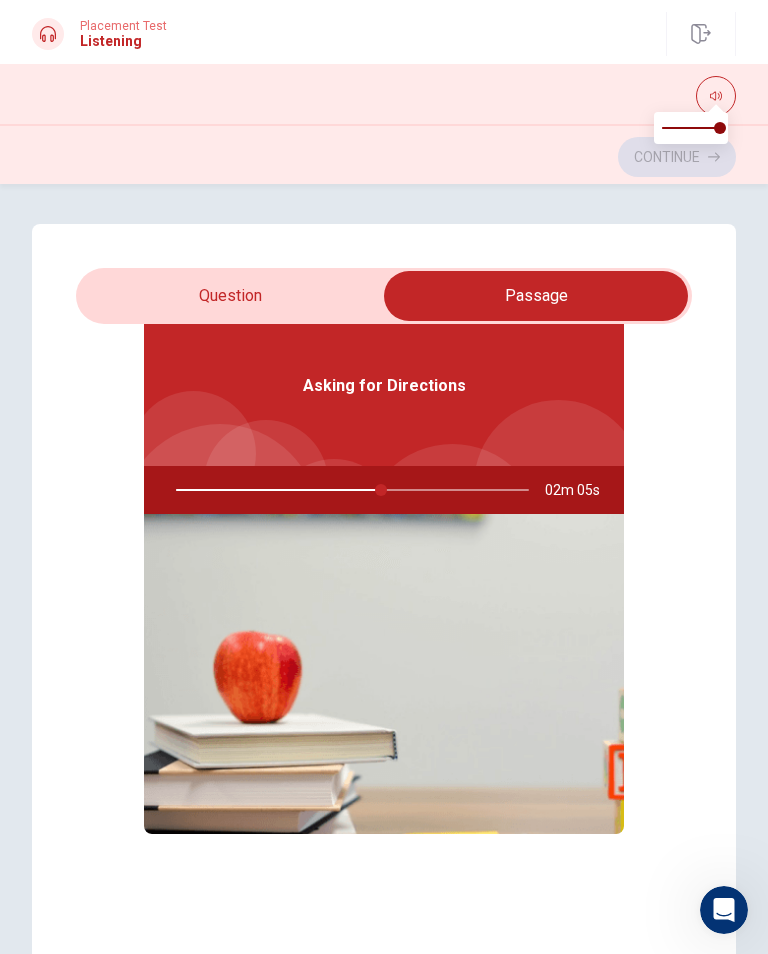 scroll, scrollTop: 112, scrollLeft: 0, axis: vertical 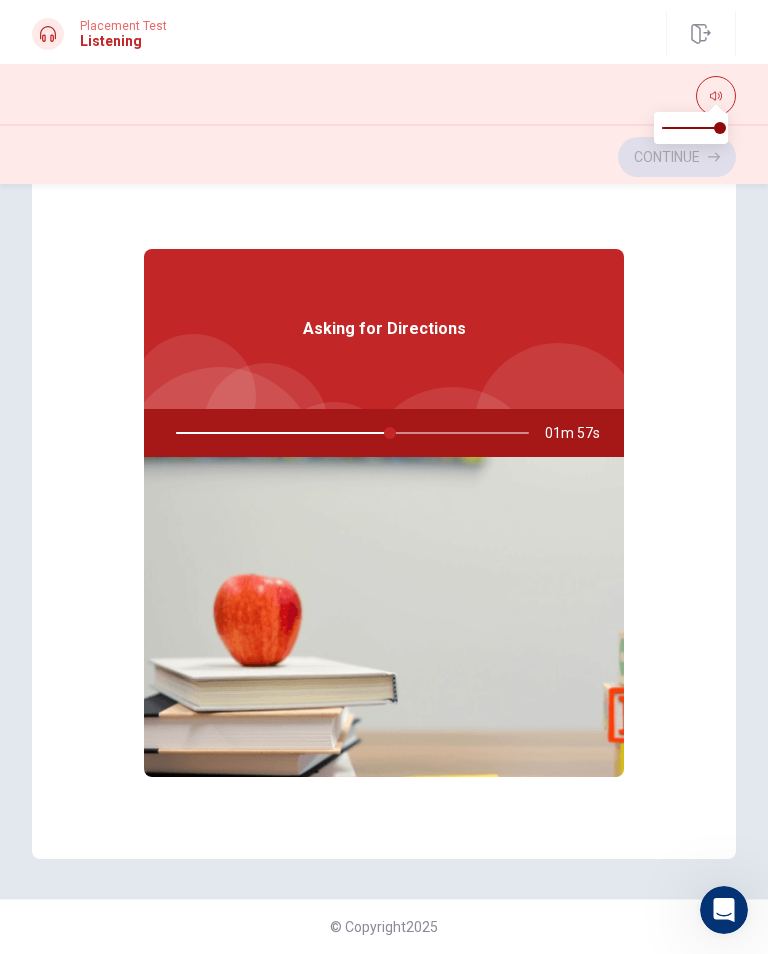 click at bounding box center [716, 96] 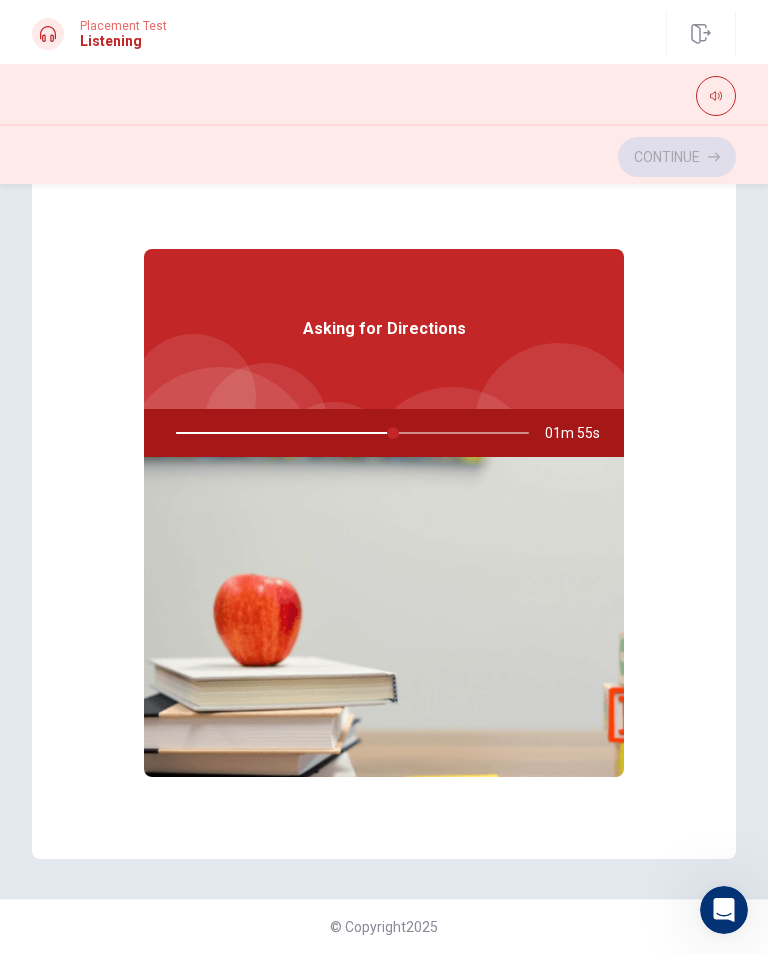 click 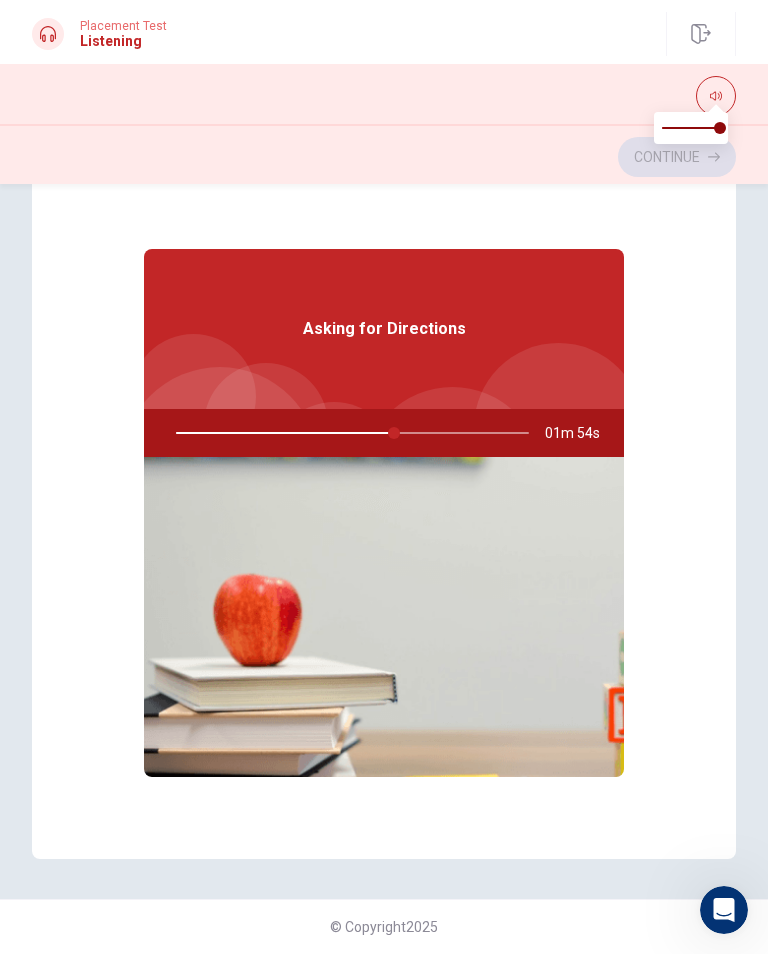 click on "Continue" at bounding box center (384, 157) 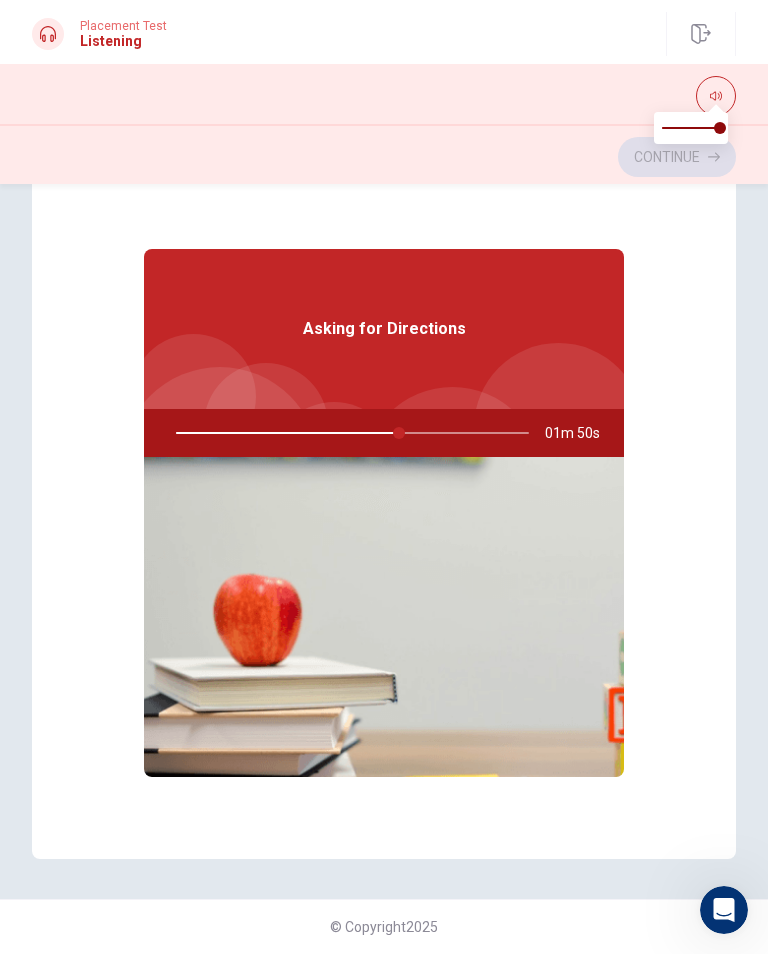 scroll, scrollTop: 0, scrollLeft: 0, axis: both 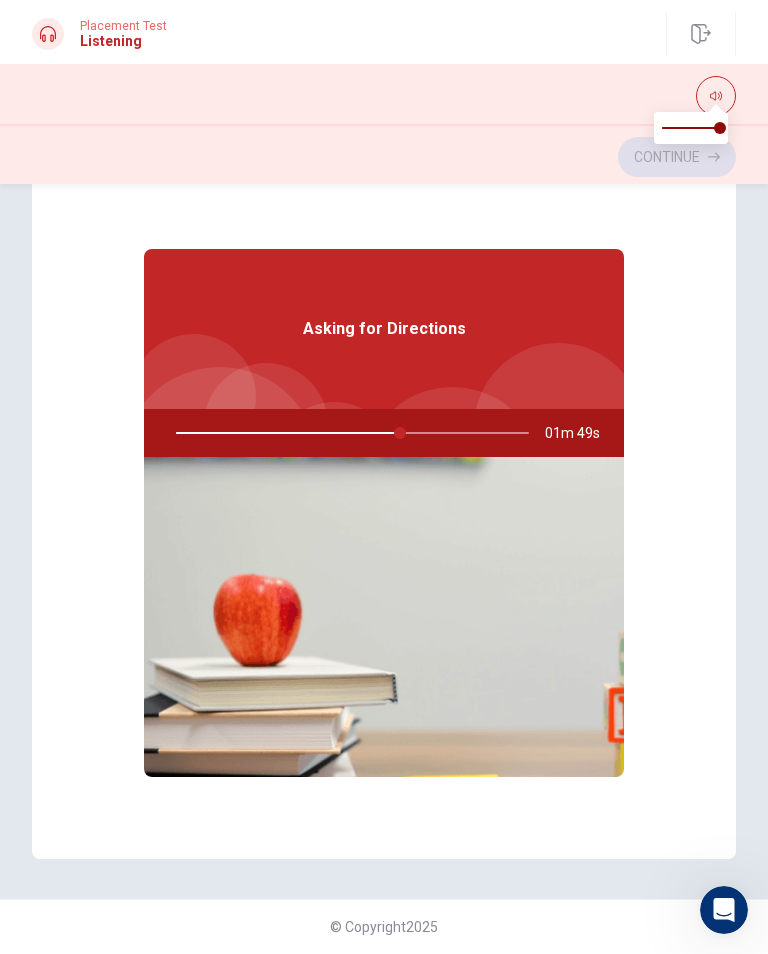 click at bounding box center [716, 96] 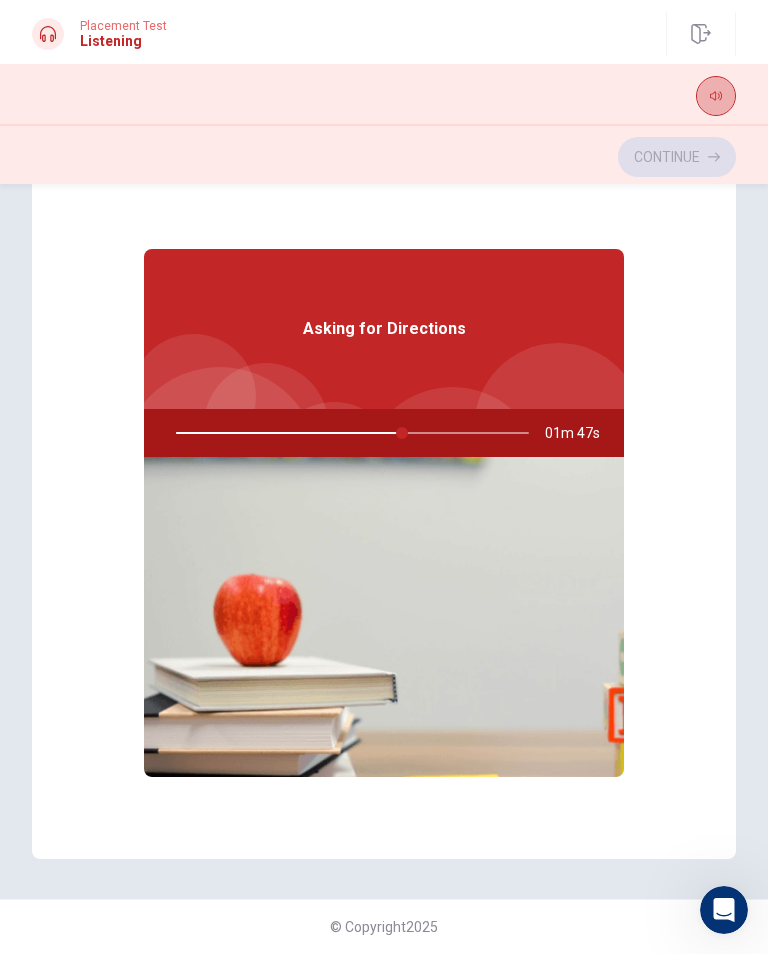 click 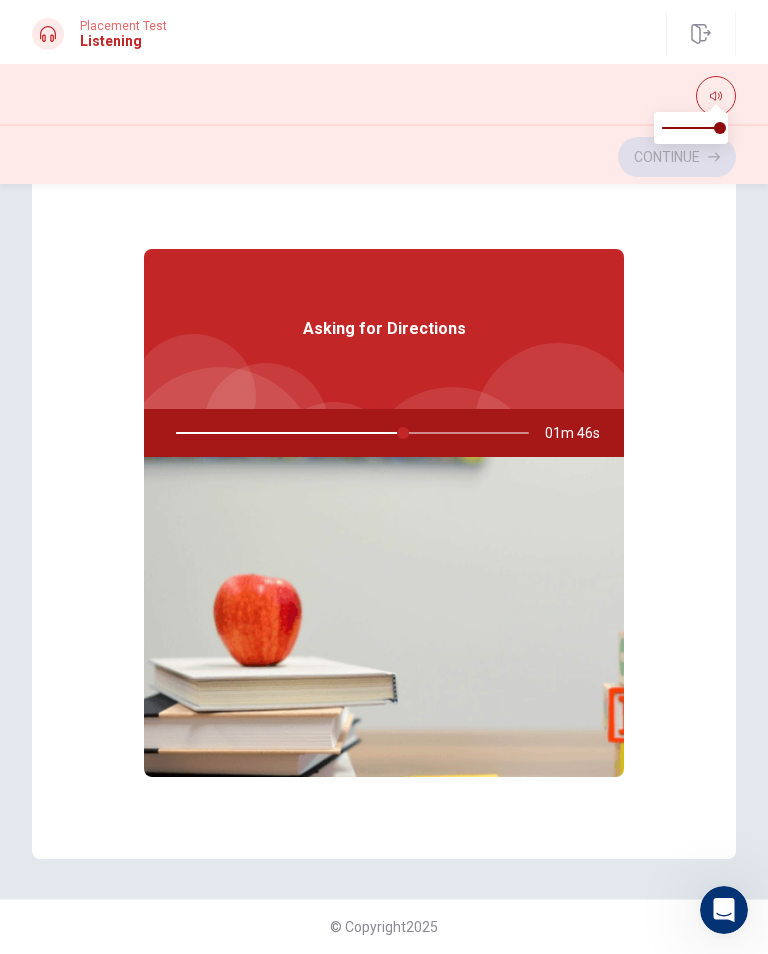 click at bounding box center [716, 96] 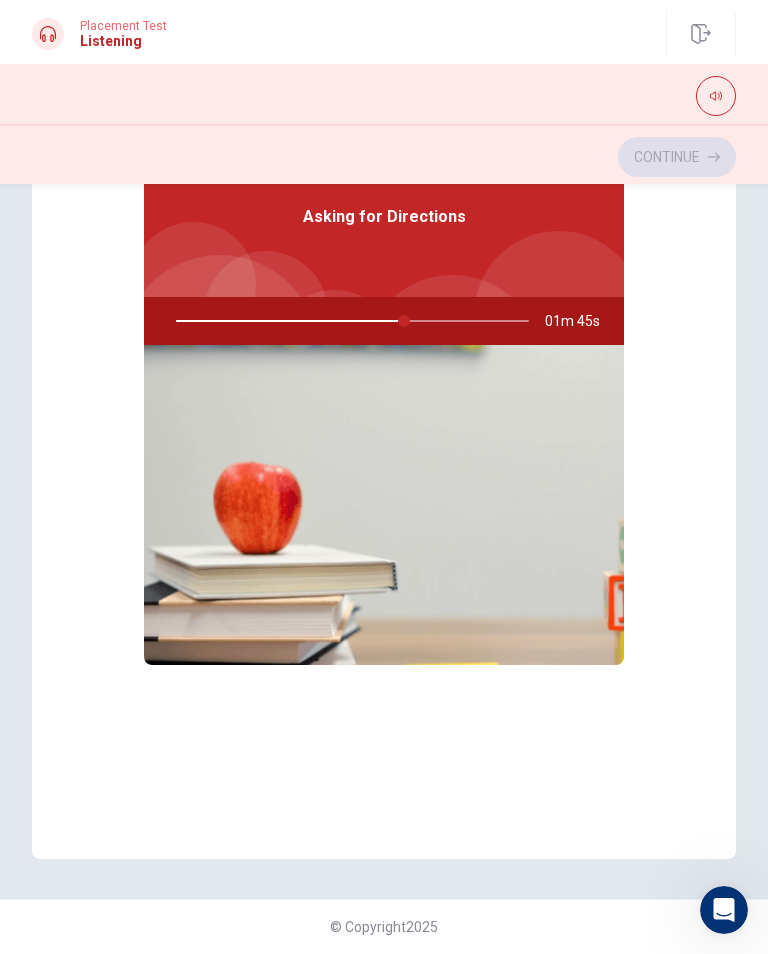 type on "65" 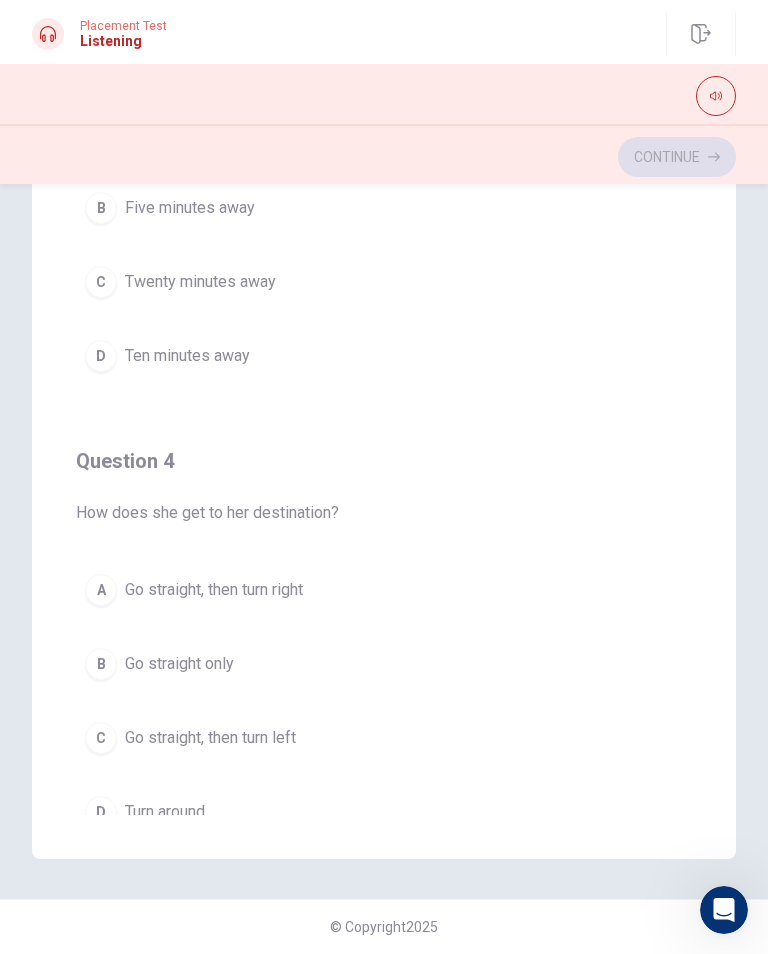scroll, scrollTop: 1124, scrollLeft: 0, axis: vertical 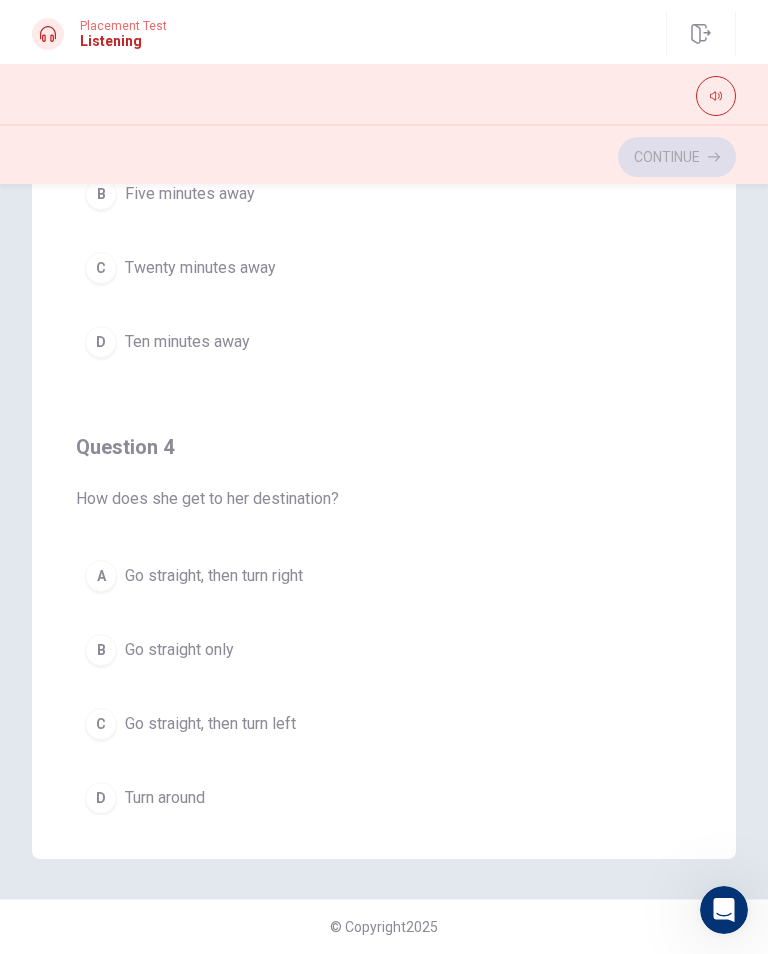 click on "A Go straight, then turn right" at bounding box center [384, 576] 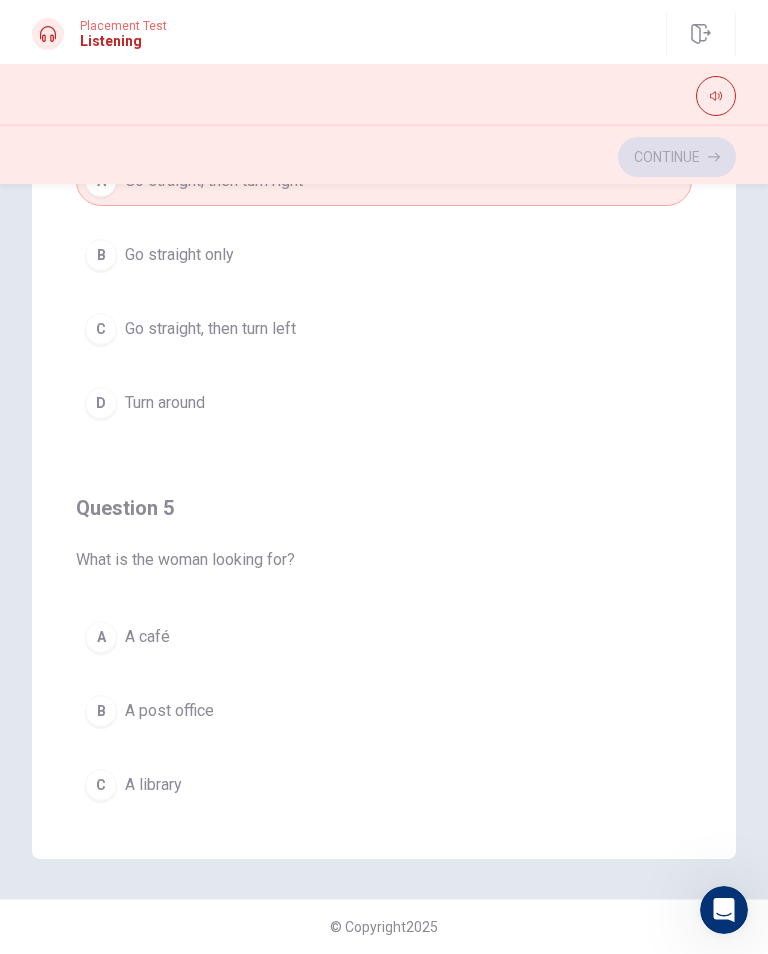 scroll, scrollTop: 1534, scrollLeft: 0, axis: vertical 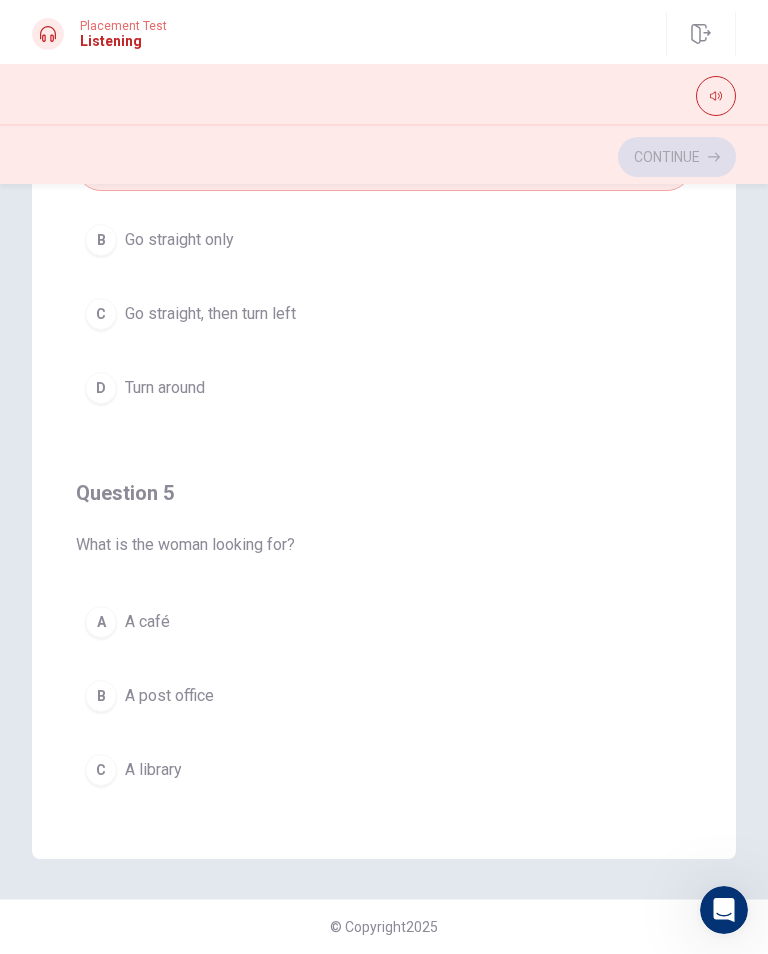 click on "A A café" at bounding box center [384, 622] 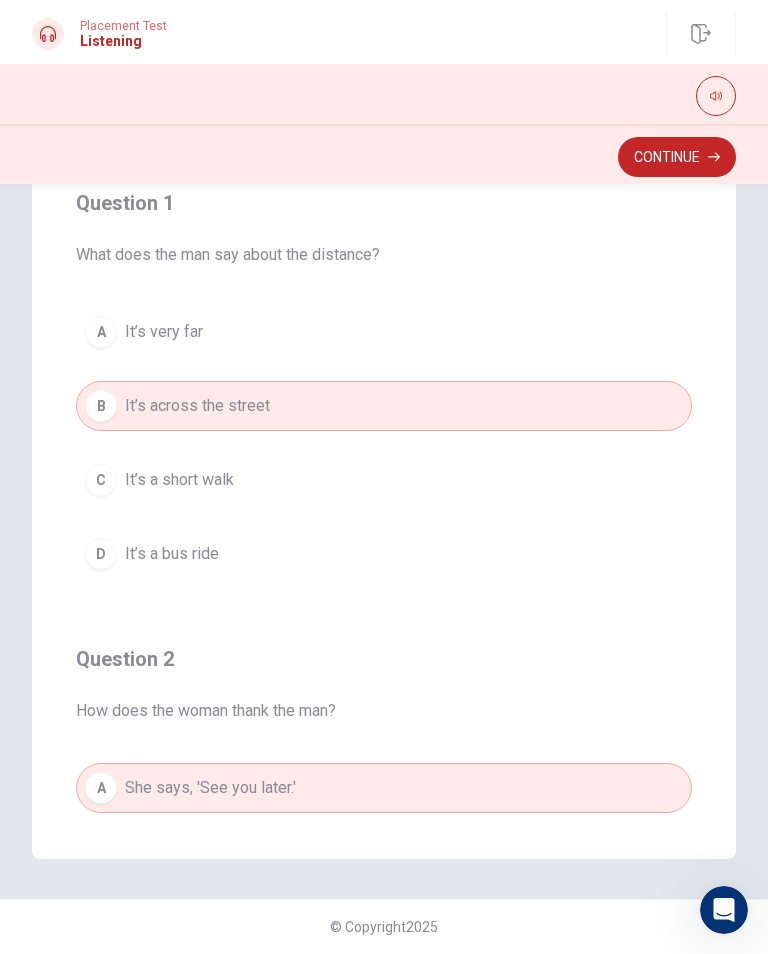 scroll, scrollTop: 0, scrollLeft: 0, axis: both 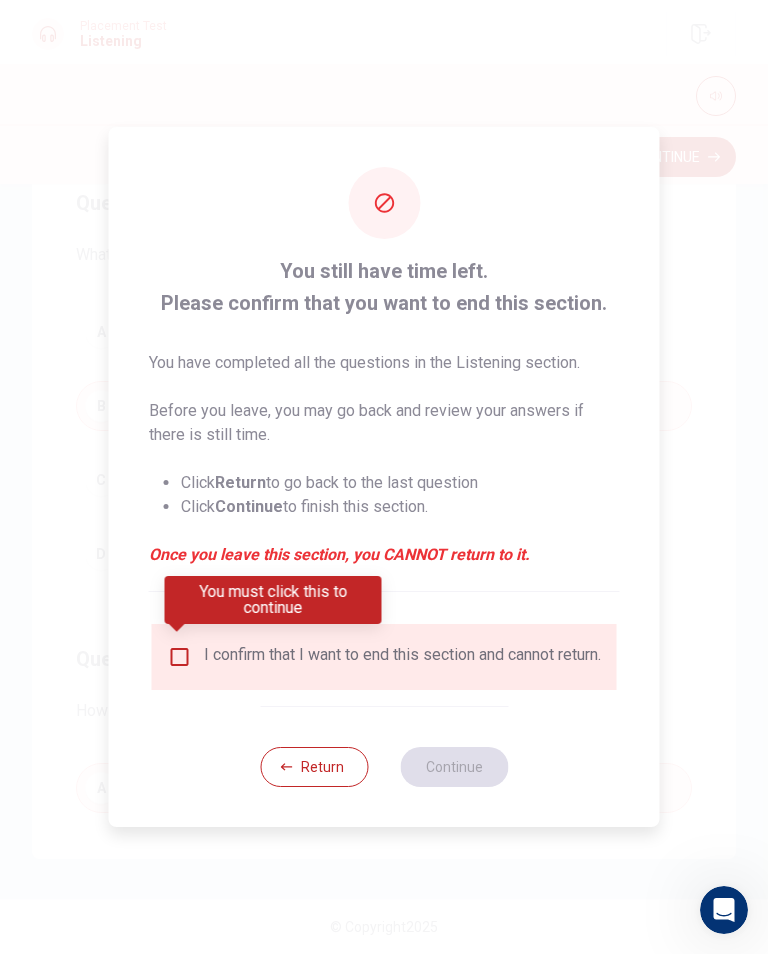 click at bounding box center (180, 657) 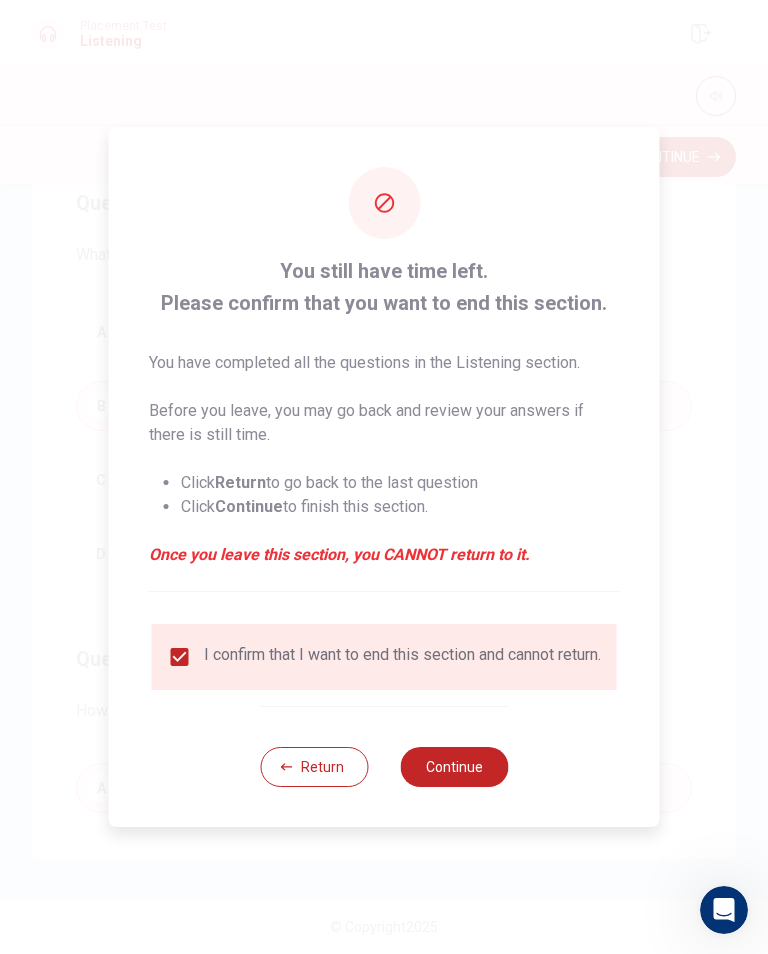 click on "Continue" at bounding box center [454, 767] 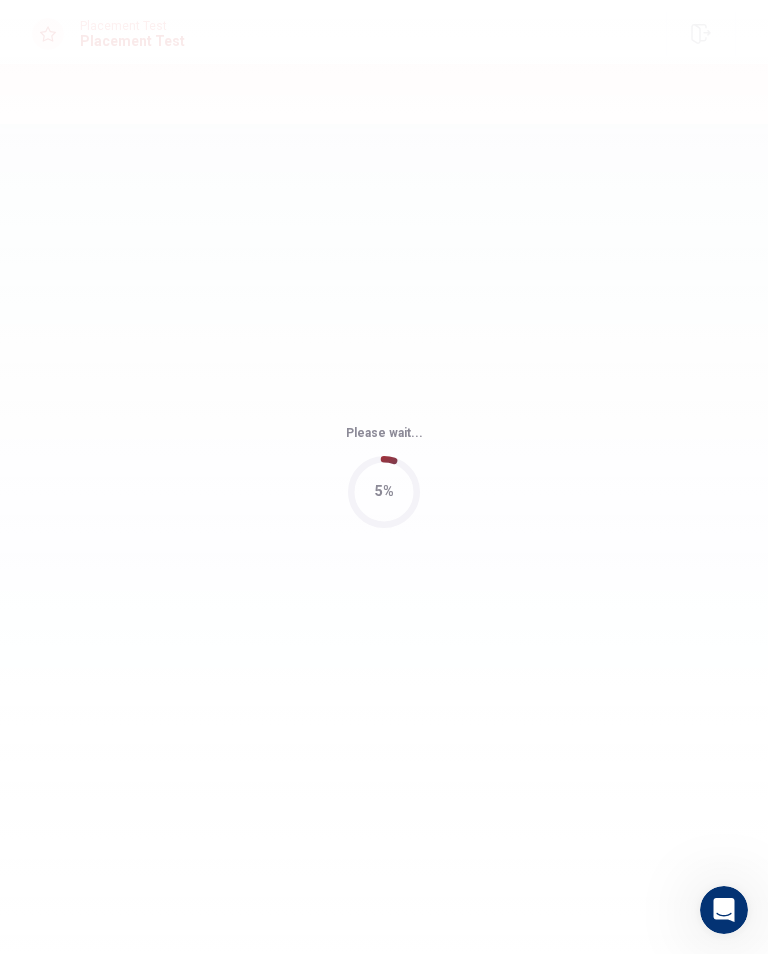 scroll, scrollTop: 0, scrollLeft: 0, axis: both 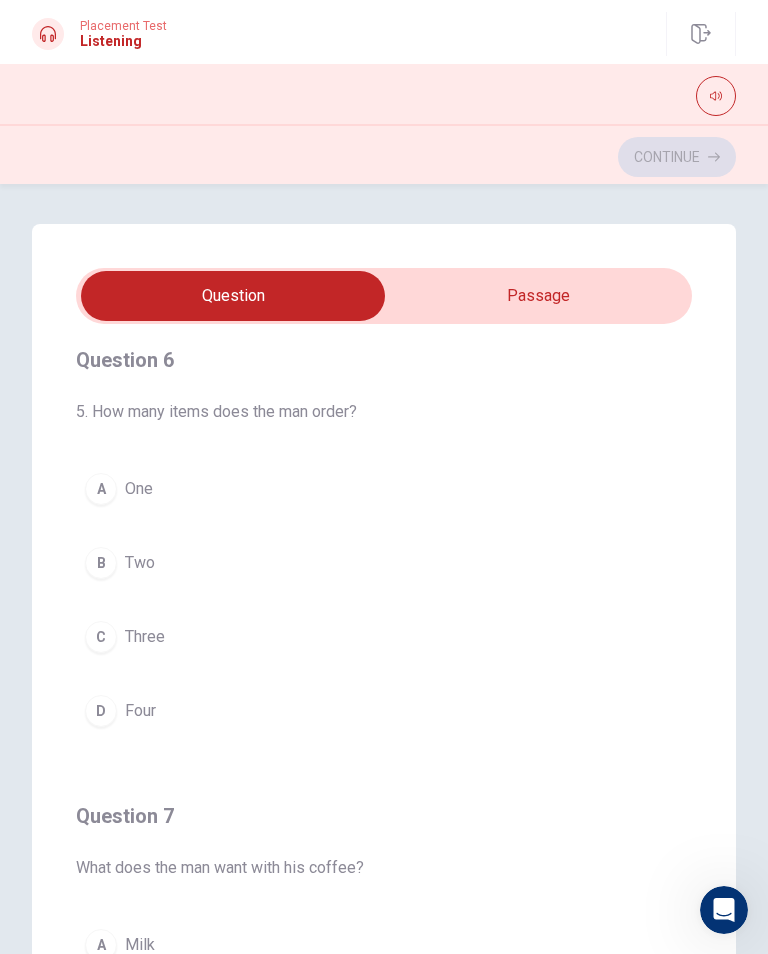 click on "A One" at bounding box center (384, 489) 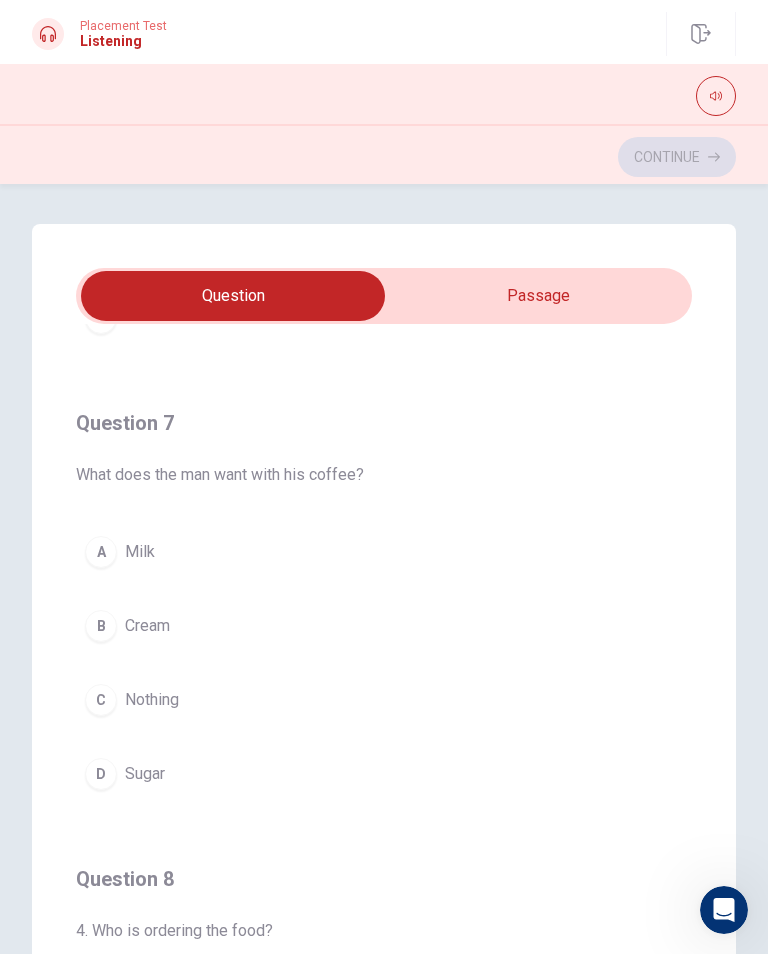 scroll, scrollTop: 409, scrollLeft: 0, axis: vertical 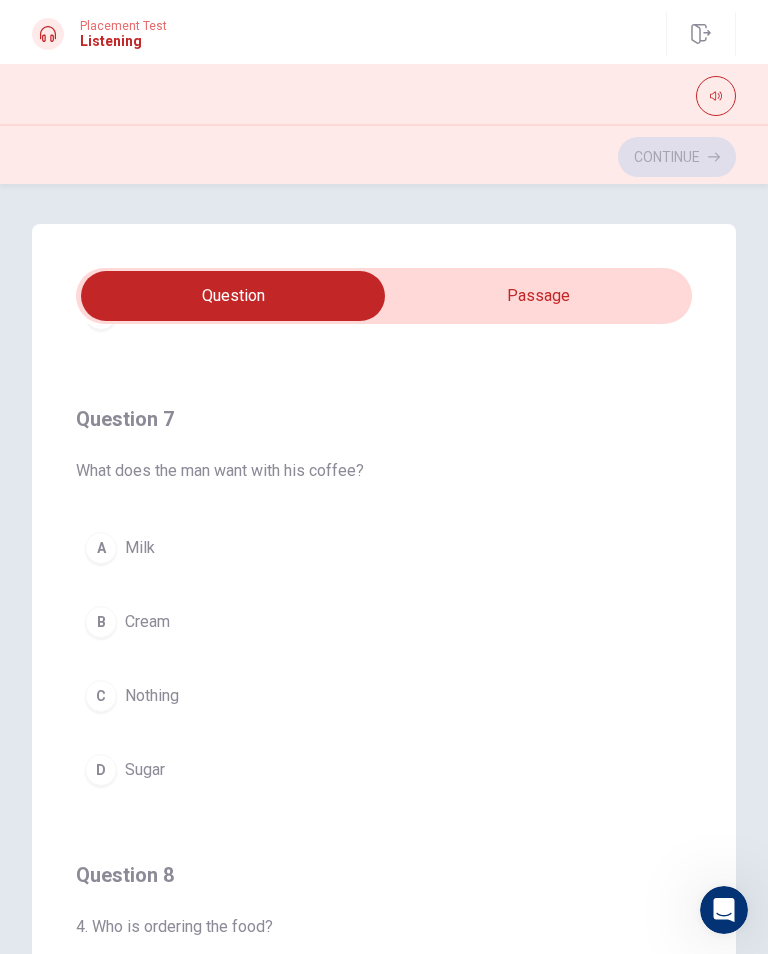 click on "A Milk" at bounding box center [384, 548] 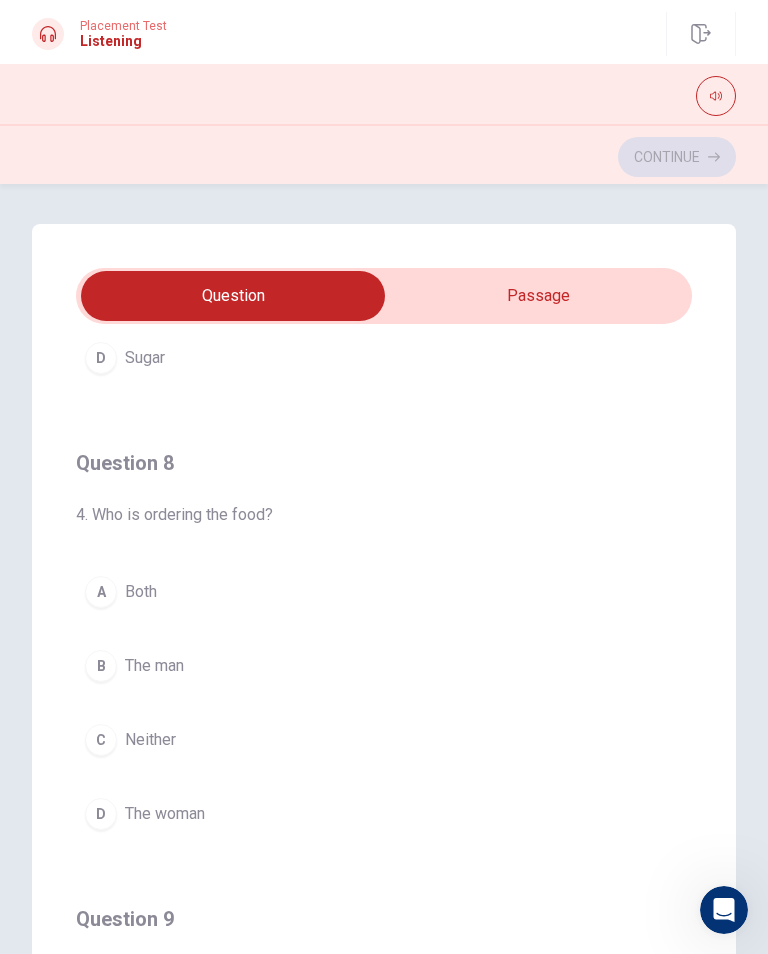 scroll, scrollTop: 822, scrollLeft: 0, axis: vertical 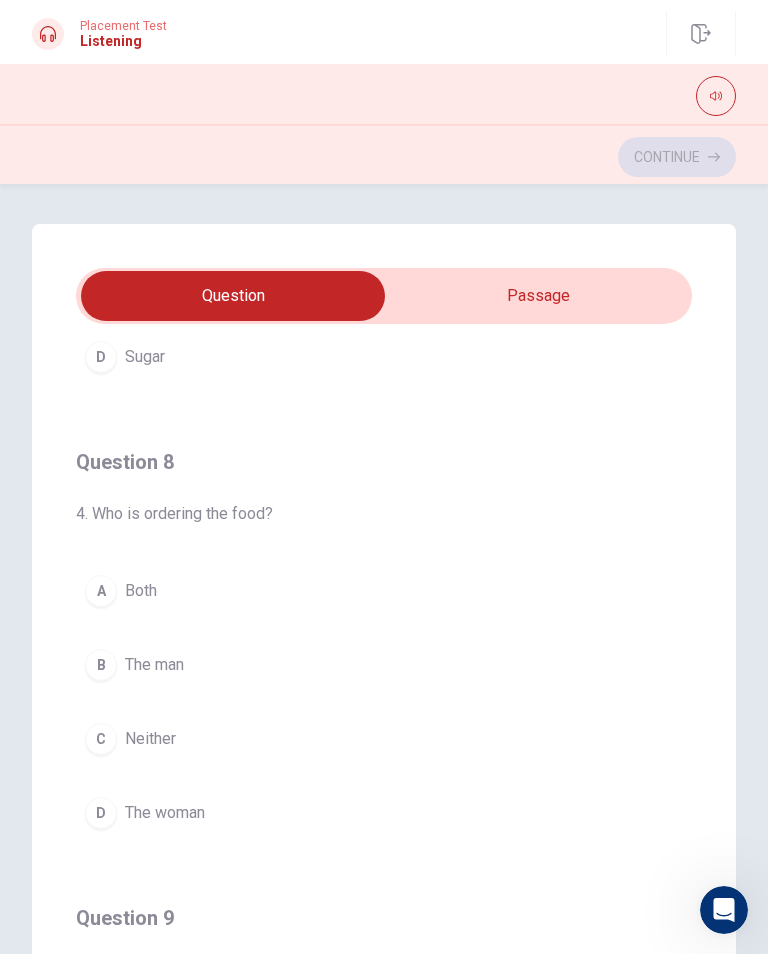 click on "A Both" at bounding box center (384, 591) 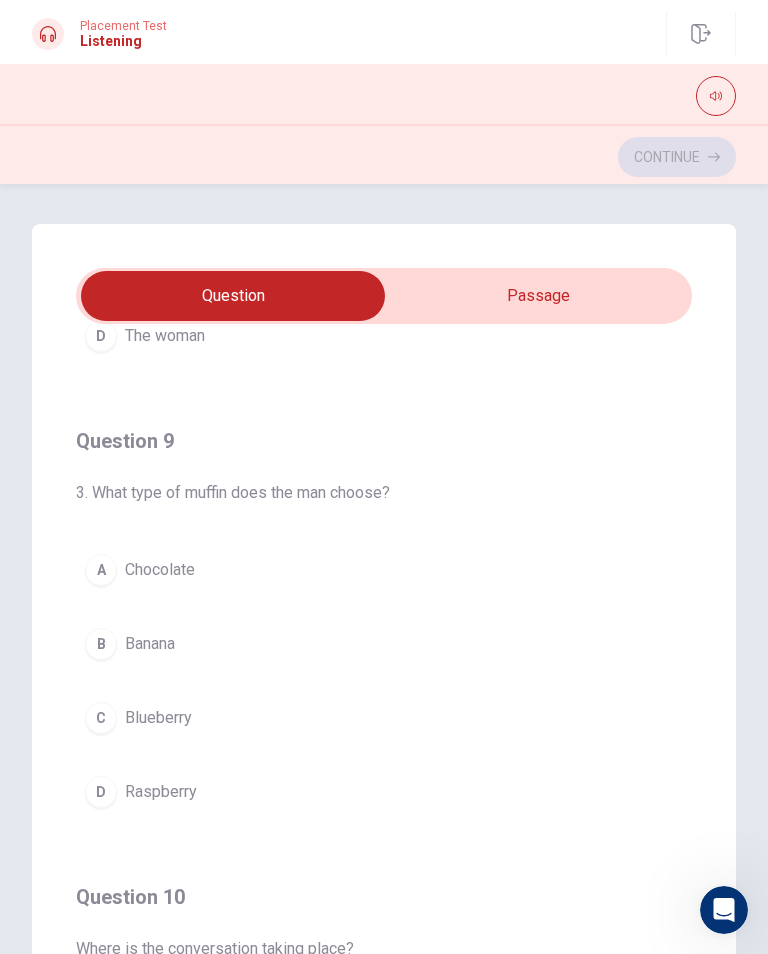 scroll, scrollTop: 1301, scrollLeft: 0, axis: vertical 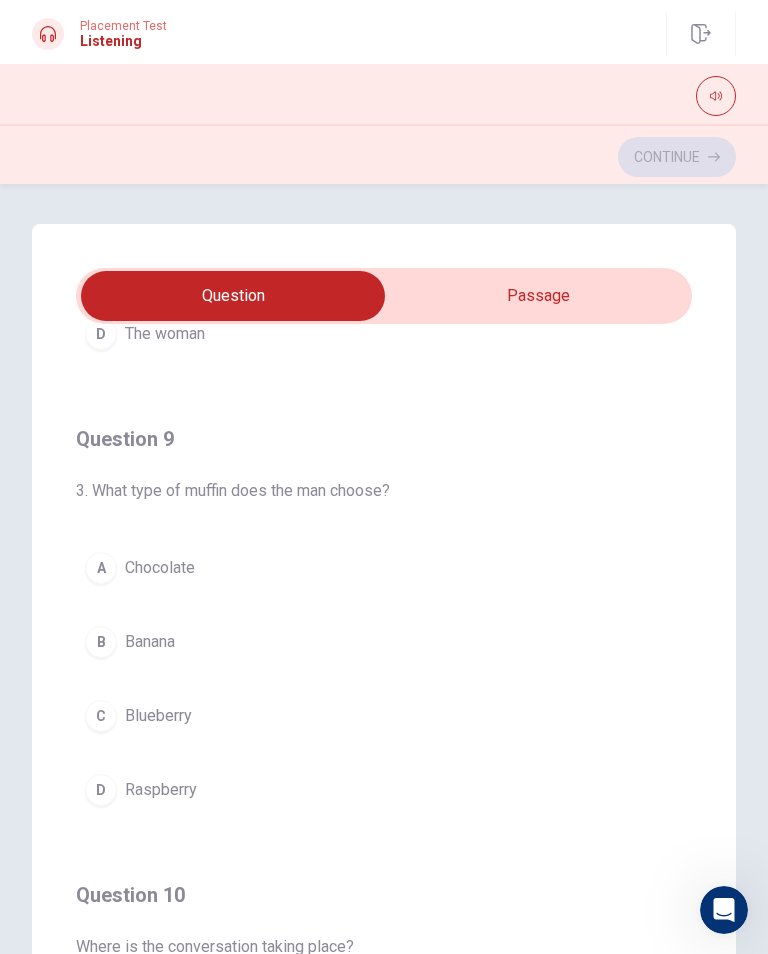 click on "A Chocolate" at bounding box center [384, 568] 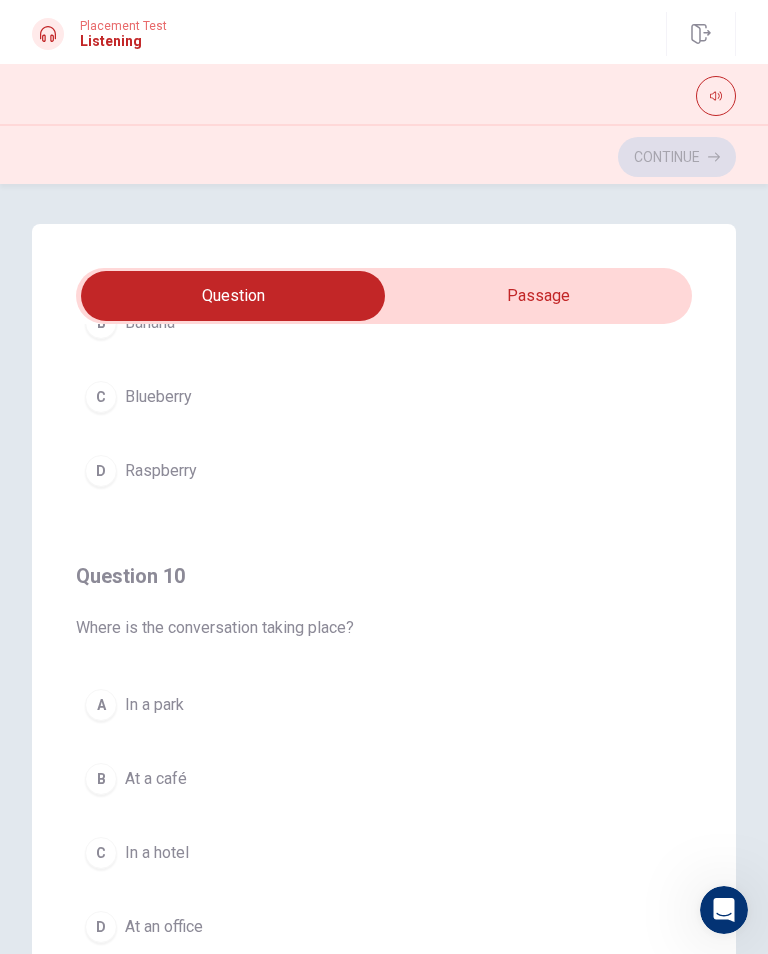 scroll, scrollTop: 1620, scrollLeft: 0, axis: vertical 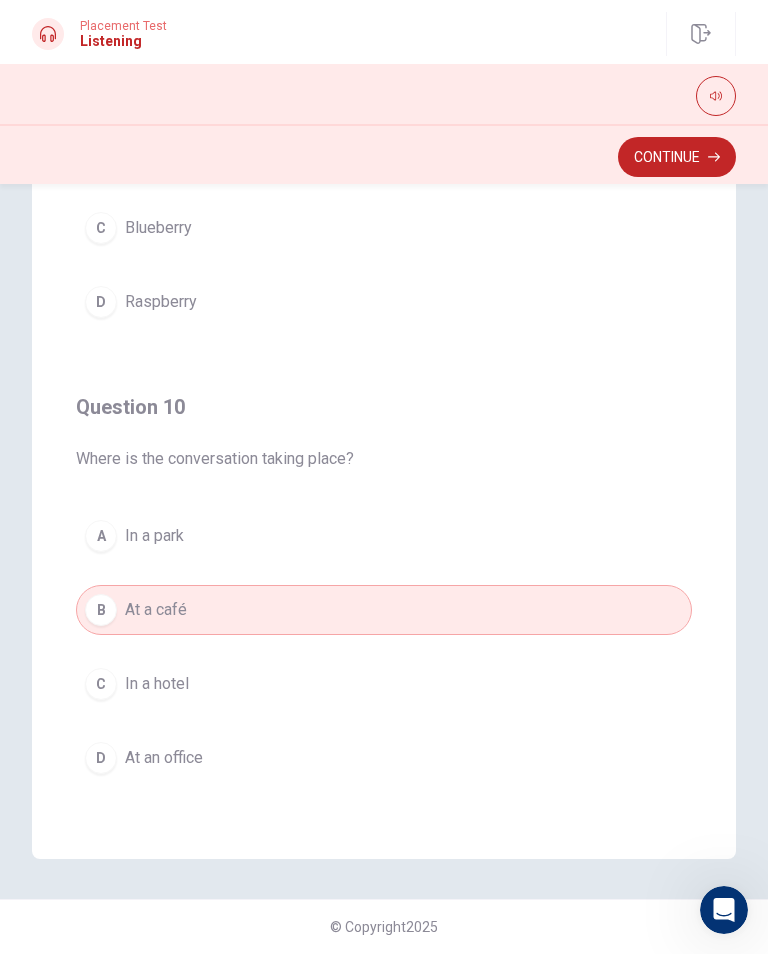 click on "Continue" at bounding box center [677, 157] 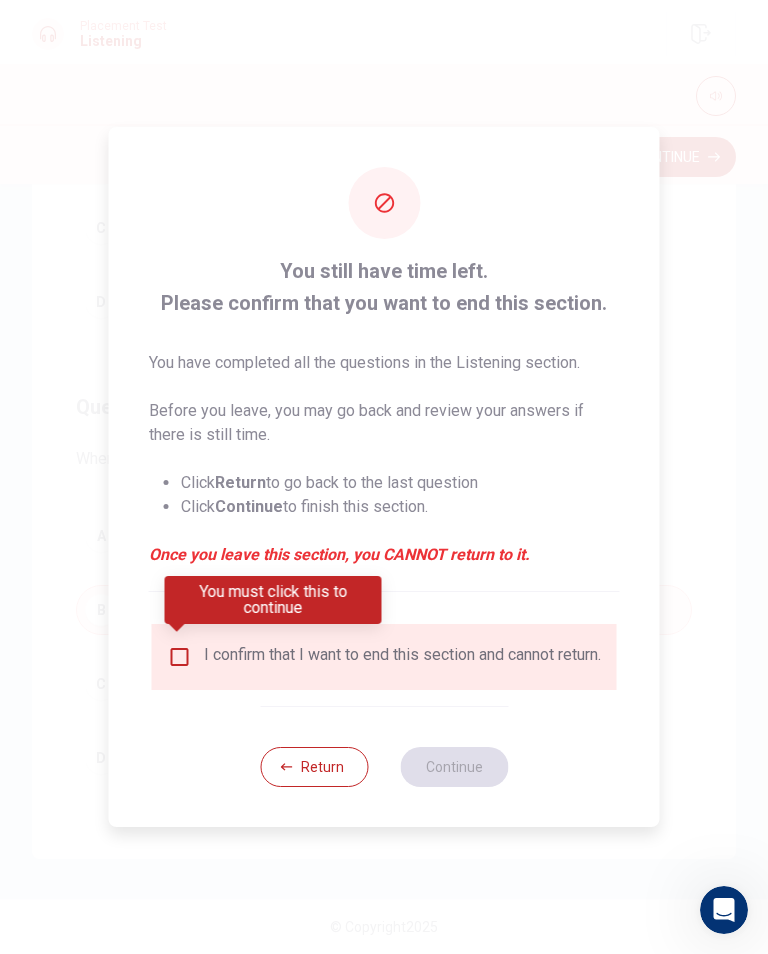 click at bounding box center (180, 657) 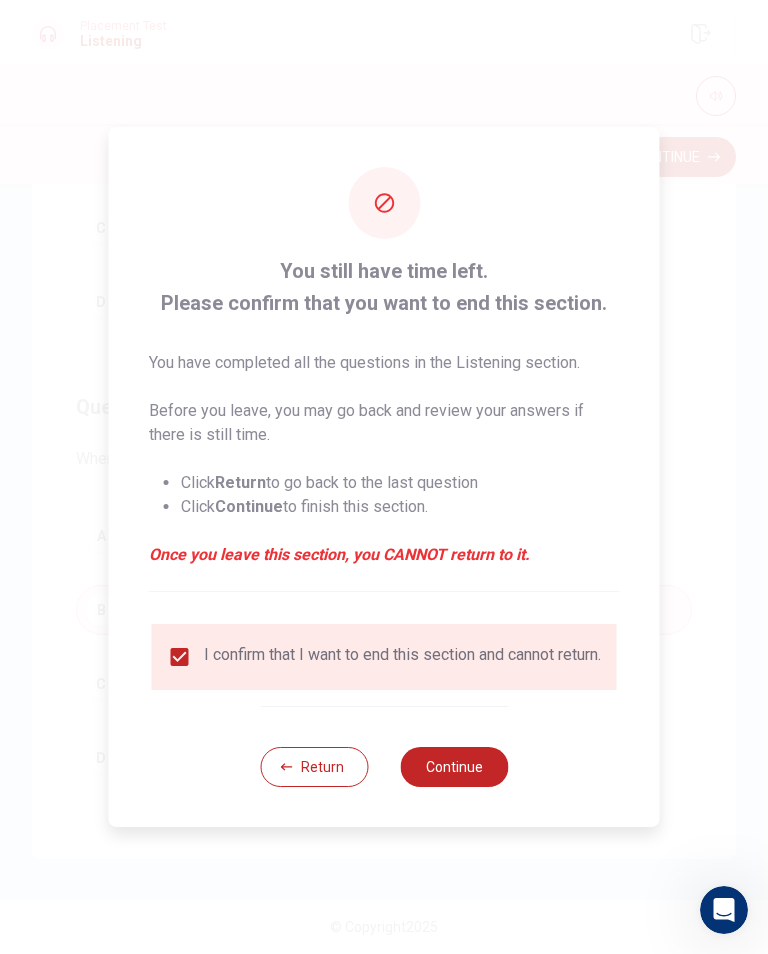 click on "Continue" at bounding box center [454, 767] 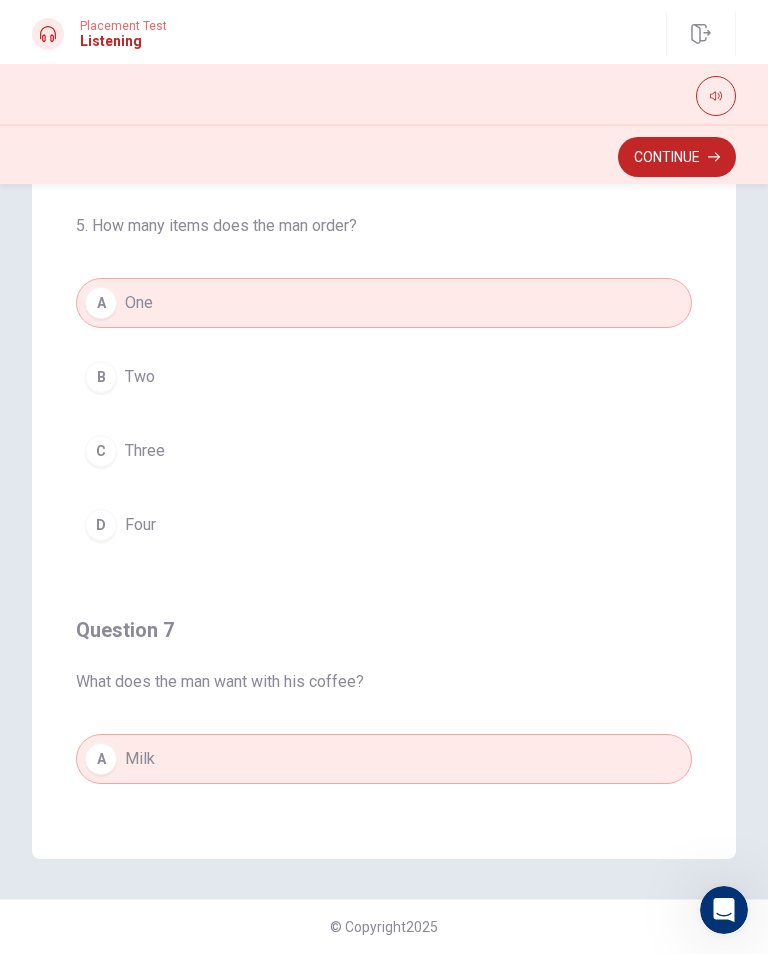 scroll, scrollTop: 19, scrollLeft: 0, axis: vertical 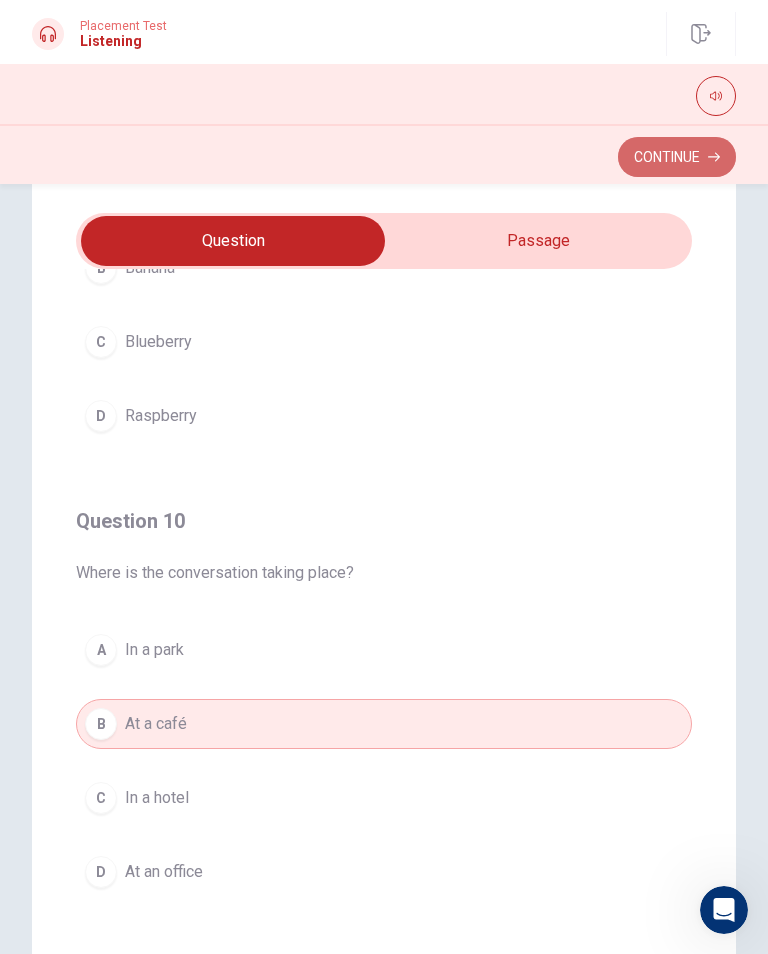 click on "Continue" at bounding box center [677, 157] 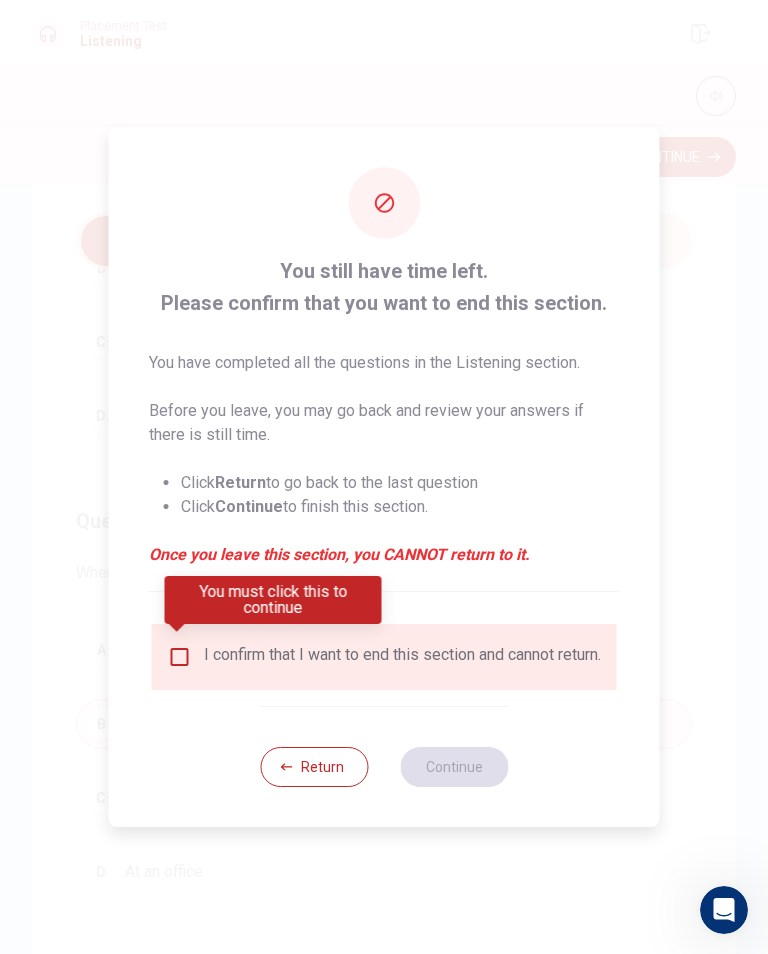 click at bounding box center (180, 657) 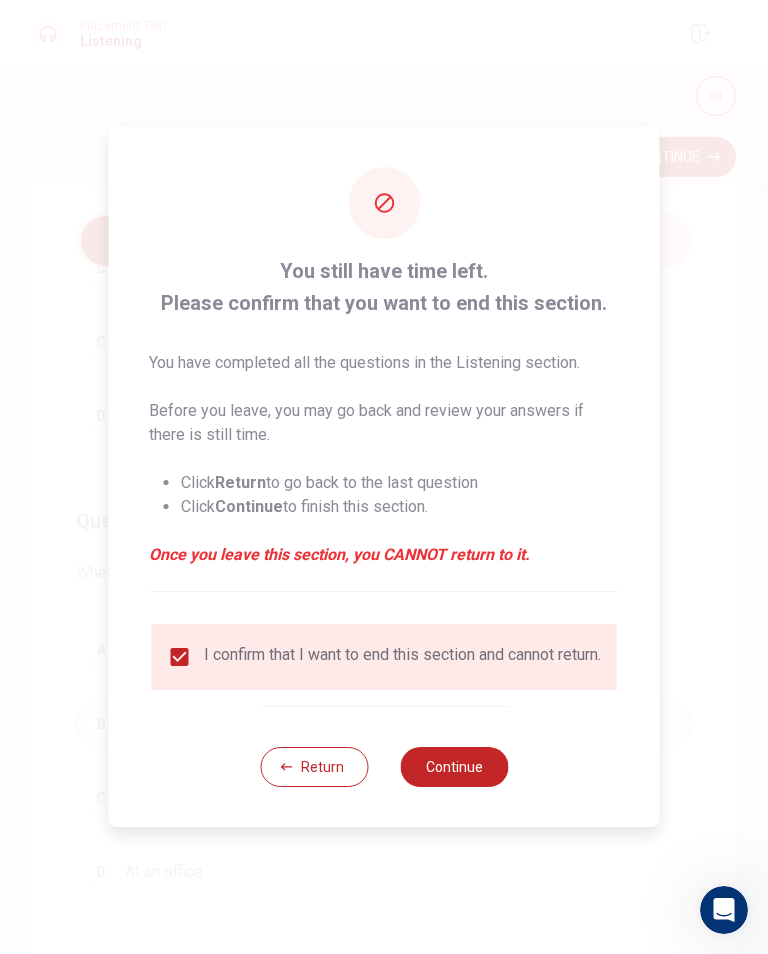 click on "Continue" at bounding box center [454, 767] 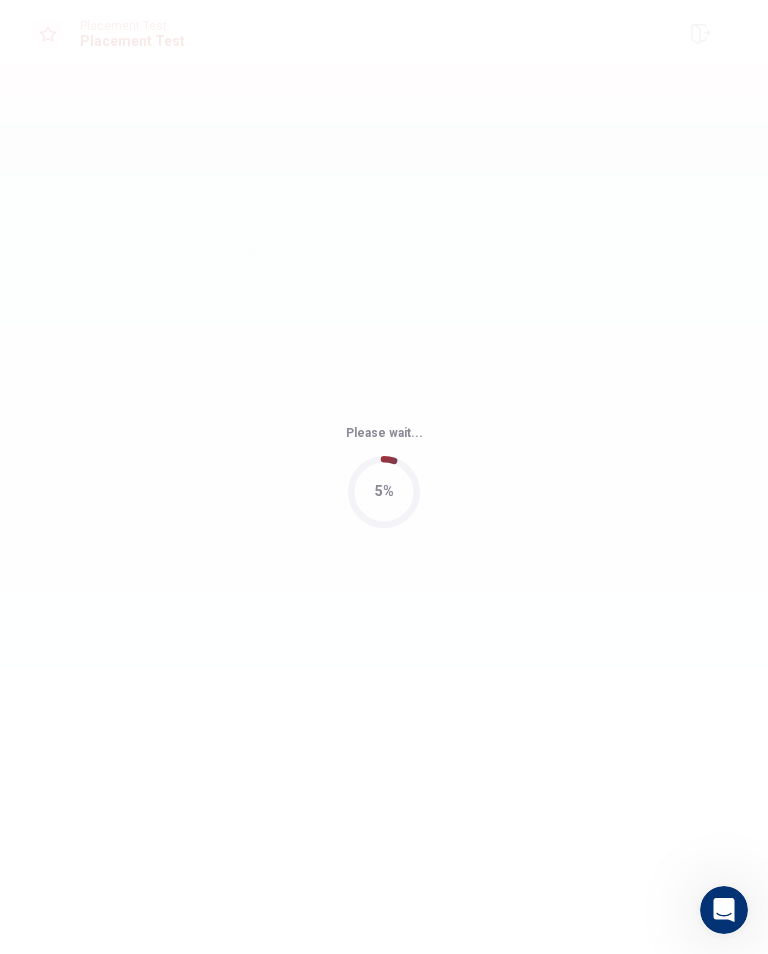 scroll, scrollTop: 0, scrollLeft: 0, axis: both 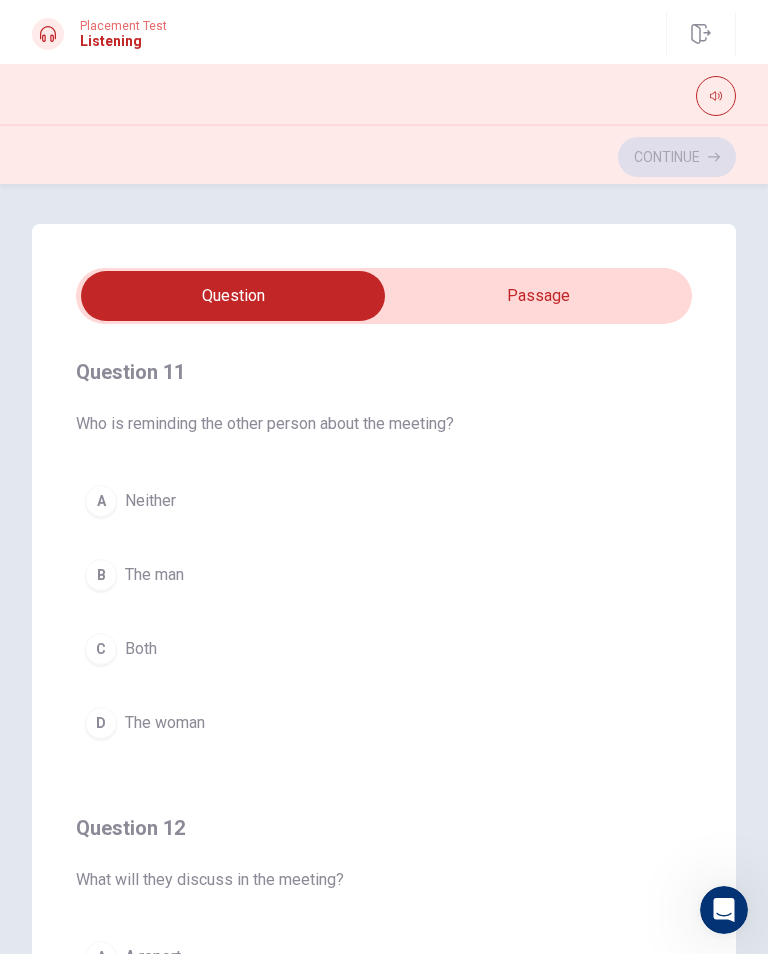 click on "C Both" at bounding box center (384, 649) 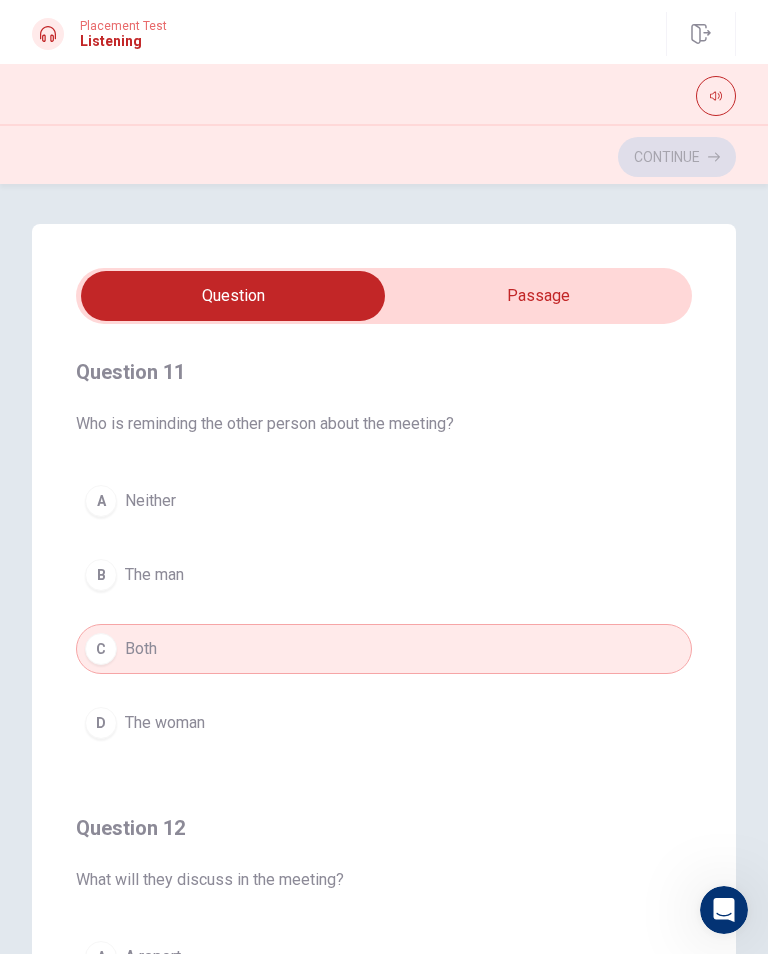 scroll, scrollTop: 0, scrollLeft: 0, axis: both 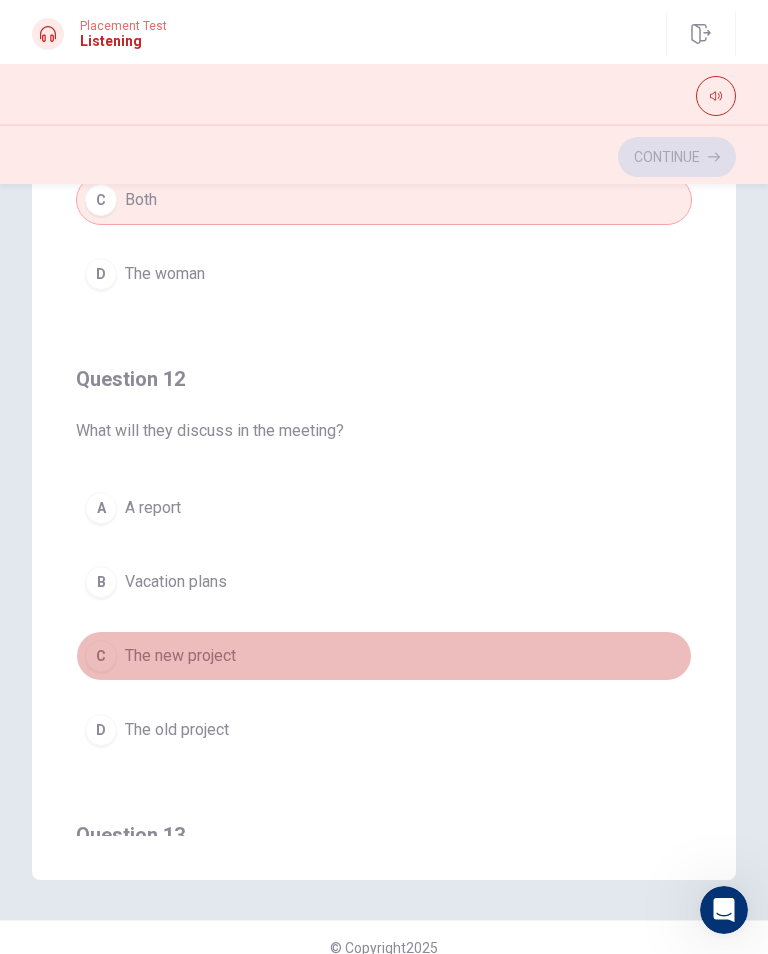 click on "C The new project" at bounding box center (384, 656) 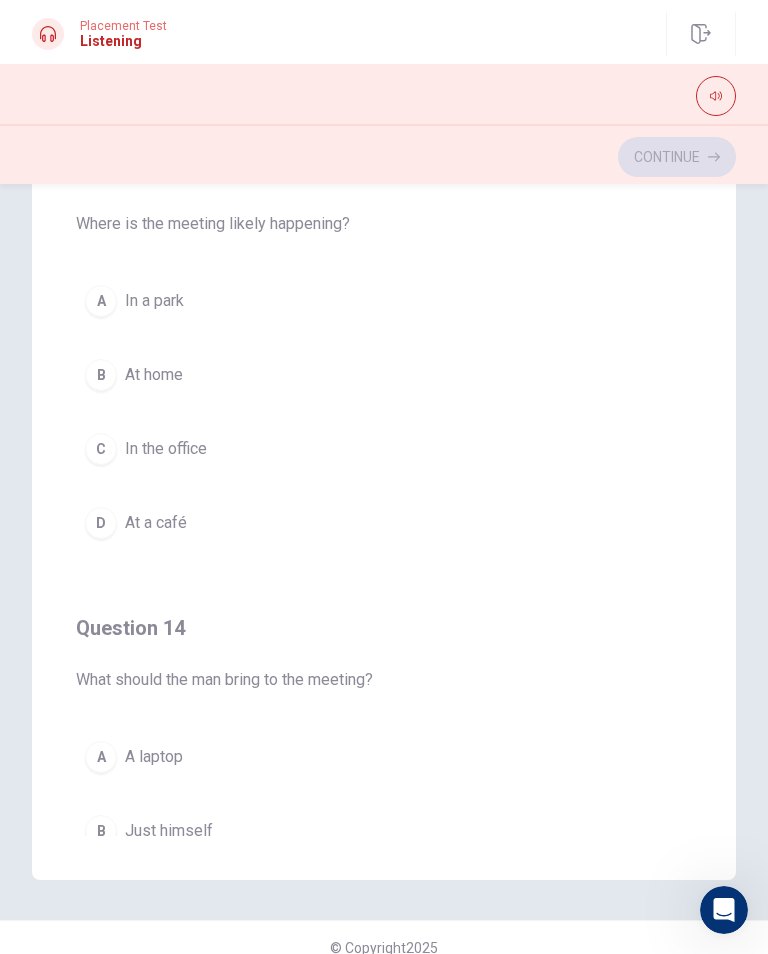 scroll, scrollTop: 838, scrollLeft: 0, axis: vertical 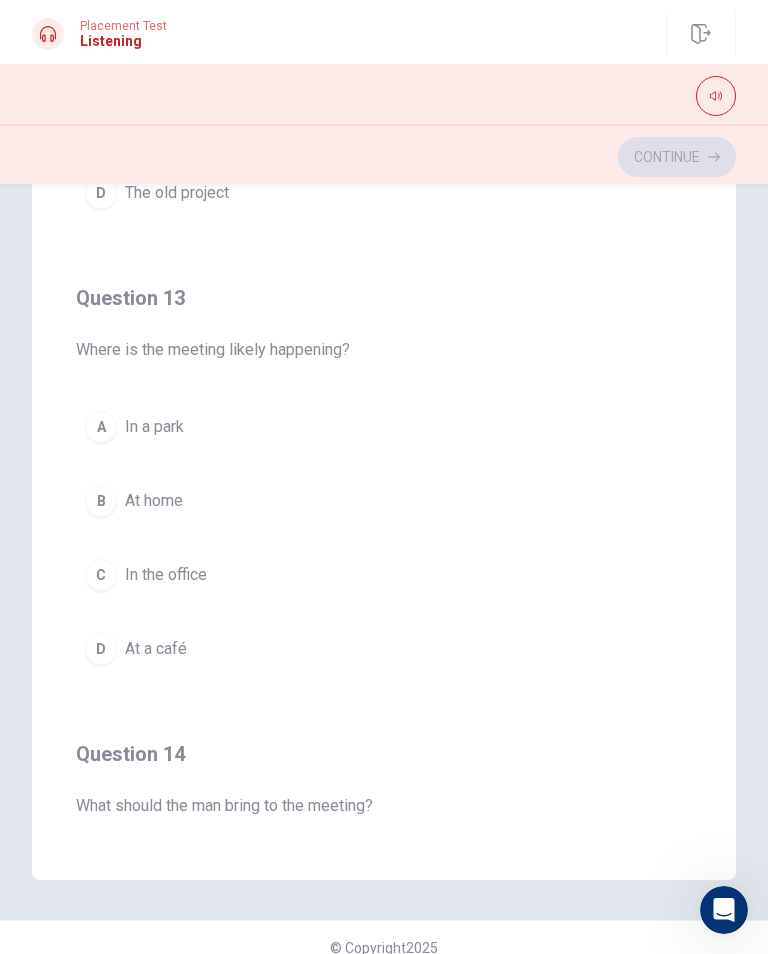 click on "C In the office" at bounding box center [384, 575] 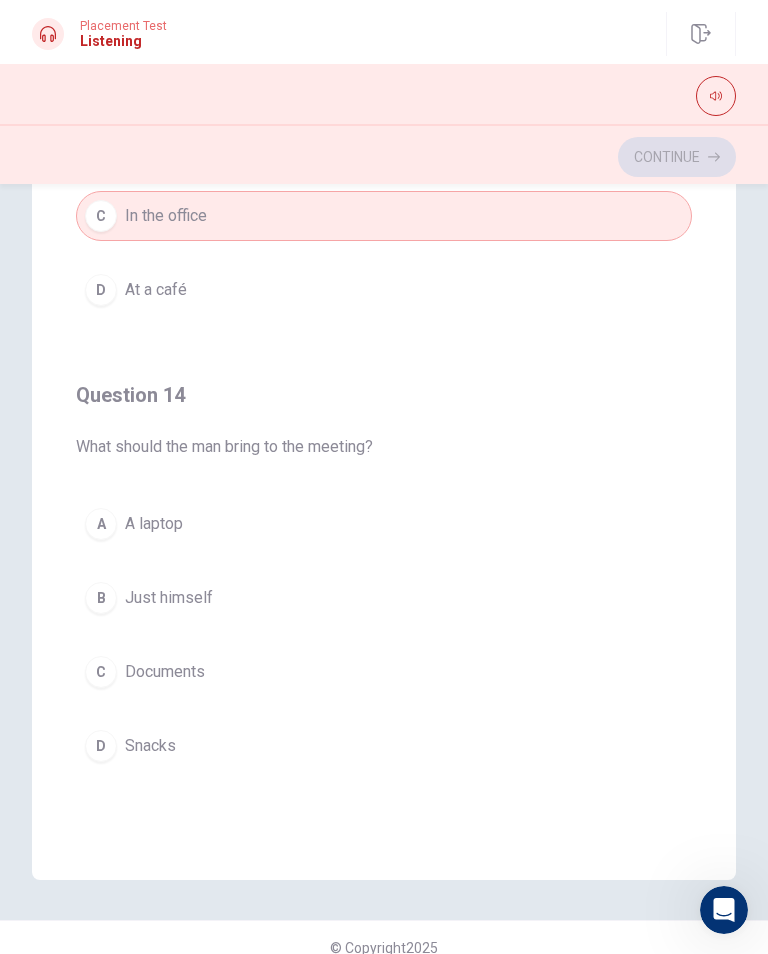 scroll, scrollTop: 1198, scrollLeft: 0, axis: vertical 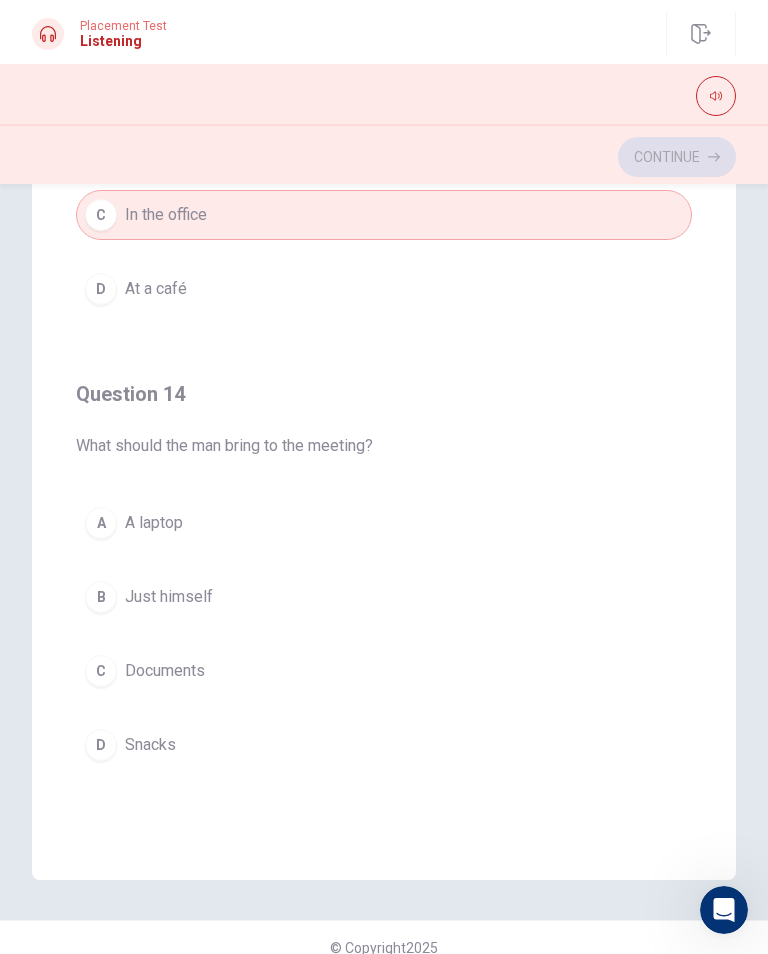 click on "B Just himself" at bounding box center [384, 597] 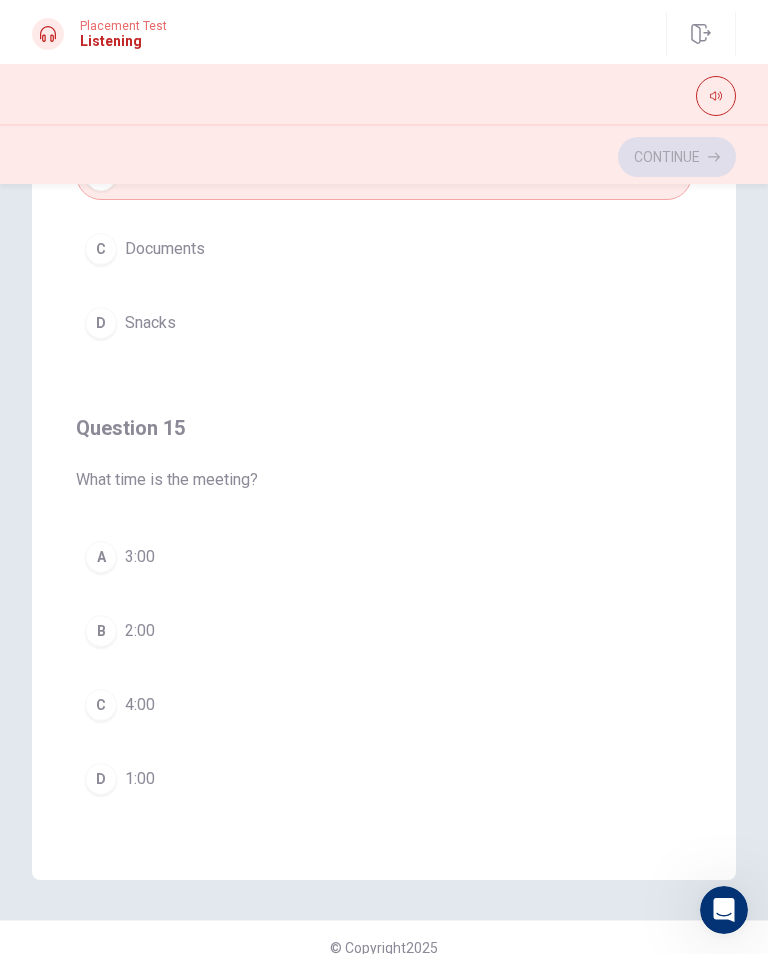 scroll, scrollTop: 1620, scrollLeft: 0, axis: vertical 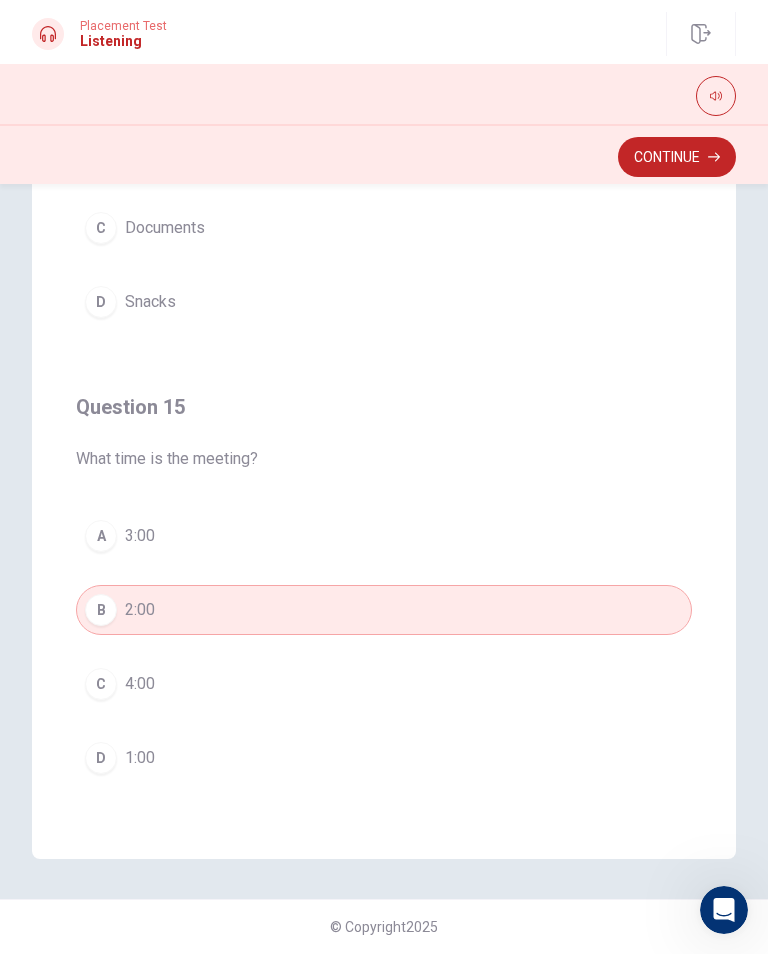 click on "Continue" at bounding box center [677, 157] 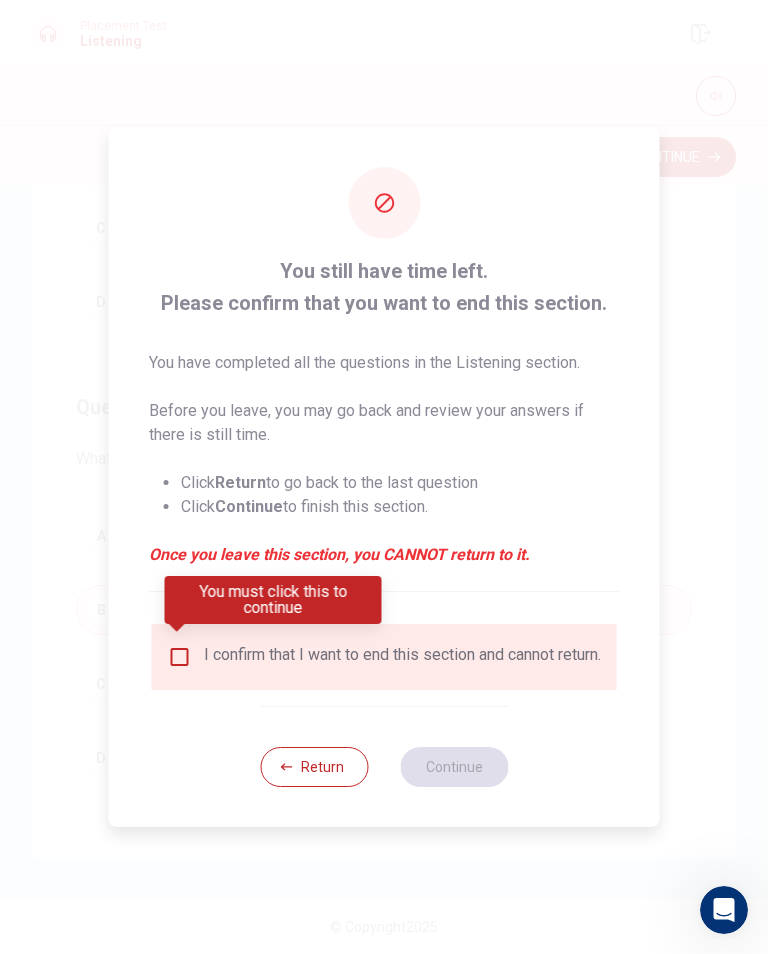 click at bounding box center (180, 657) 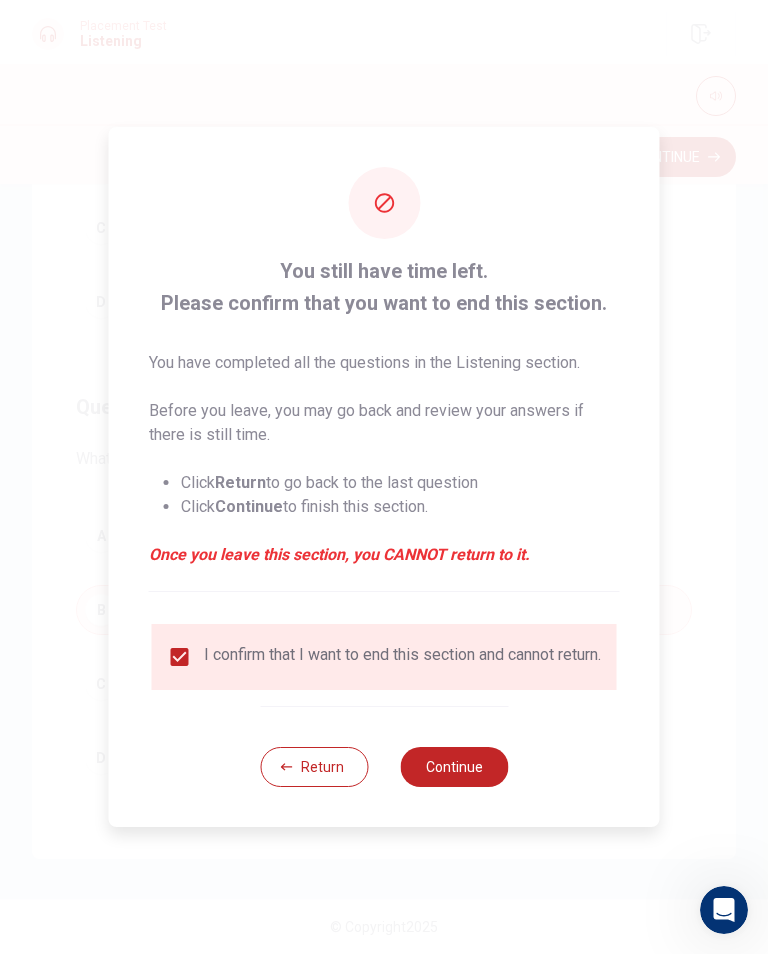 click on "Continue" at bounding box center (454, 767) 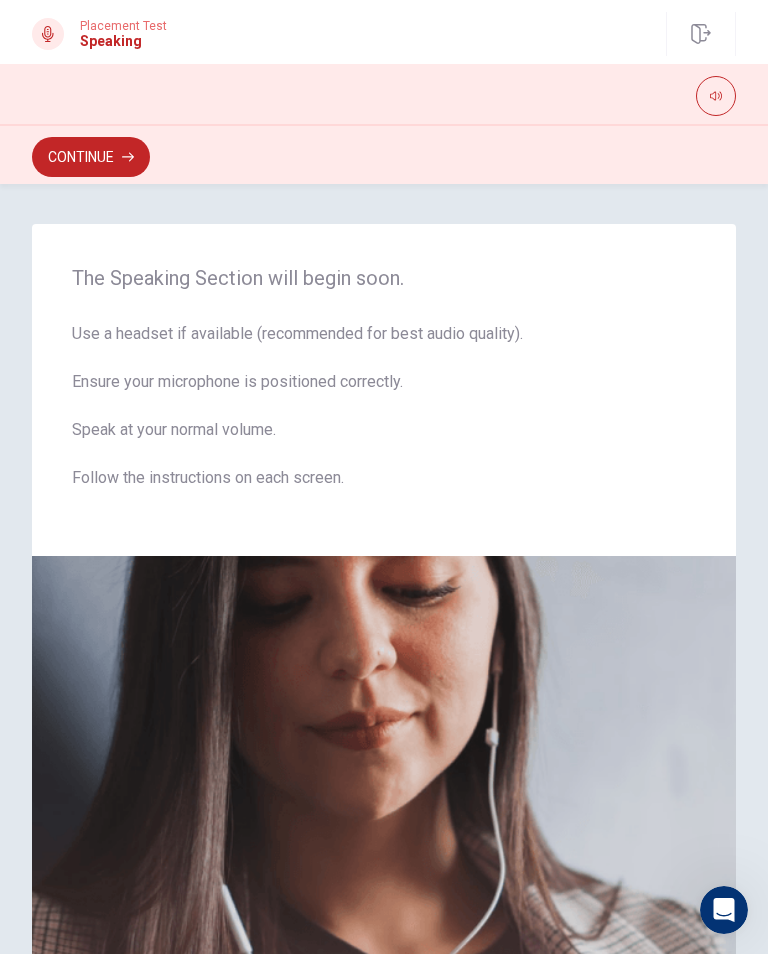 scroll, scrollTop: 0, scrollLeft: 0, axis: both 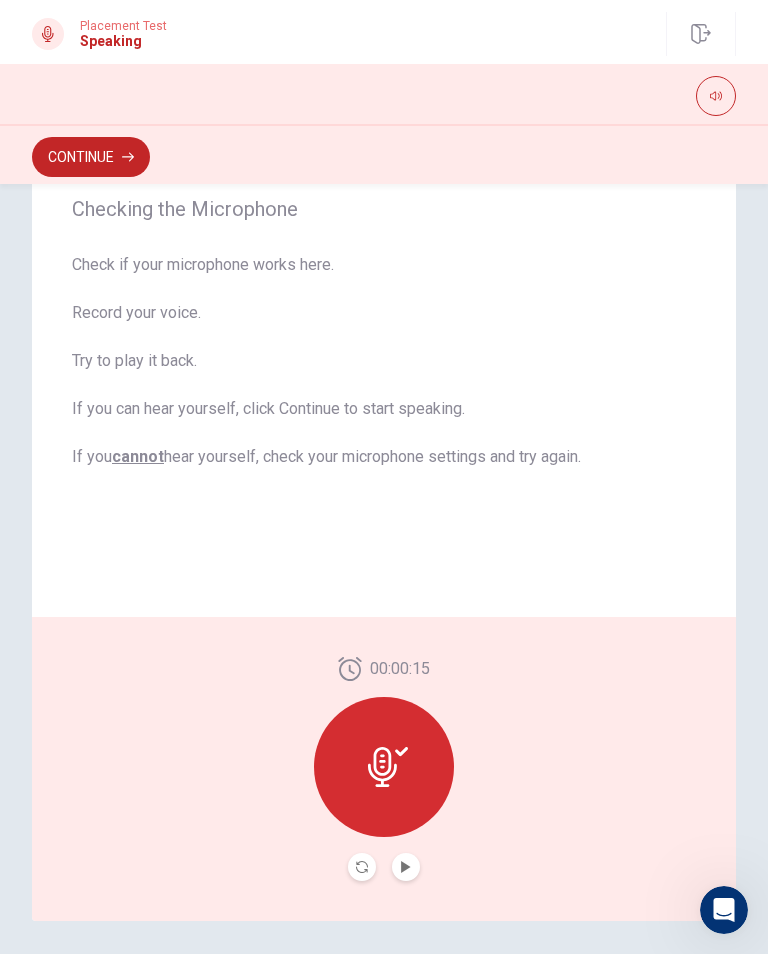 click at bounding box center (406, 867) 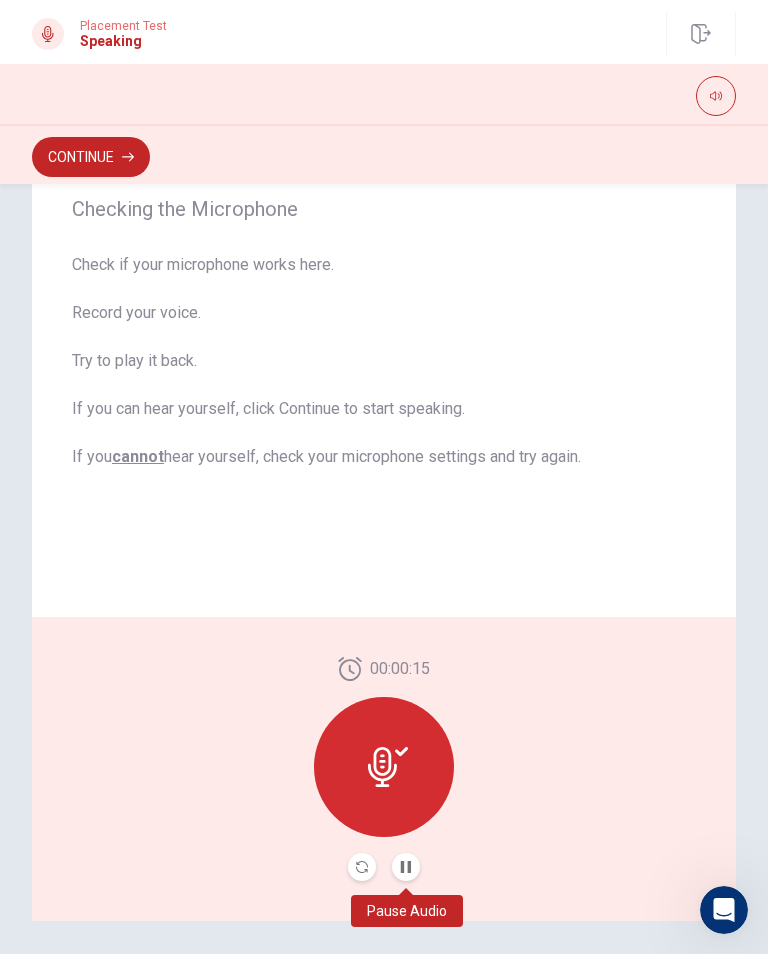 click at bounding box center (362, 867) 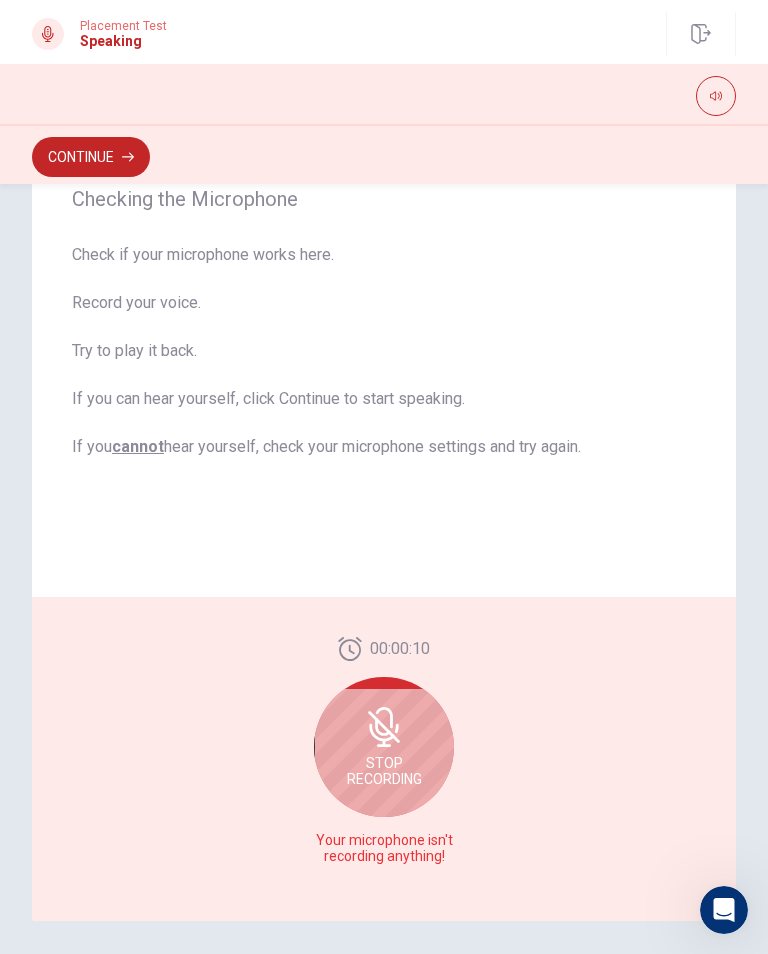 click on "Stop   Recording" at bounding box center [384, 771] 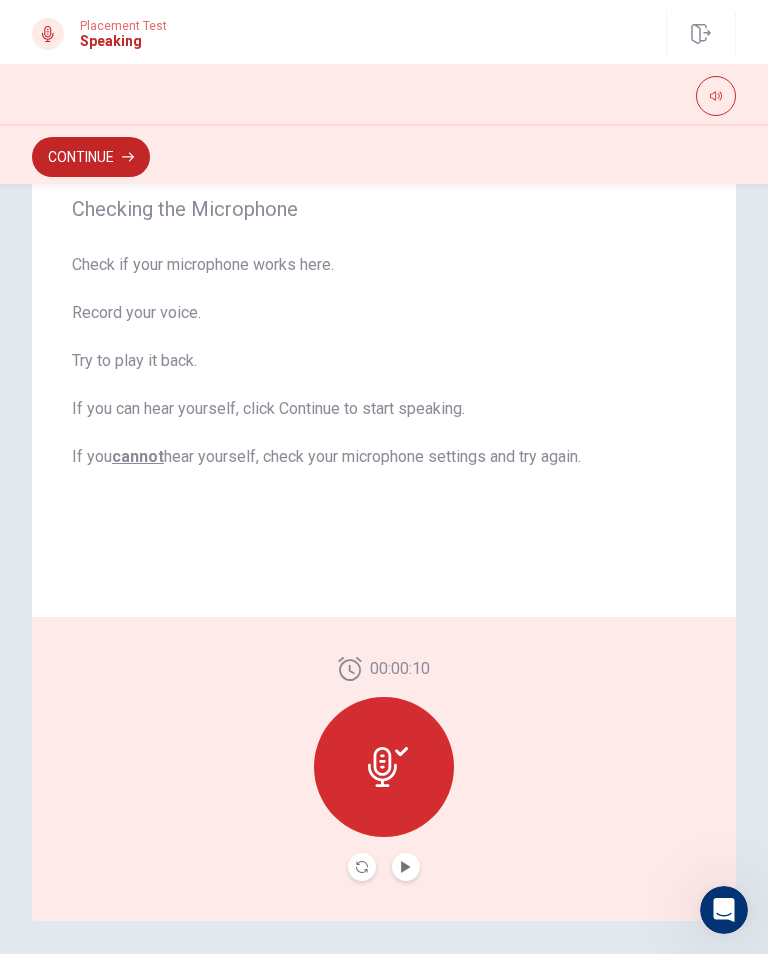 click at bounding box center (362, 867) 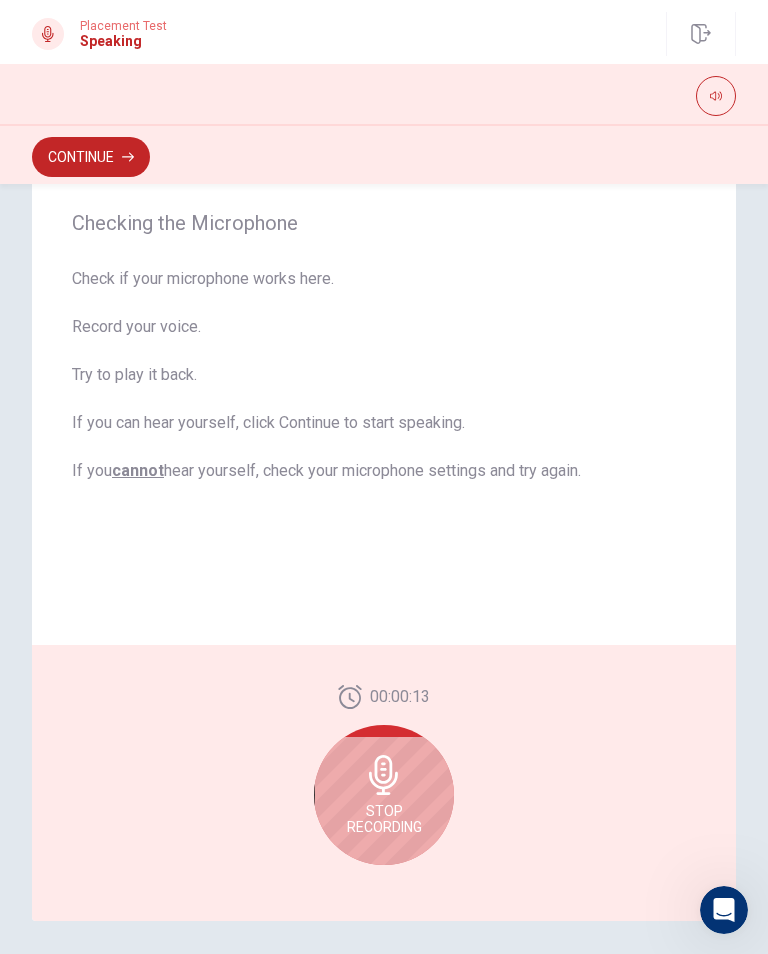 click on "Stop   Recording" at bounding box center [384, 795] 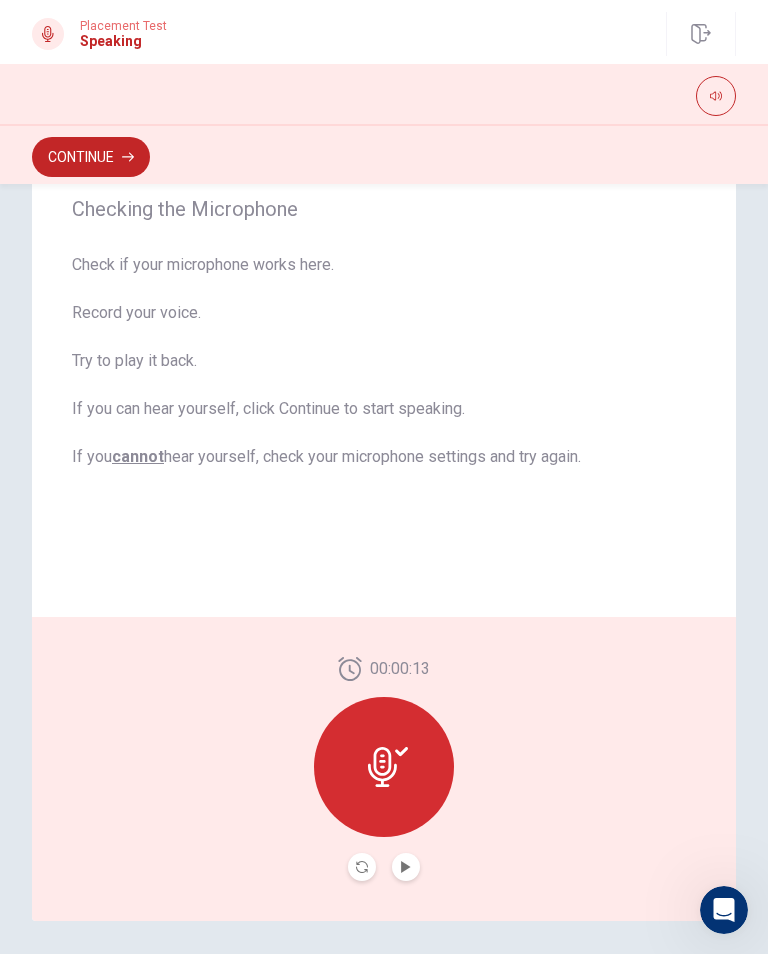 click on "Continue" at bounding box center (91, 157) 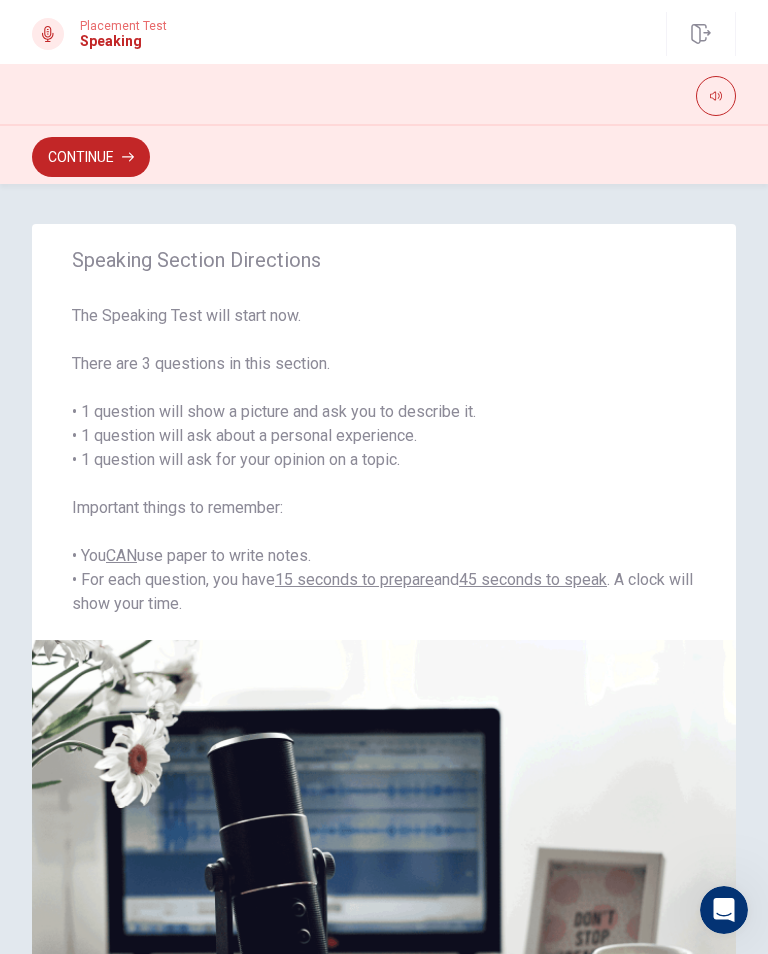 scroll, scrollTop: 0, scrollLeft: 0, axis: both 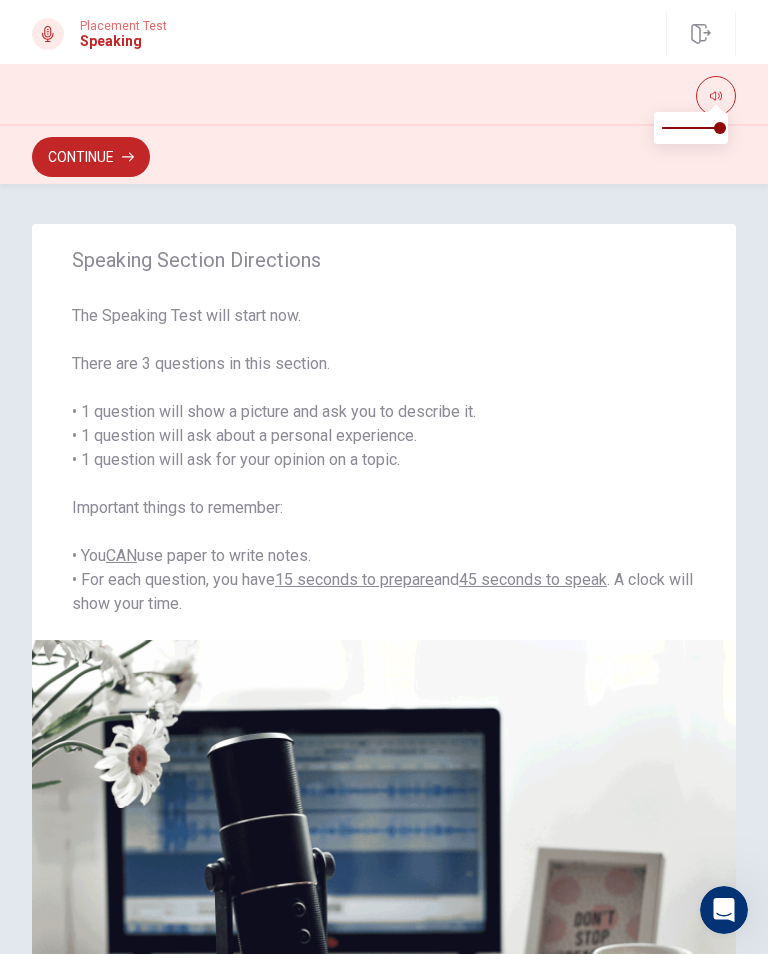 click on "Continue" at bounding box center [91, 157] 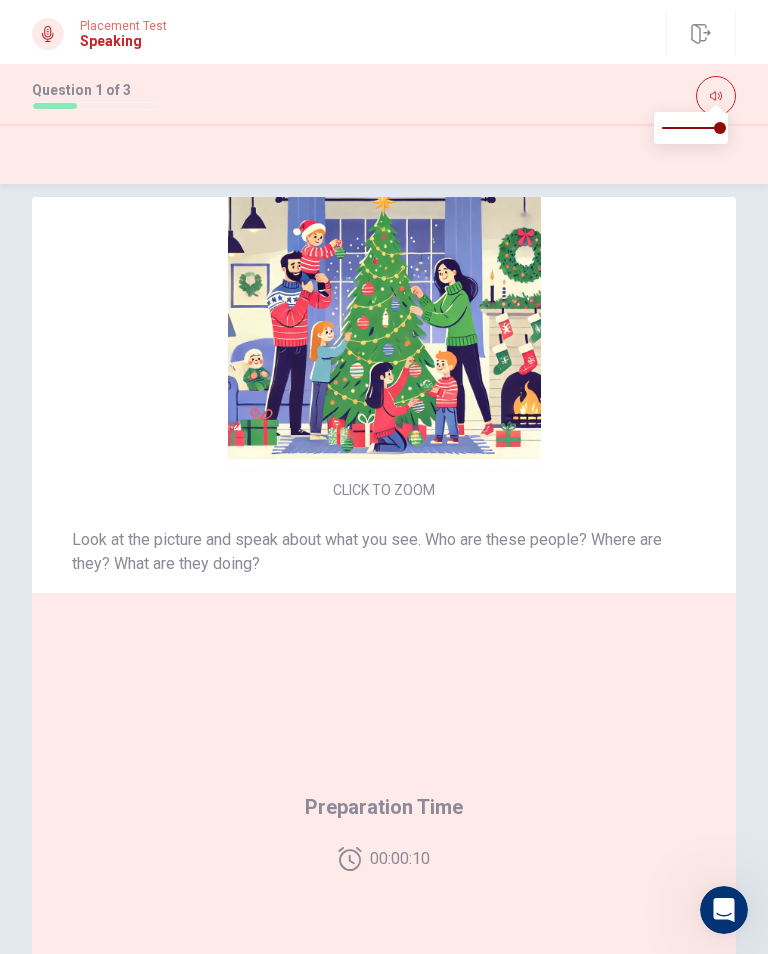 scroll, scrollTop: 29, scrollLeft: 0, axis: vertical 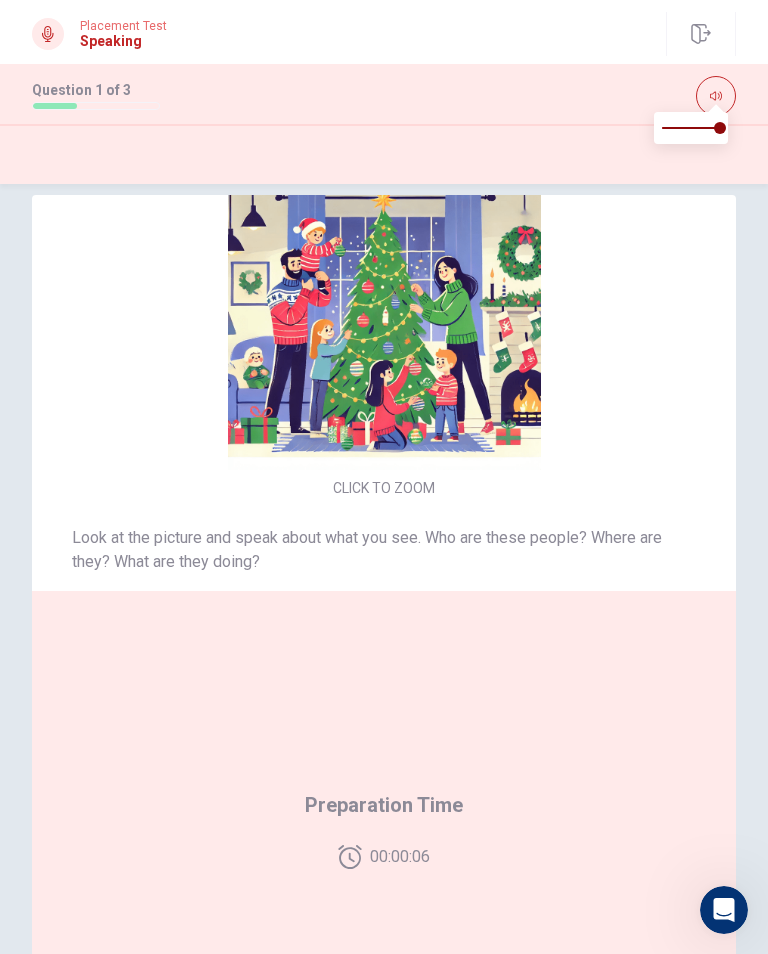 click 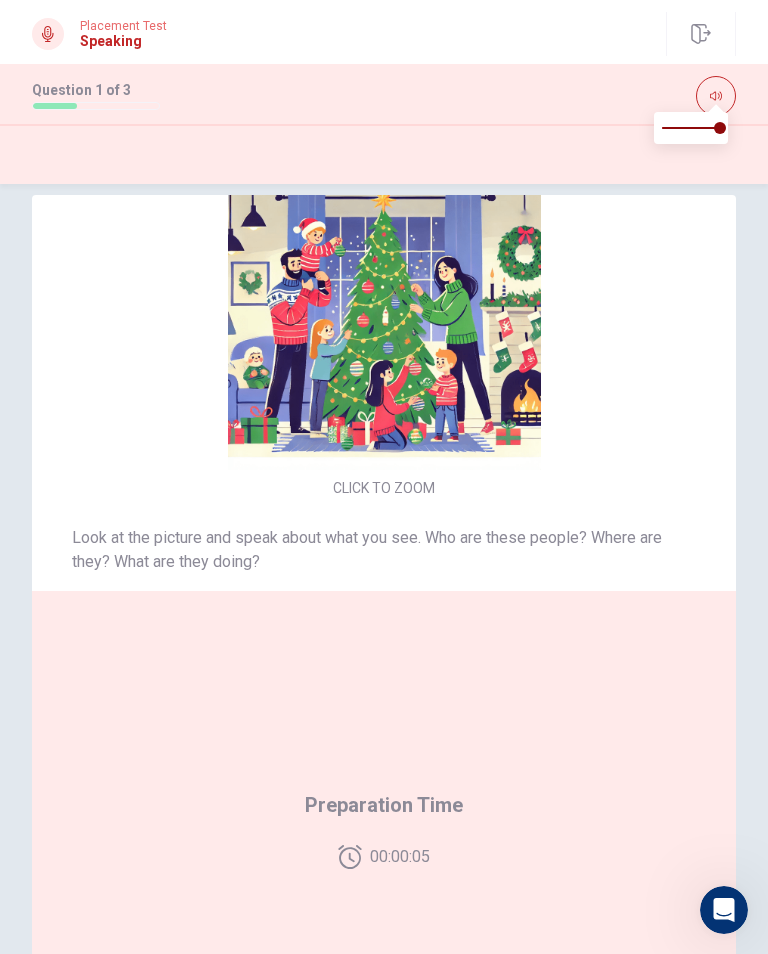 click on "Placement Test" at bounding box center (123, 26) 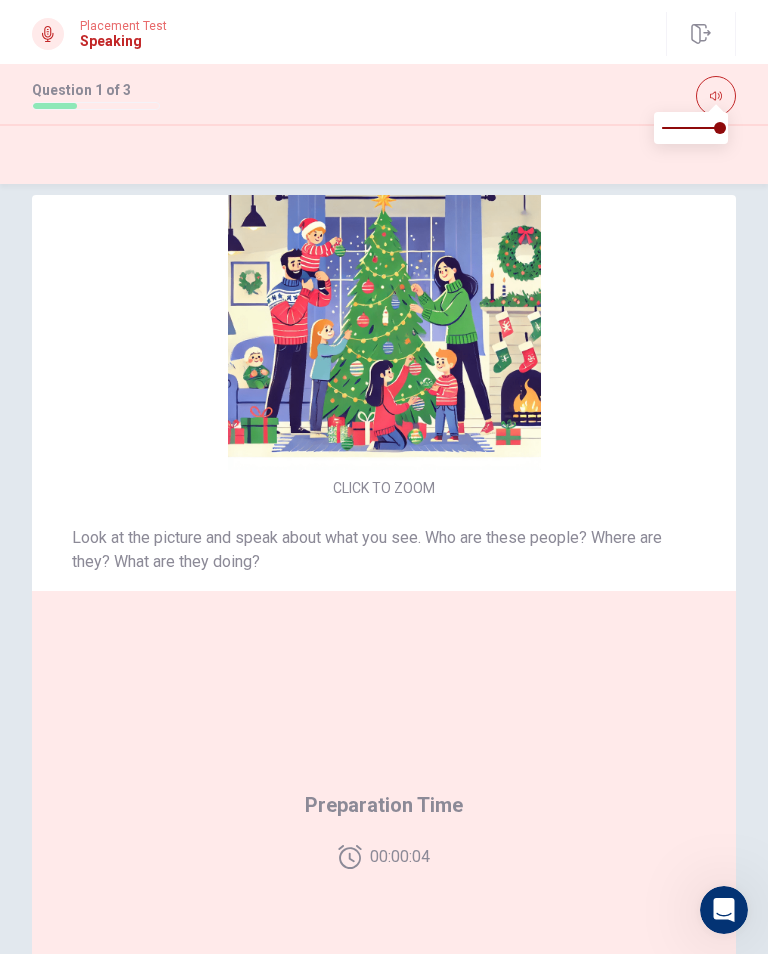 click on "Placement Test   Speaking" at bounding box center [99, 34] 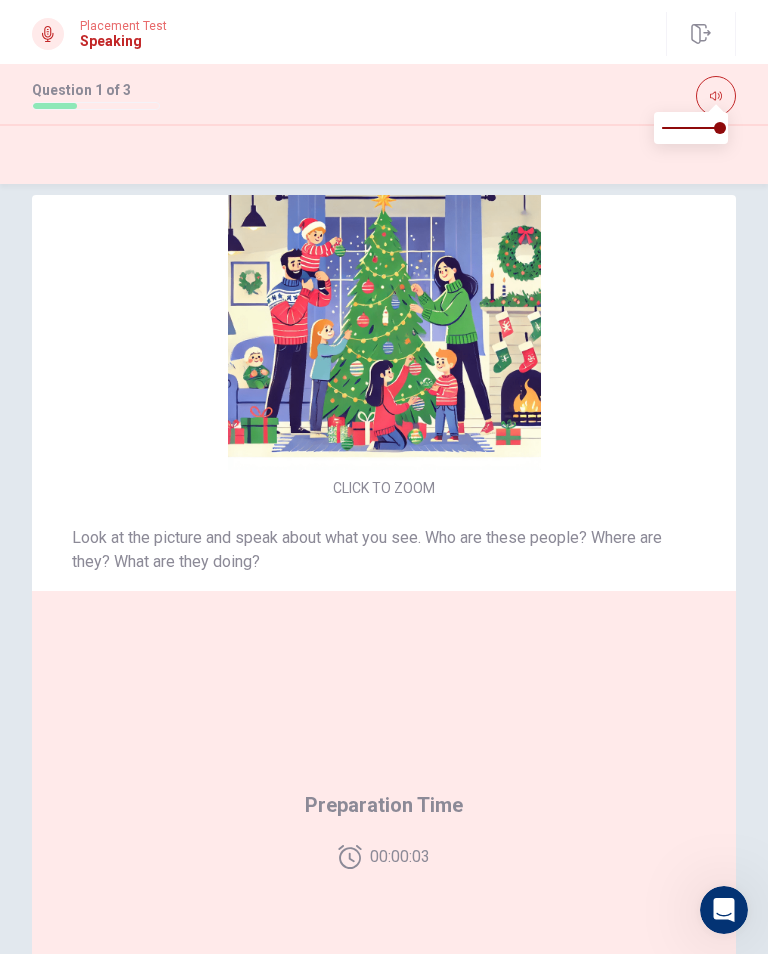 click at bounding box center [716, 96] 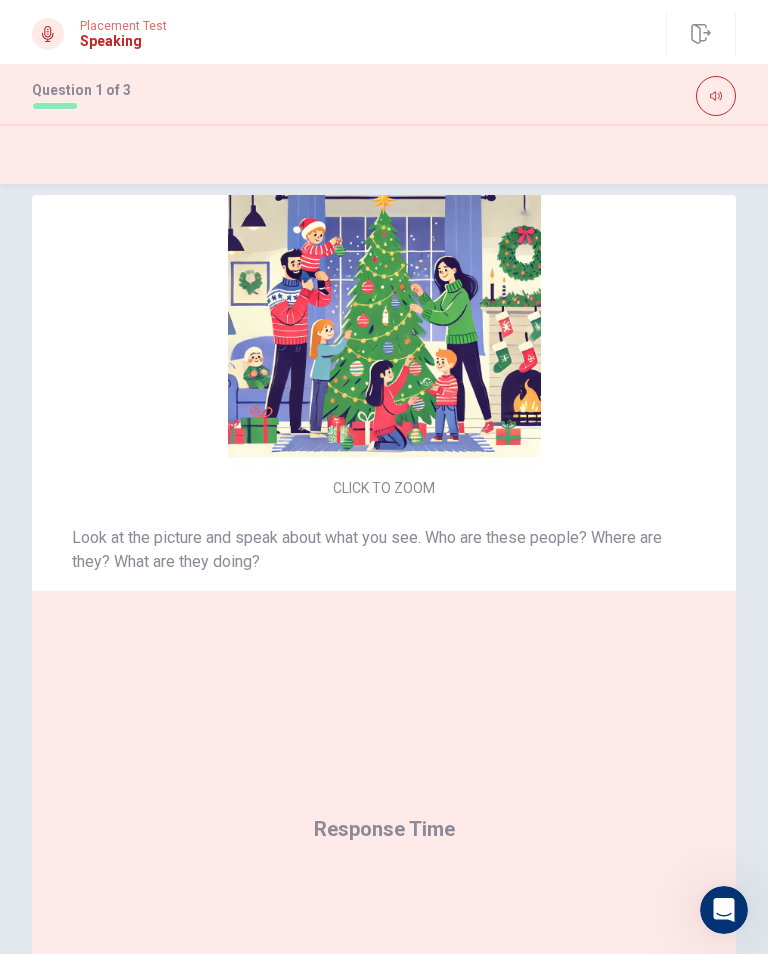 click on "Response Time" at bounding box center [384, 829] 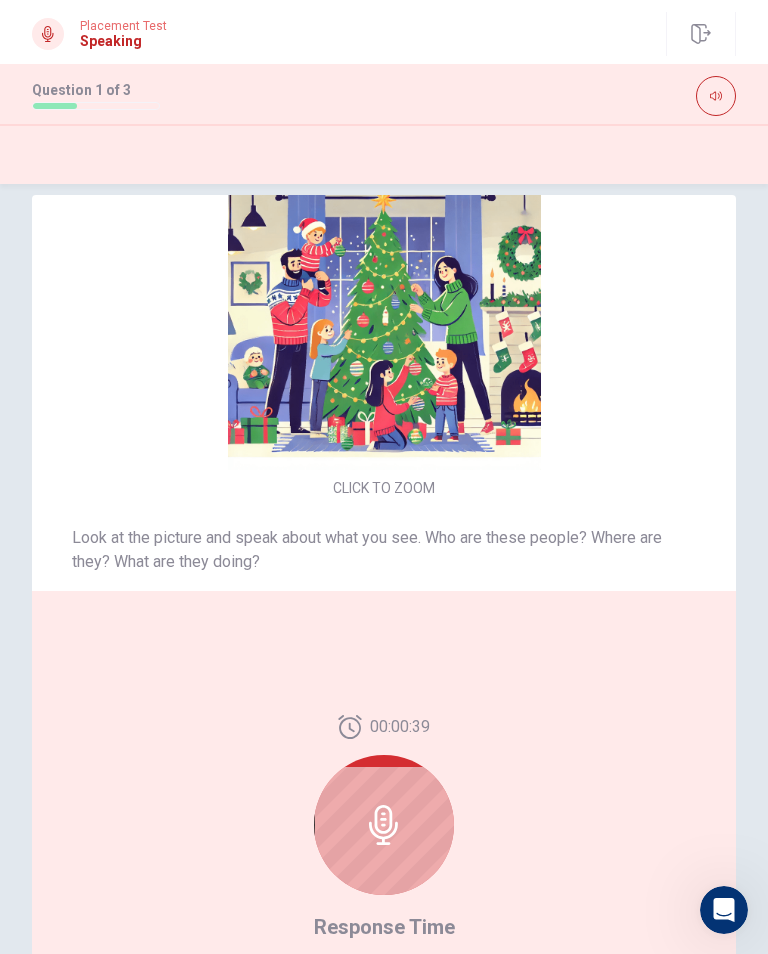 click 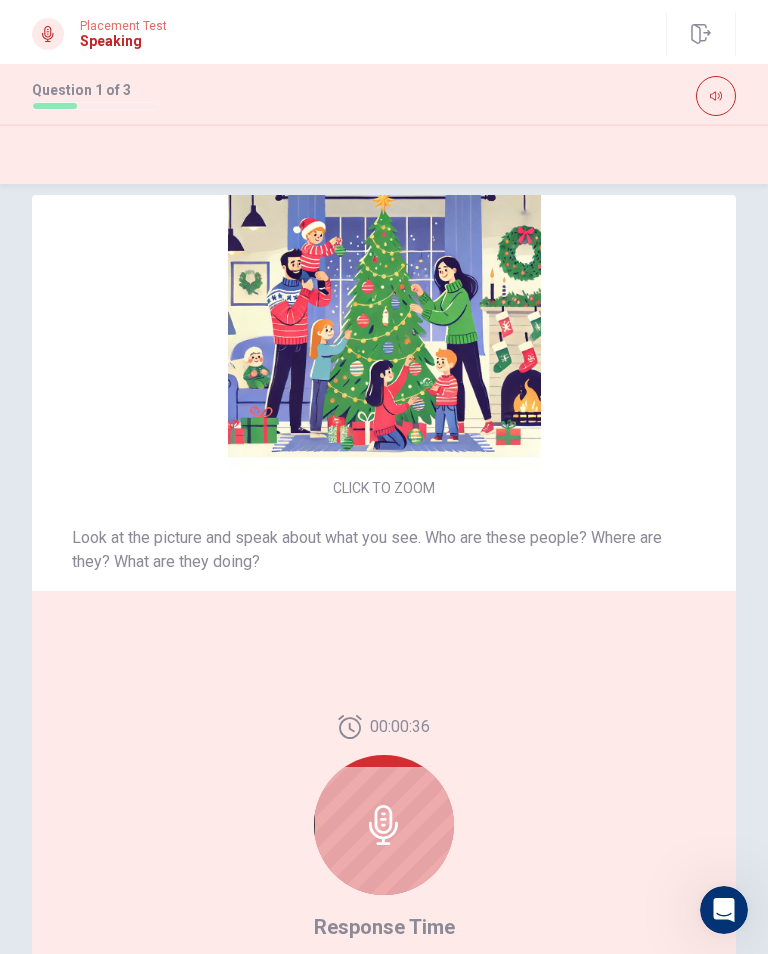 click at bounding box center (384, 825) 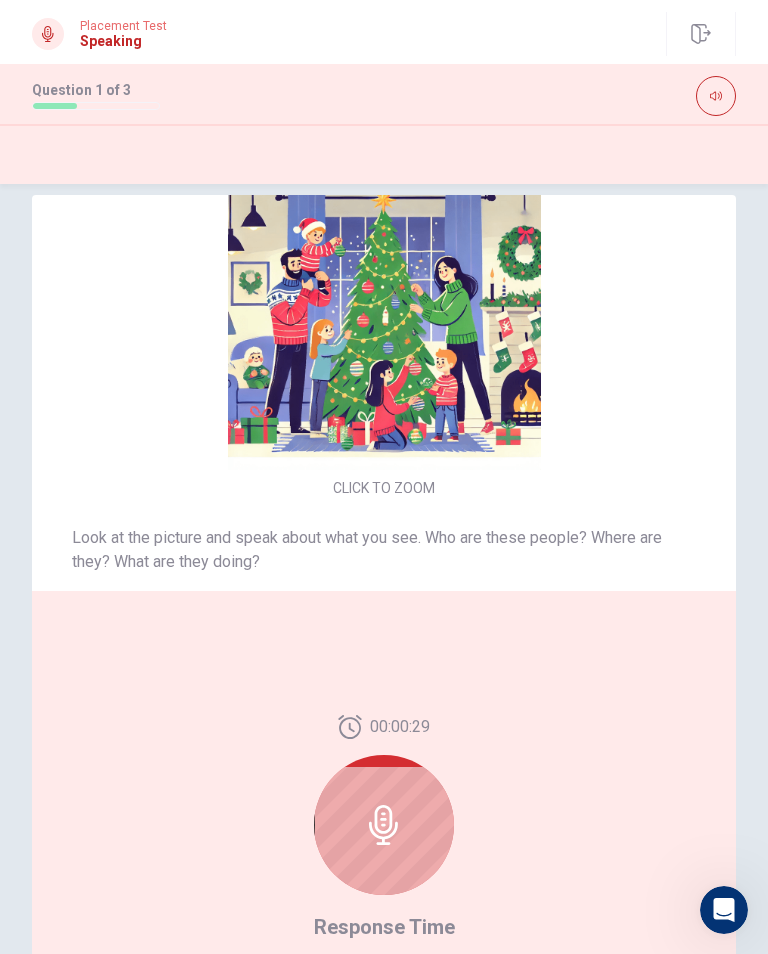 click 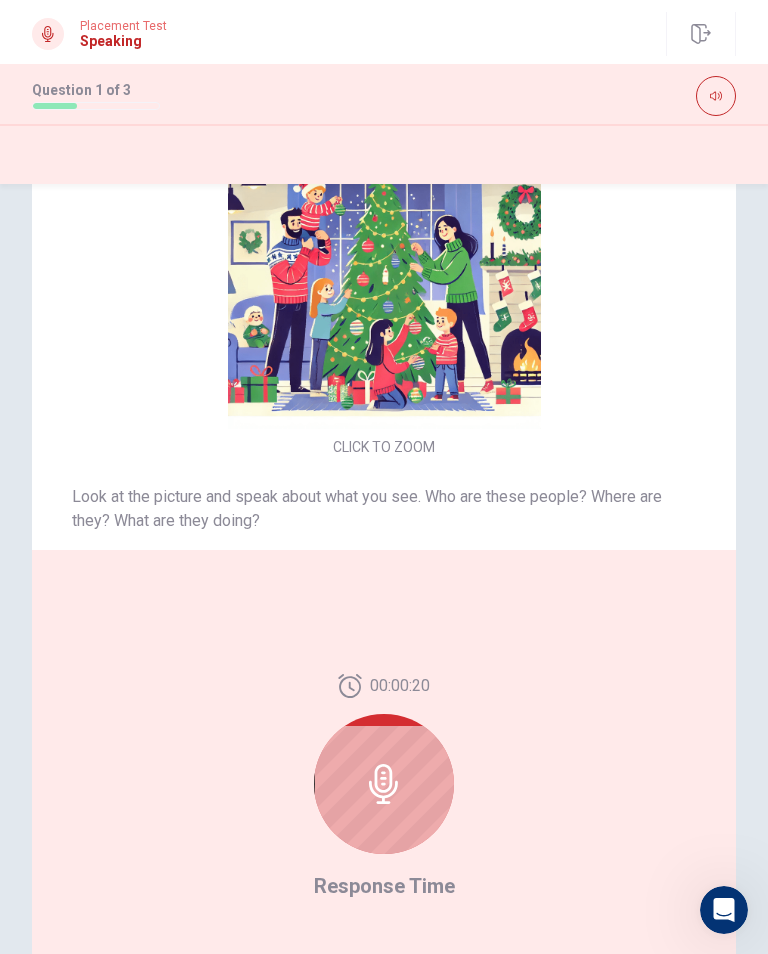 scroll, scrollTop: 73, scrollLeft: 0, axis: vertical 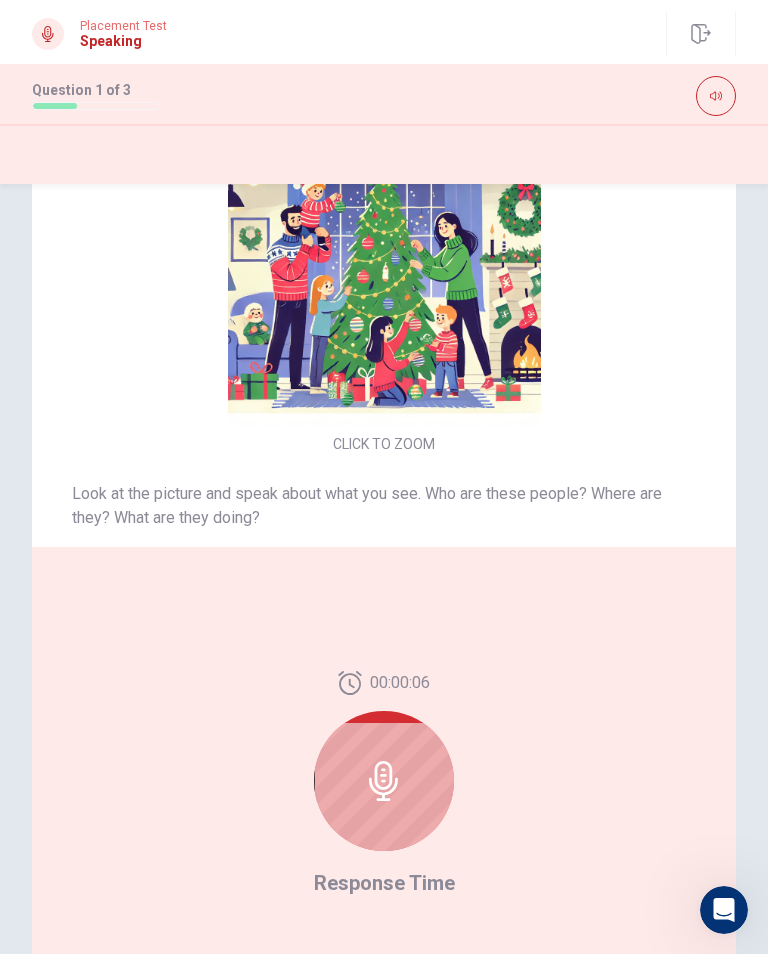 click 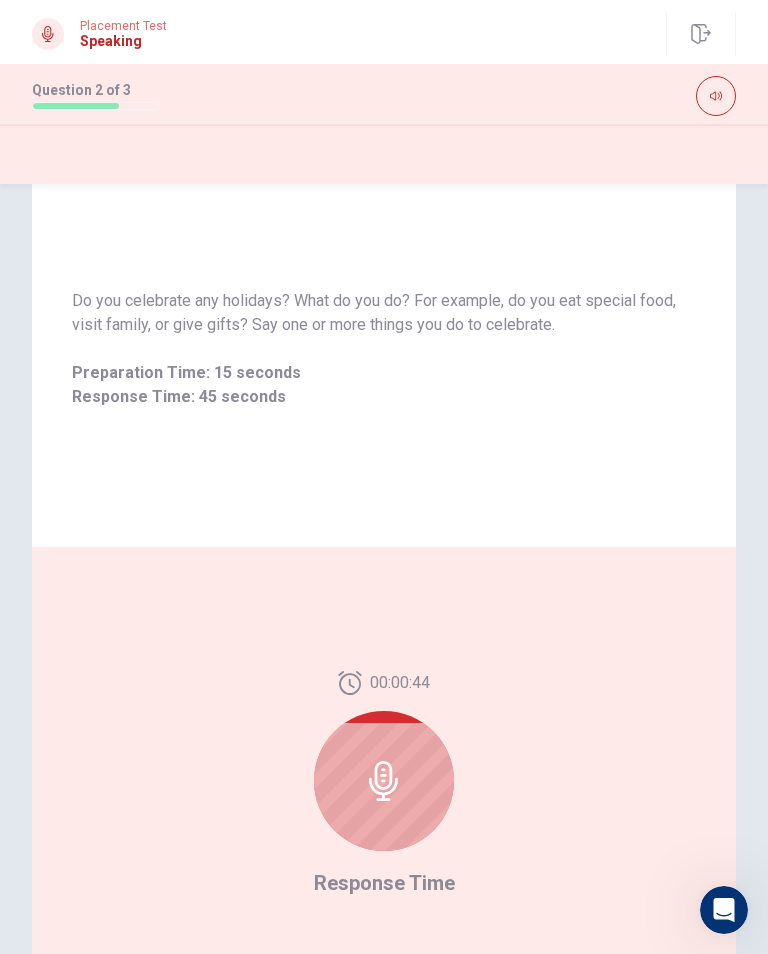 click 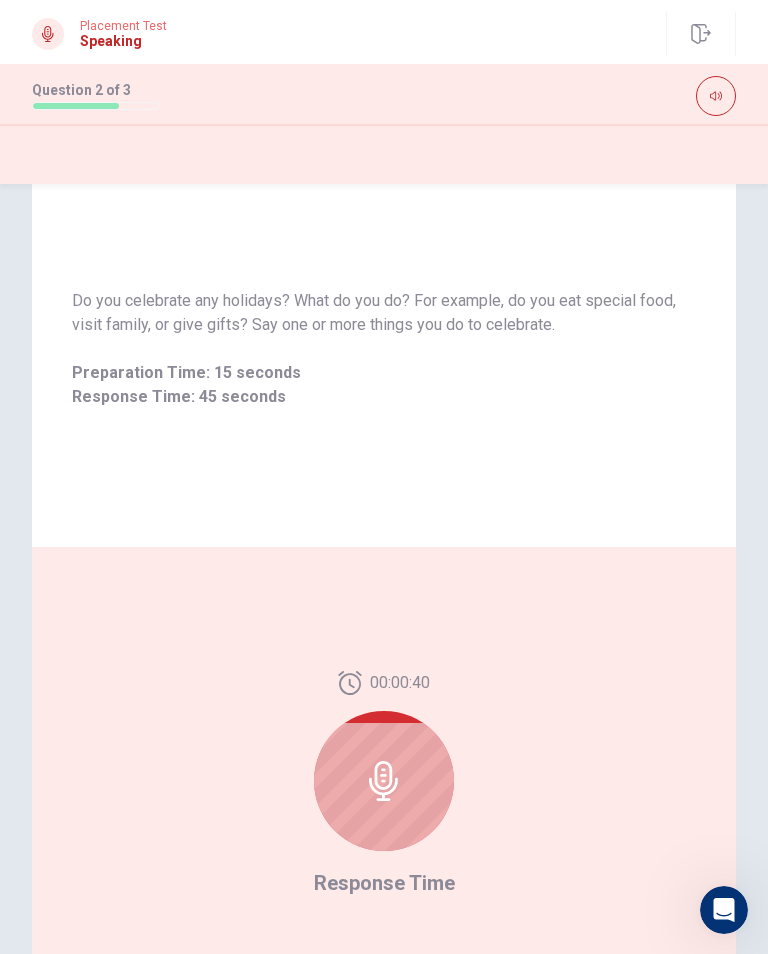 click 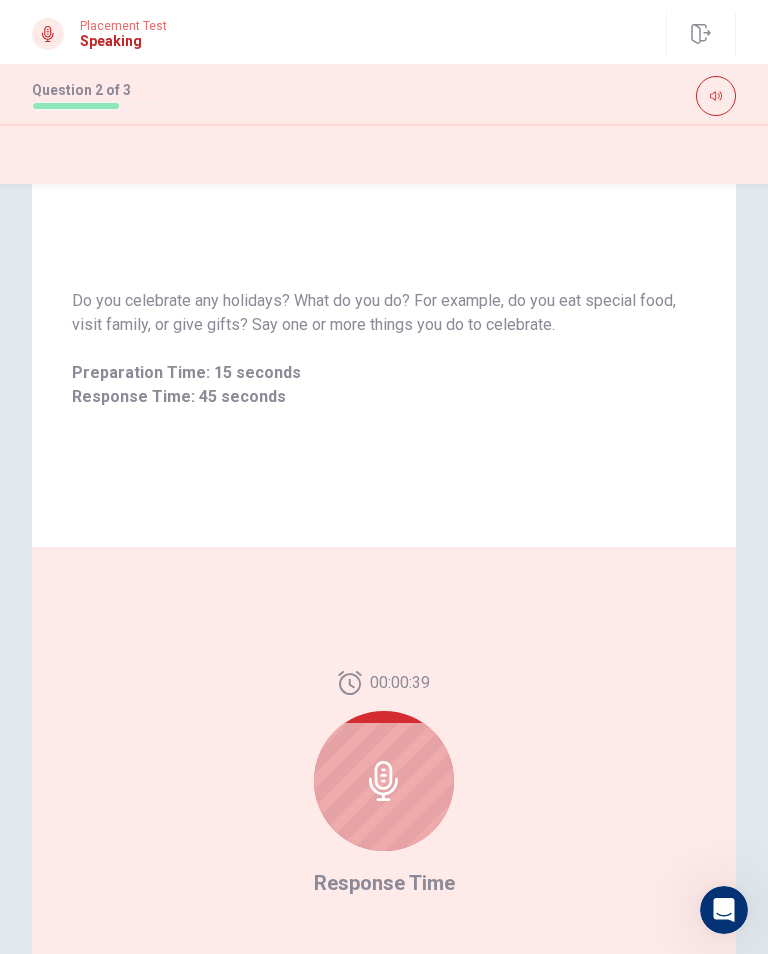 click at bounding box center (384, 781) 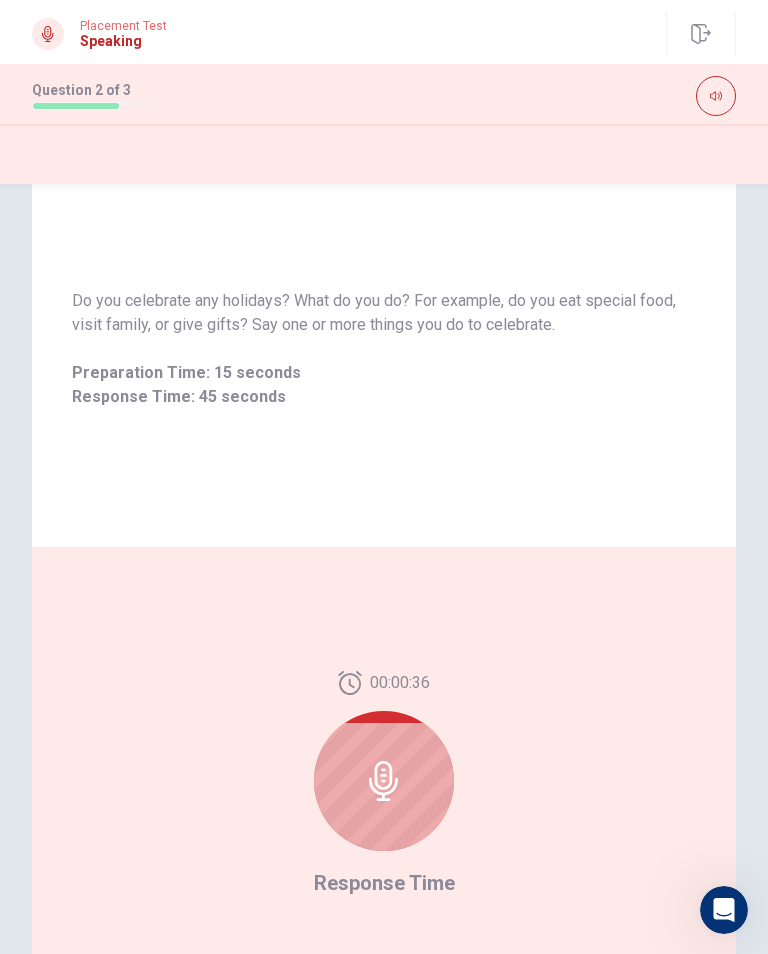 click 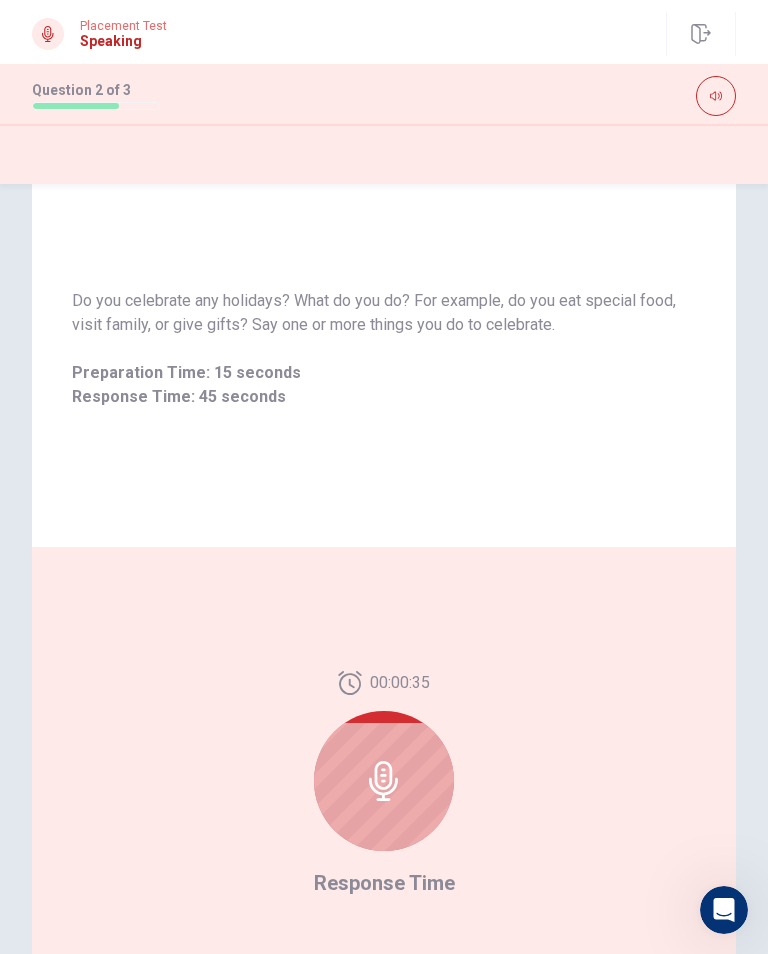click 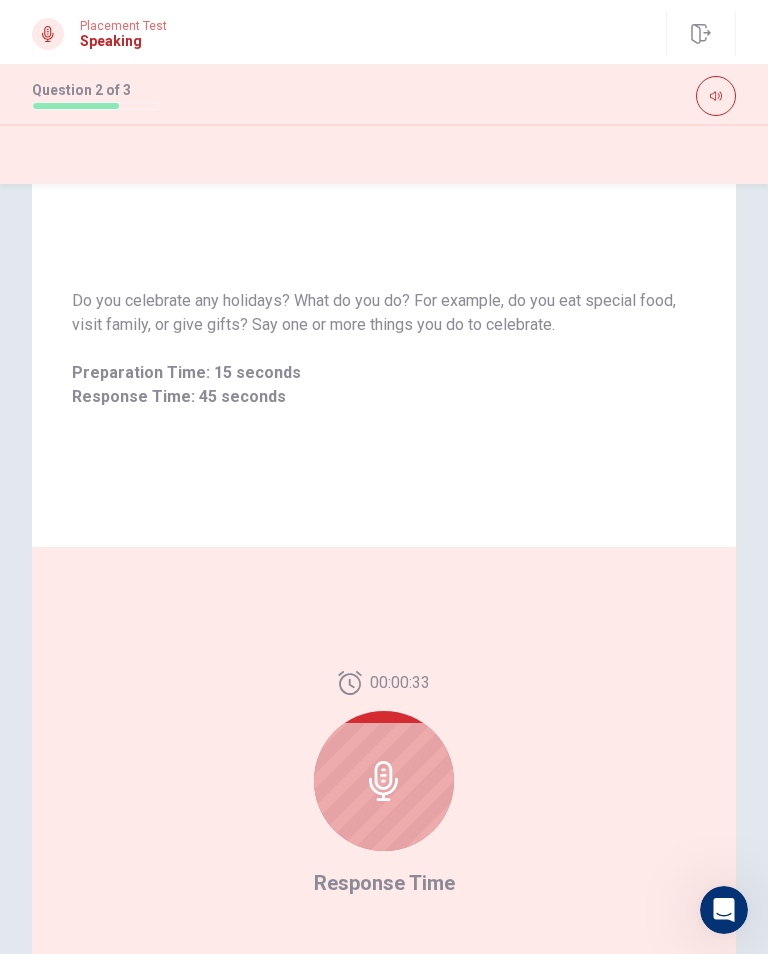 click 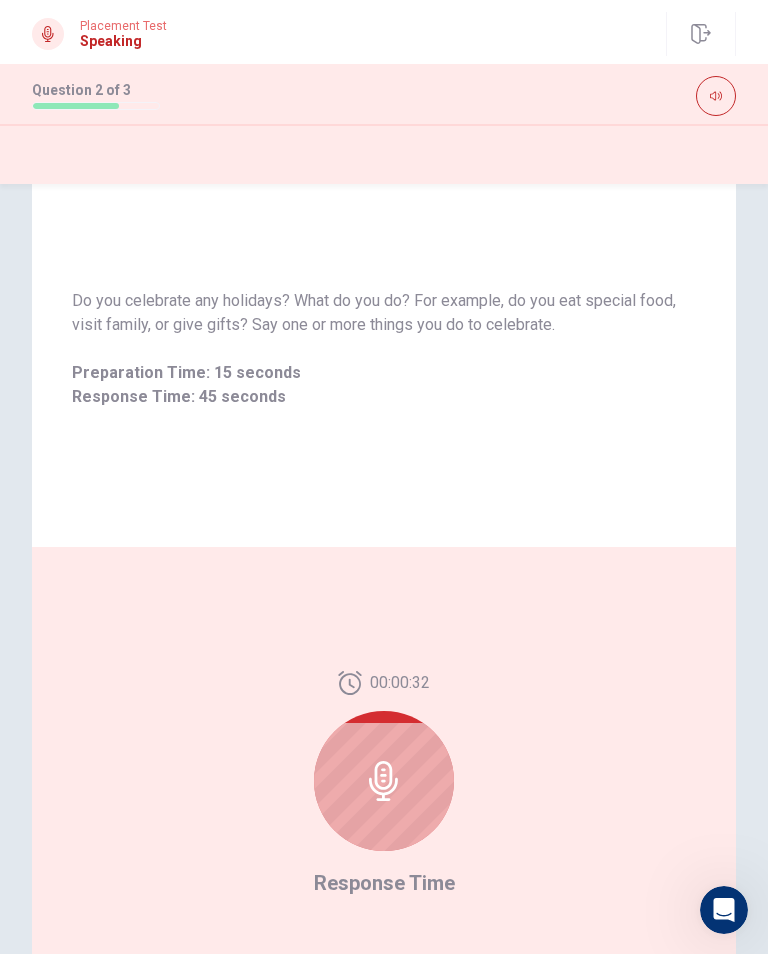 click 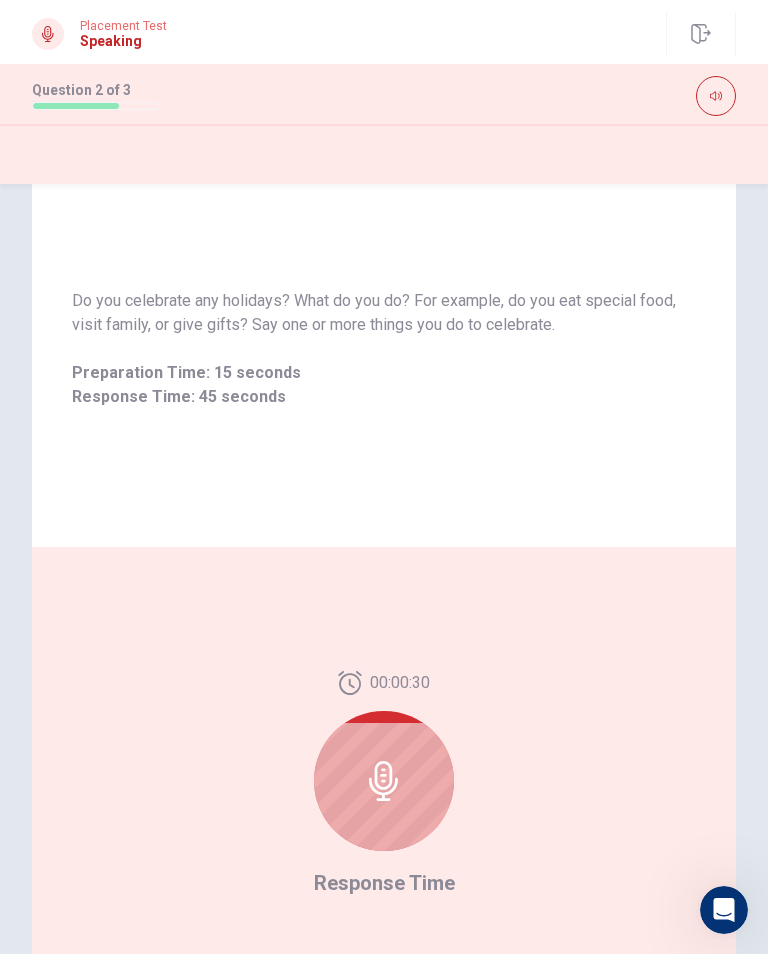 click at bounding box center [384, 781] 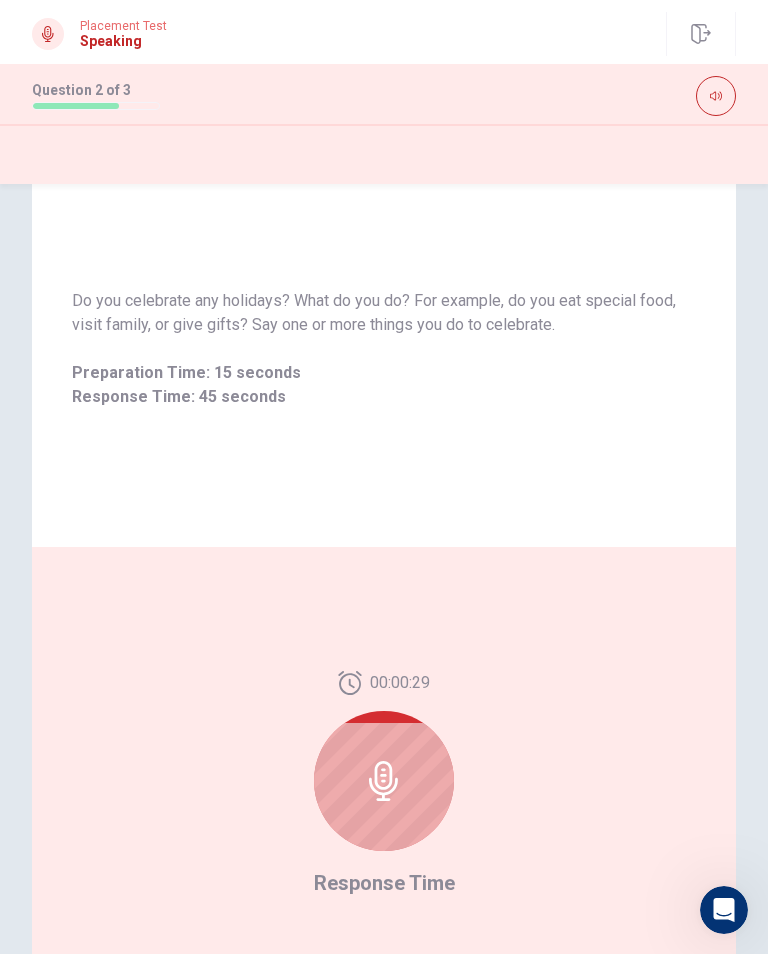 click on "00:00:29 Response Time" at bounding box center [384, 785] 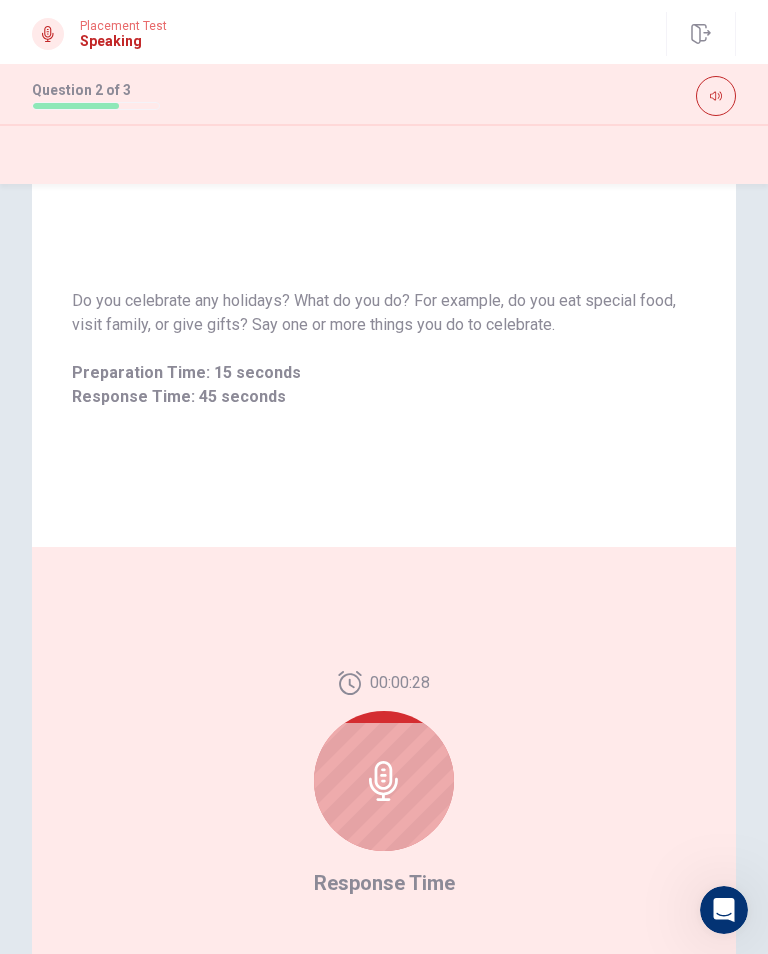 click 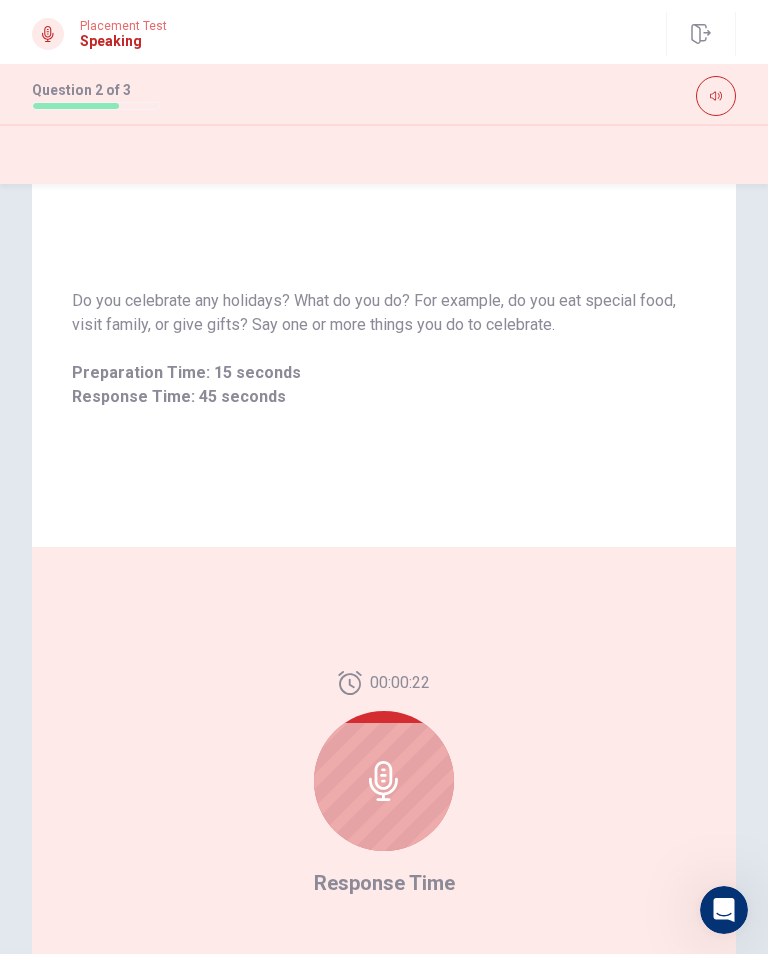 click 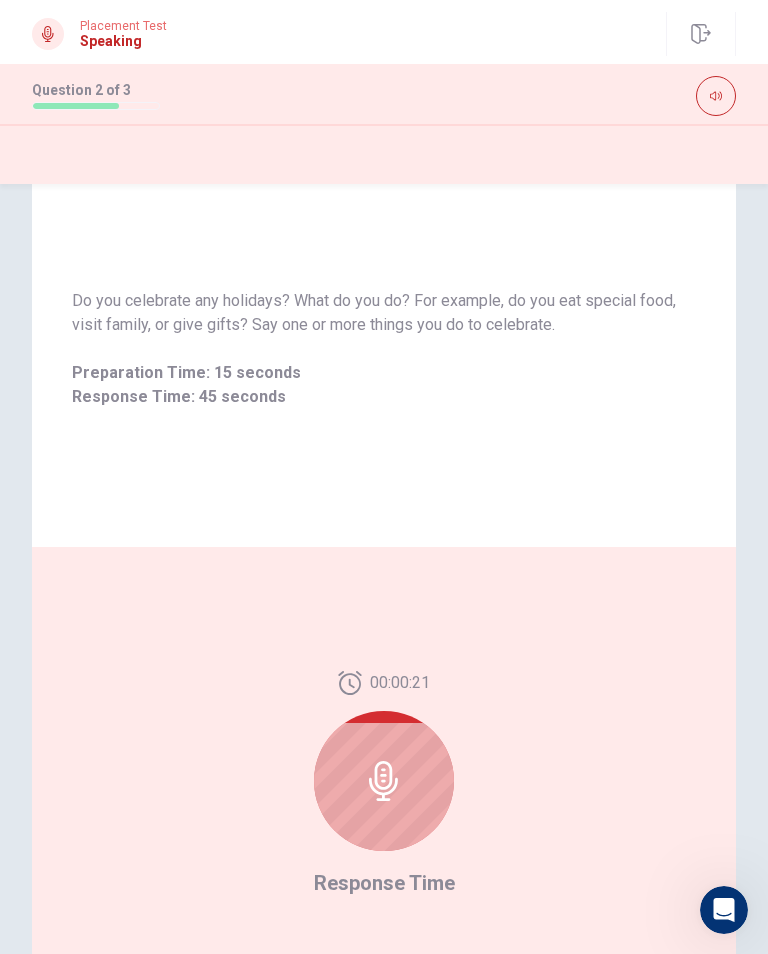 click on "Speaking" at bounding box center [123, 41] 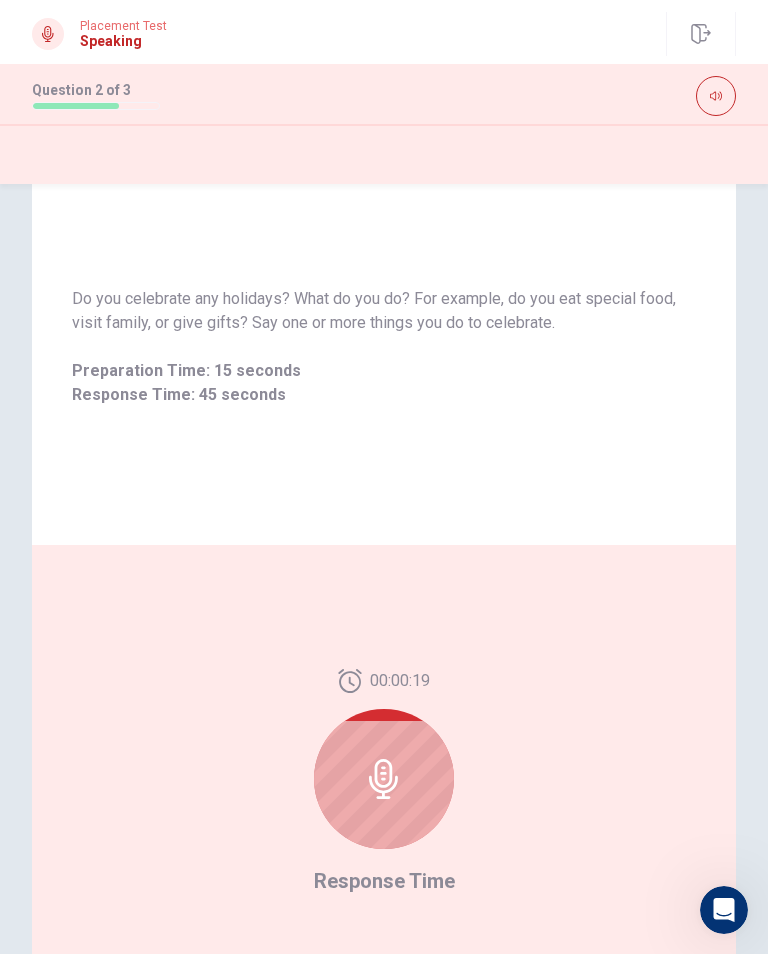 scroll, scrollTop: 70, scrollLeft: 0, axis: vertical 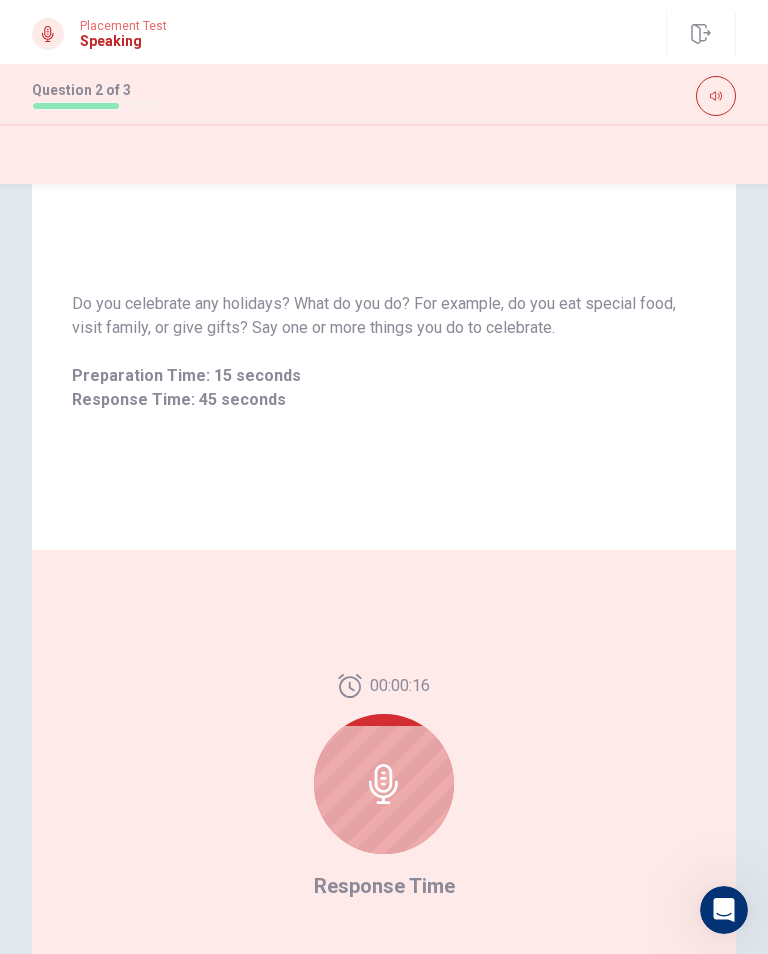 click 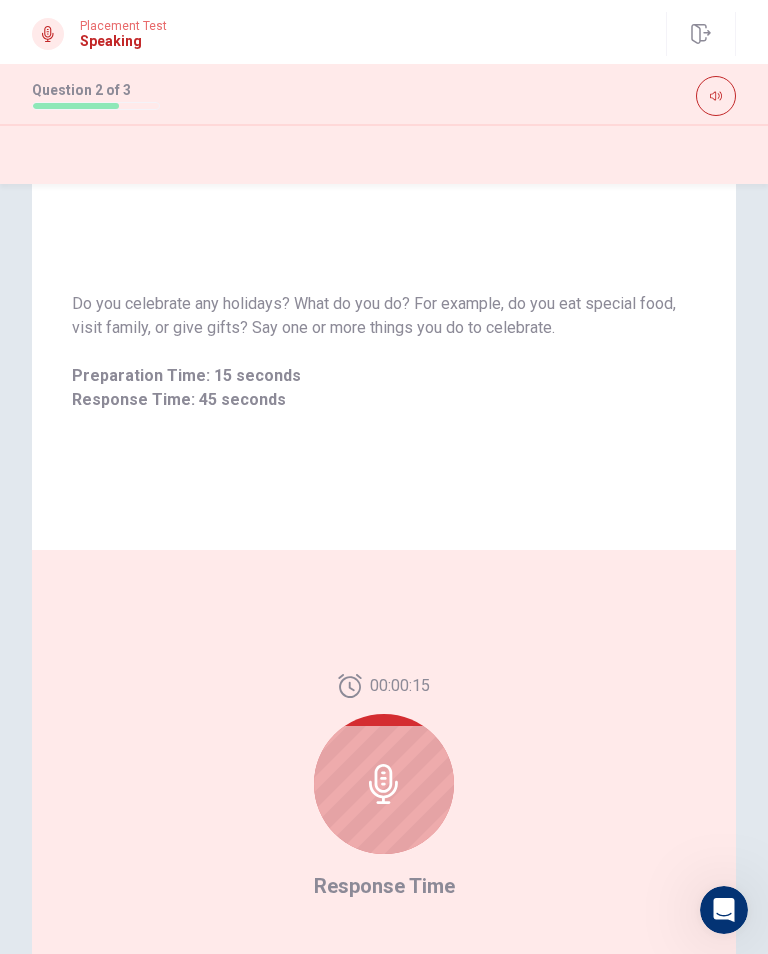 click 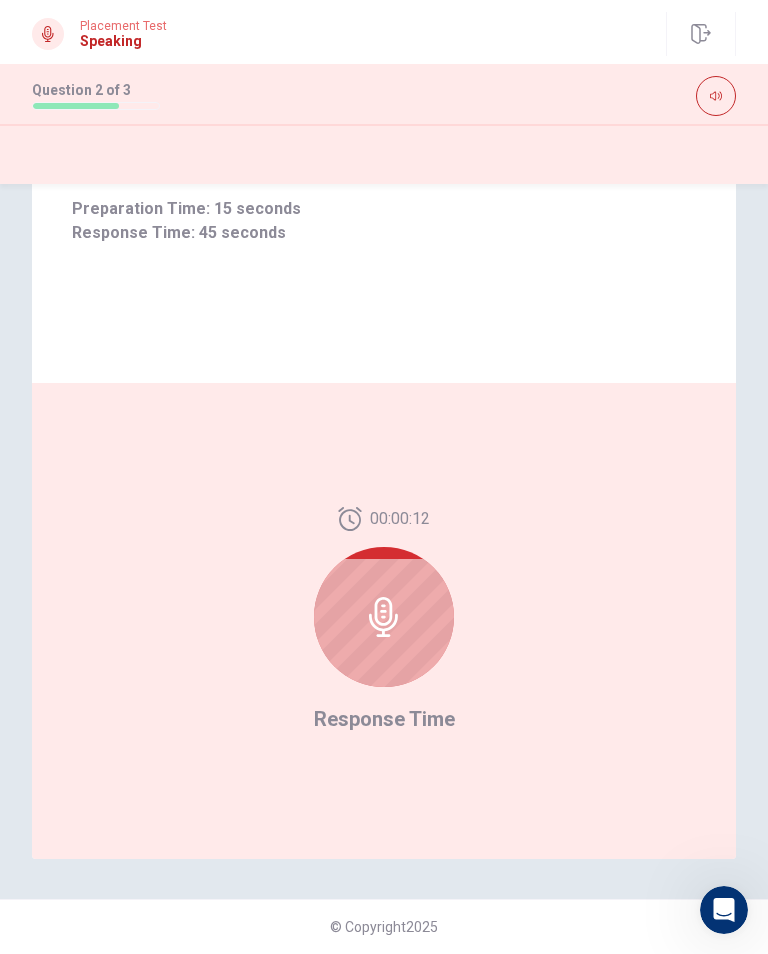 scroll, scrollTop: 237, scrollLeft: 0, axis: vertical 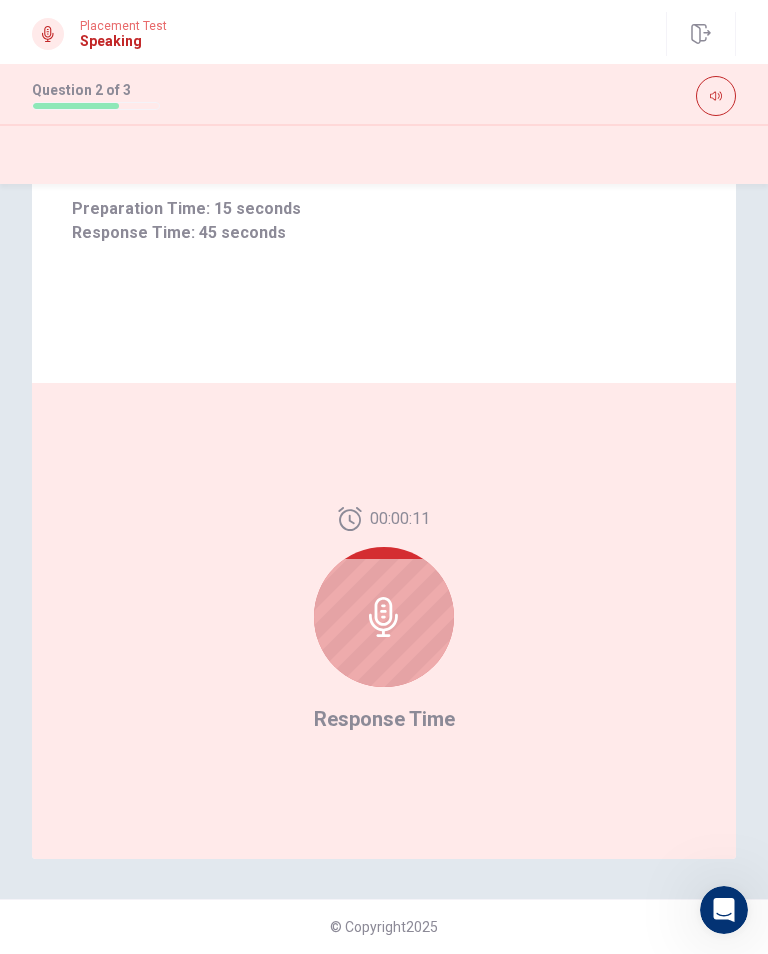 click 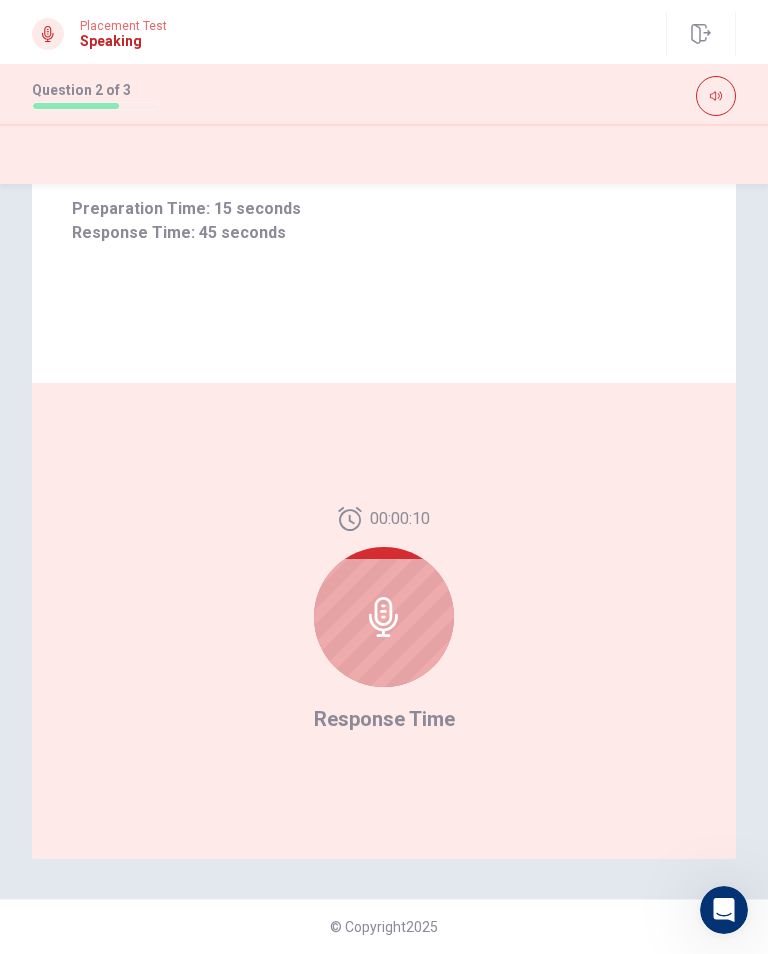 click at bounding box center [384, 617] 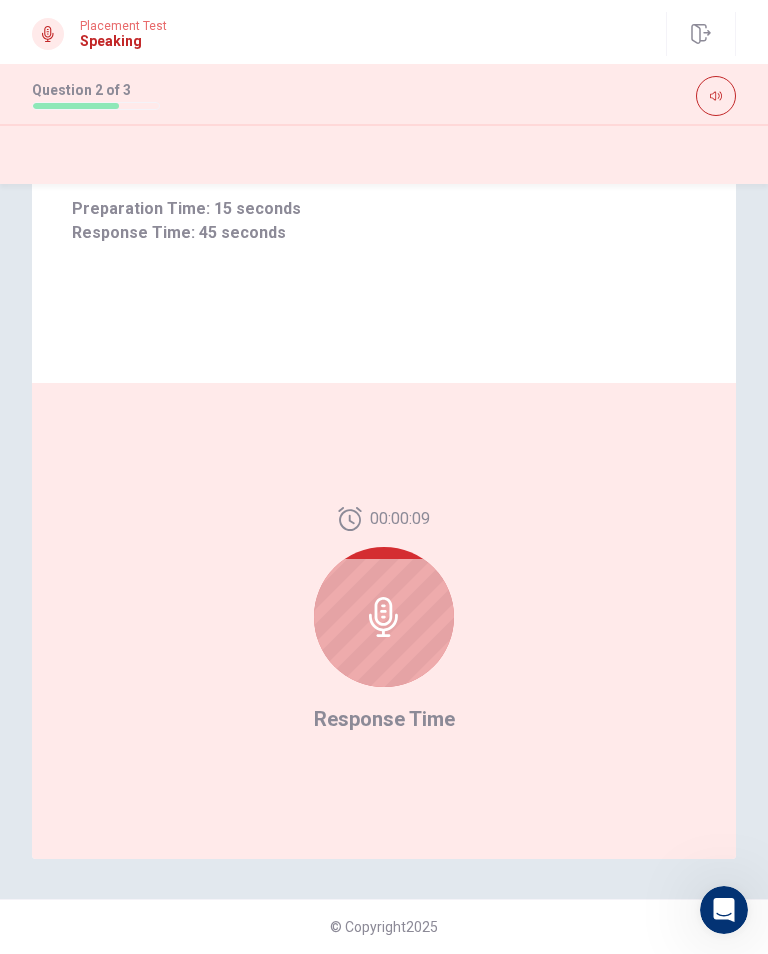 click 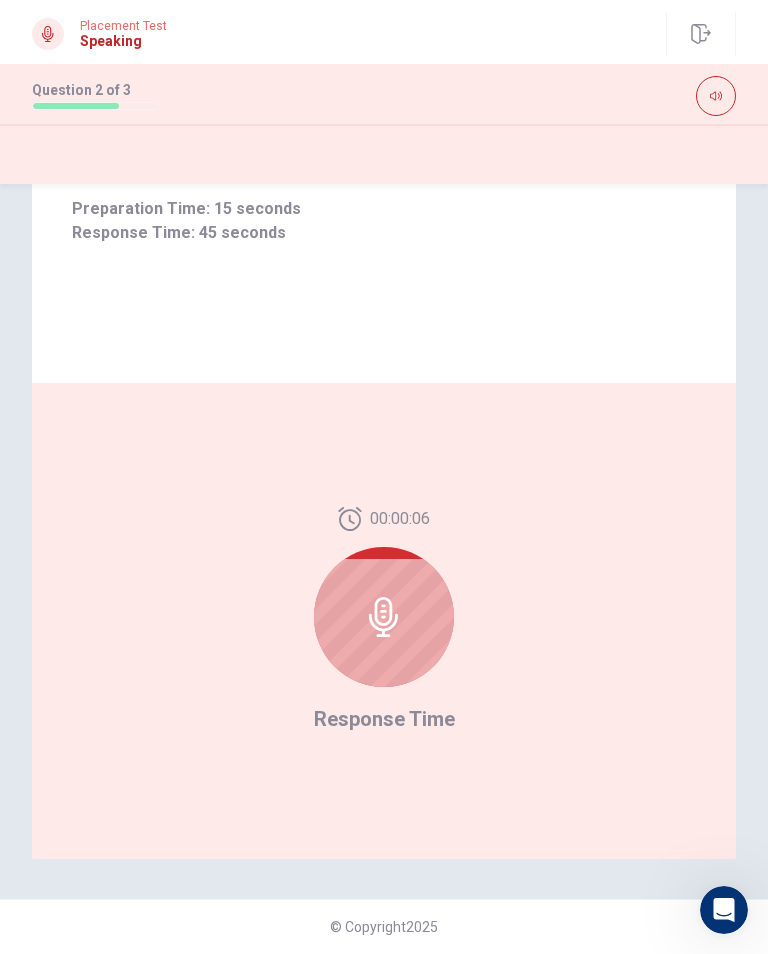 click 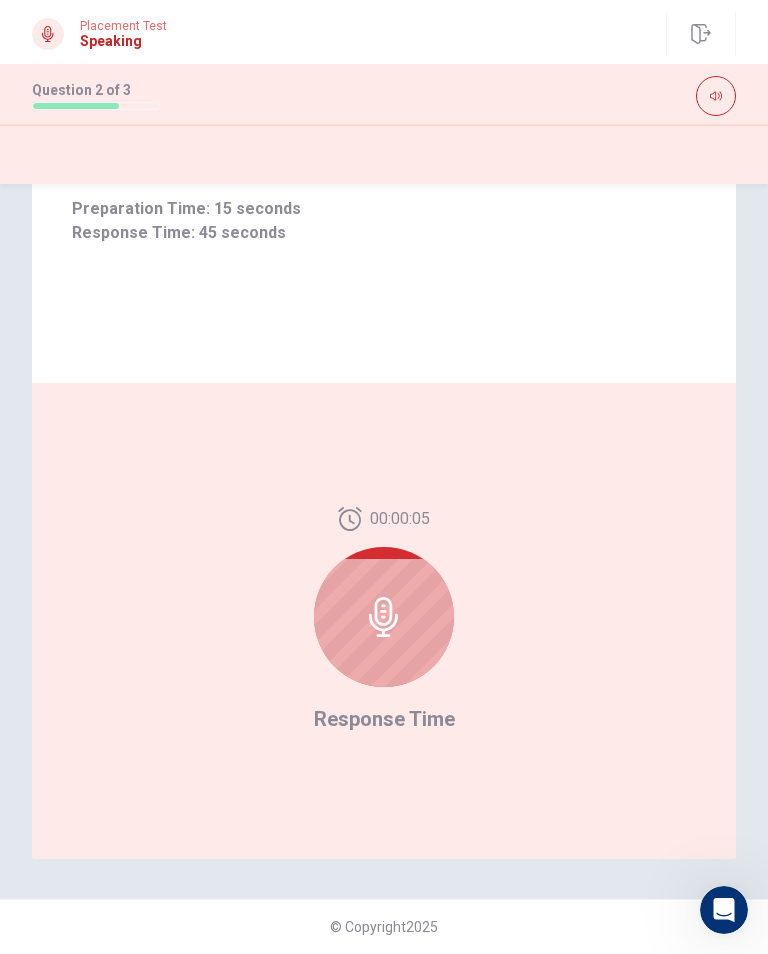 click at bounding box center [716, 96] 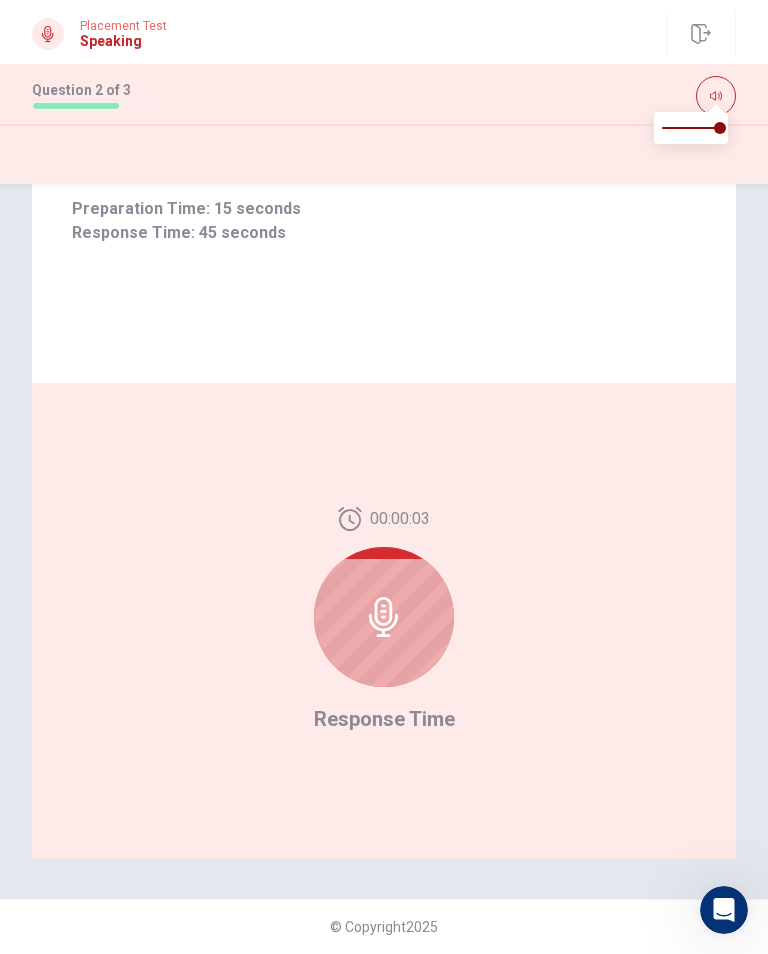 click at bounding box center [384, 617] 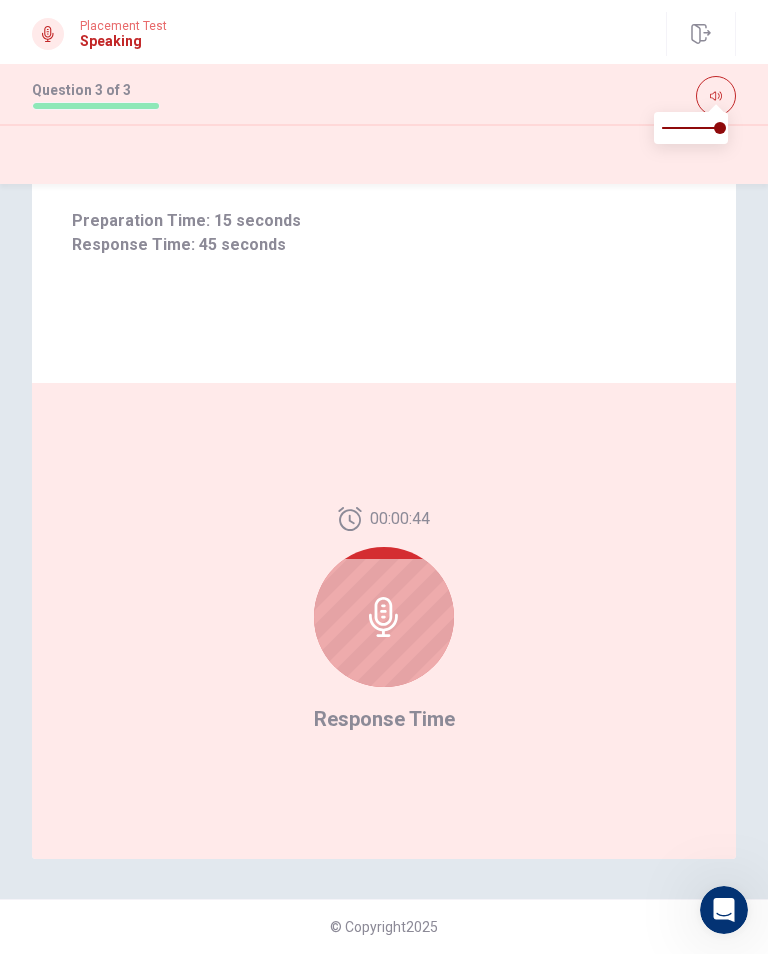 click 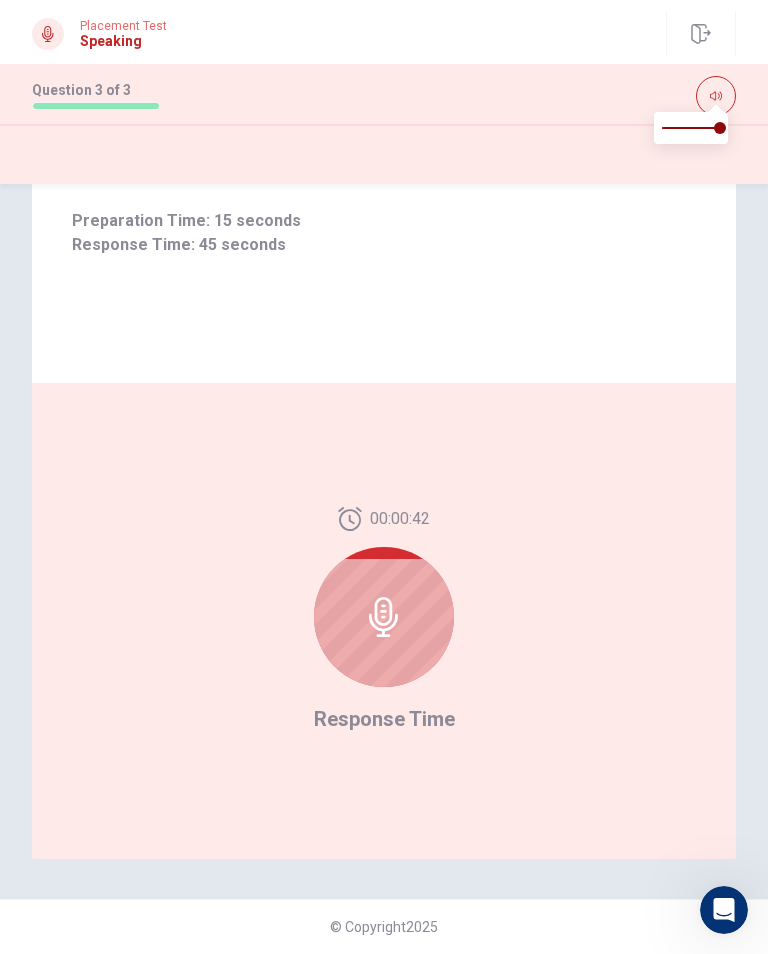 click 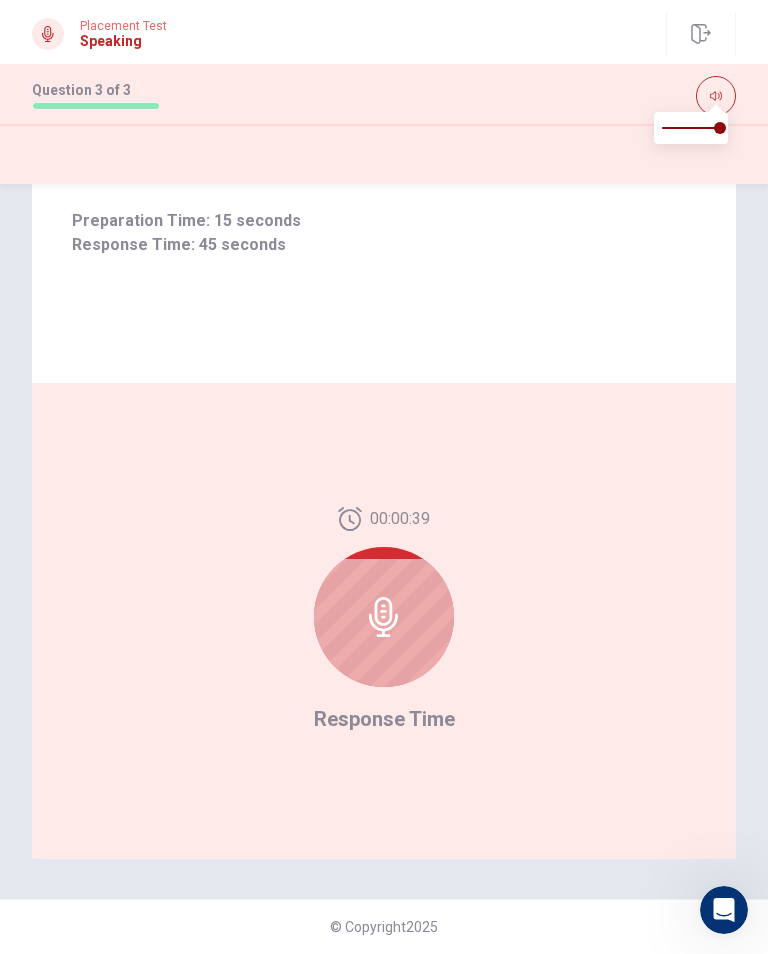 click 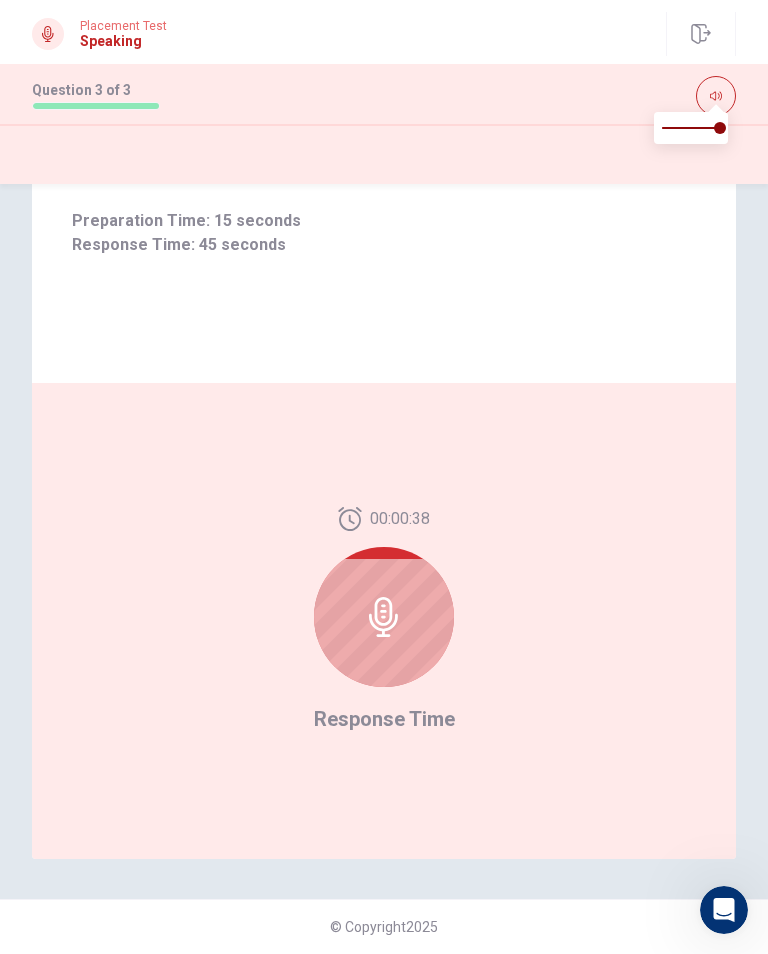 click 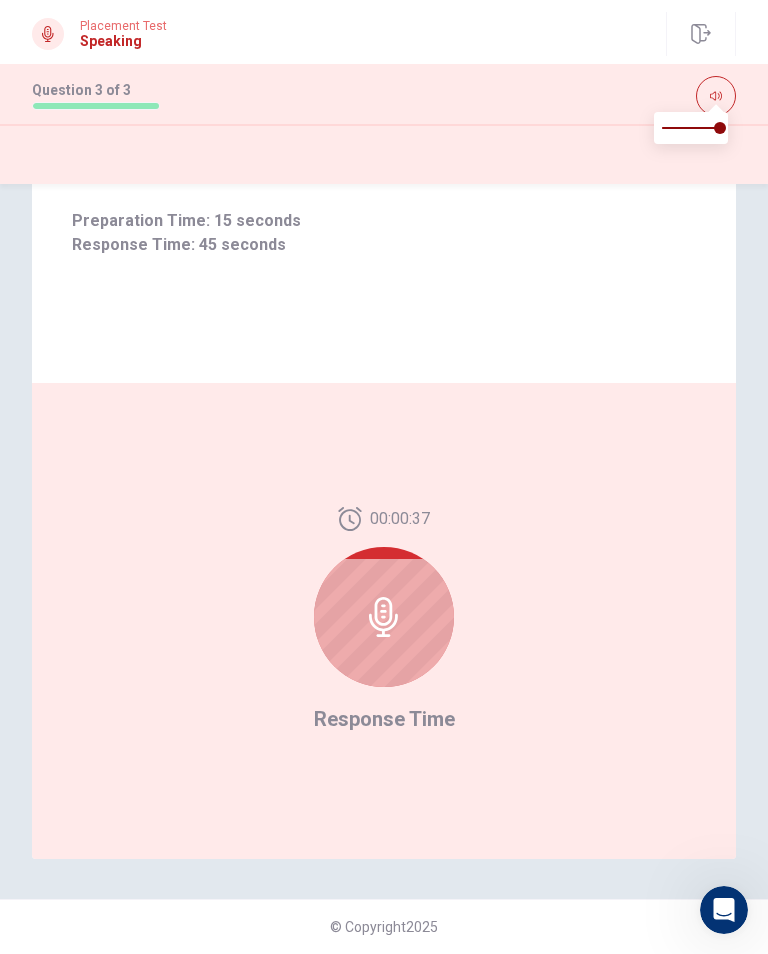 click 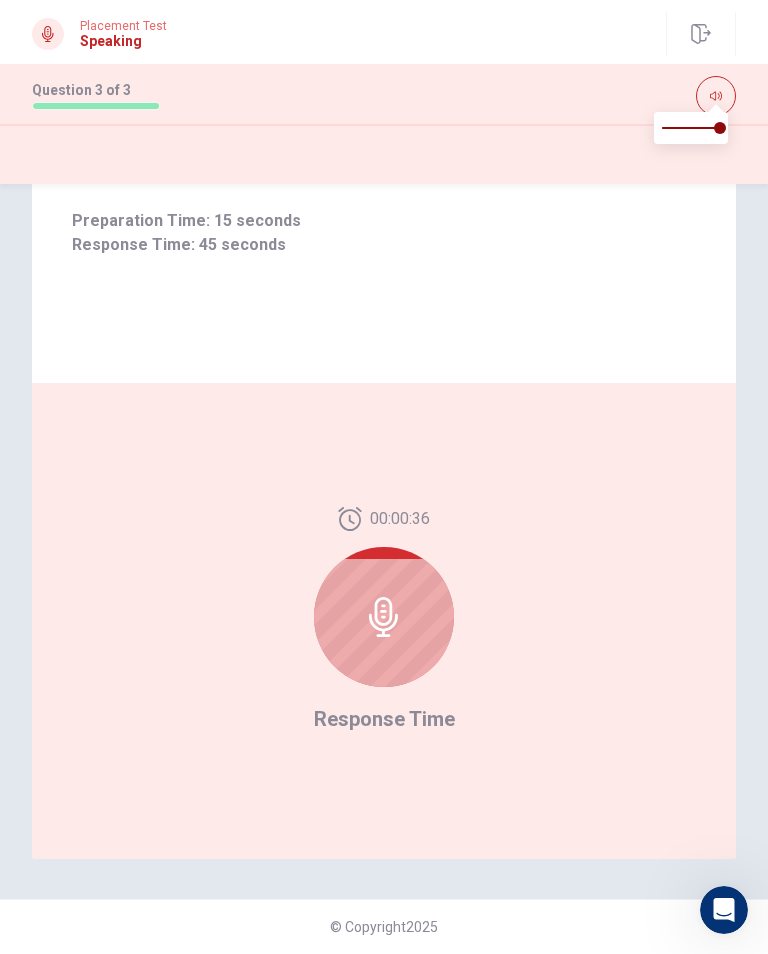 click on "Response Time" at bounding box center (384, 719) 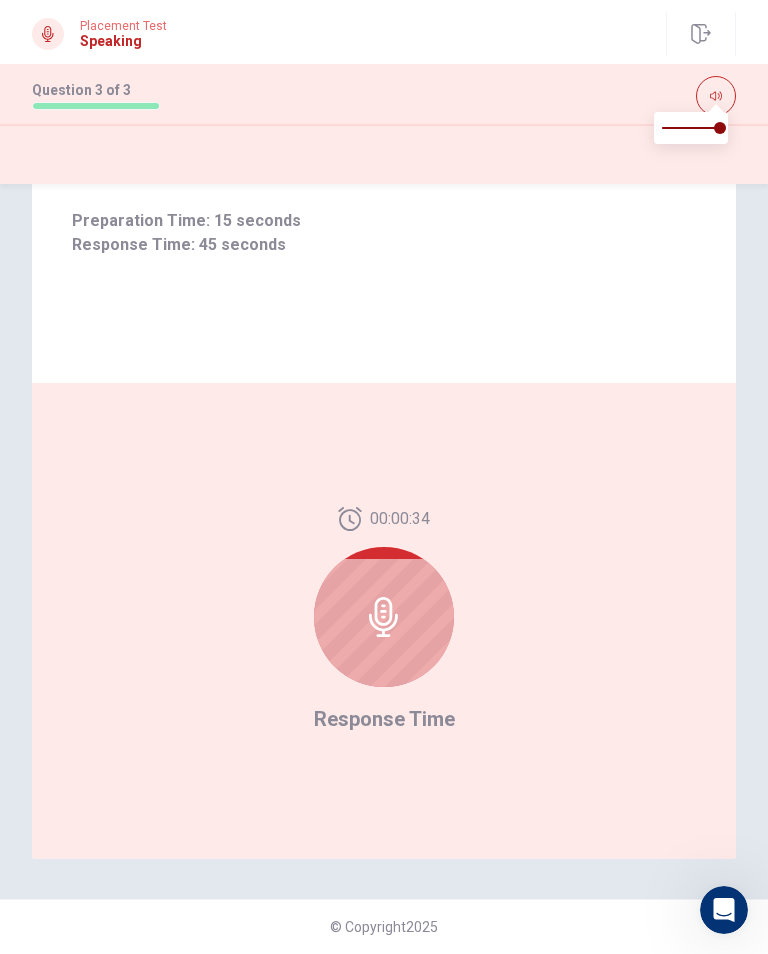 scroll, scrollTop: 236, scrollLeft: 0, axis: vertical 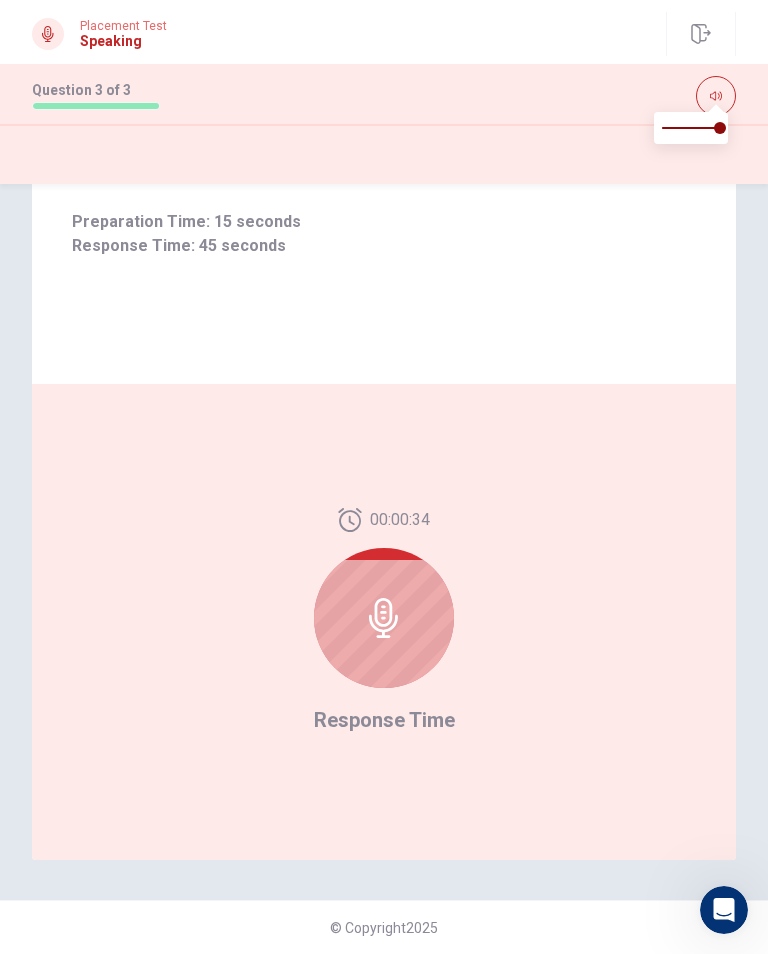 click 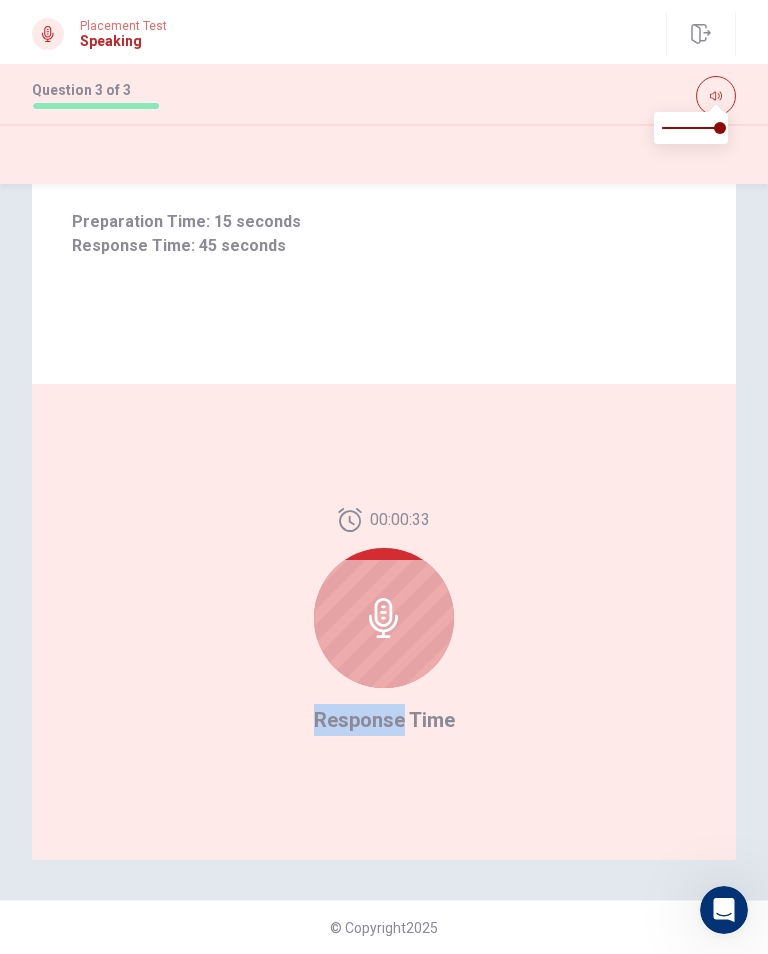 click 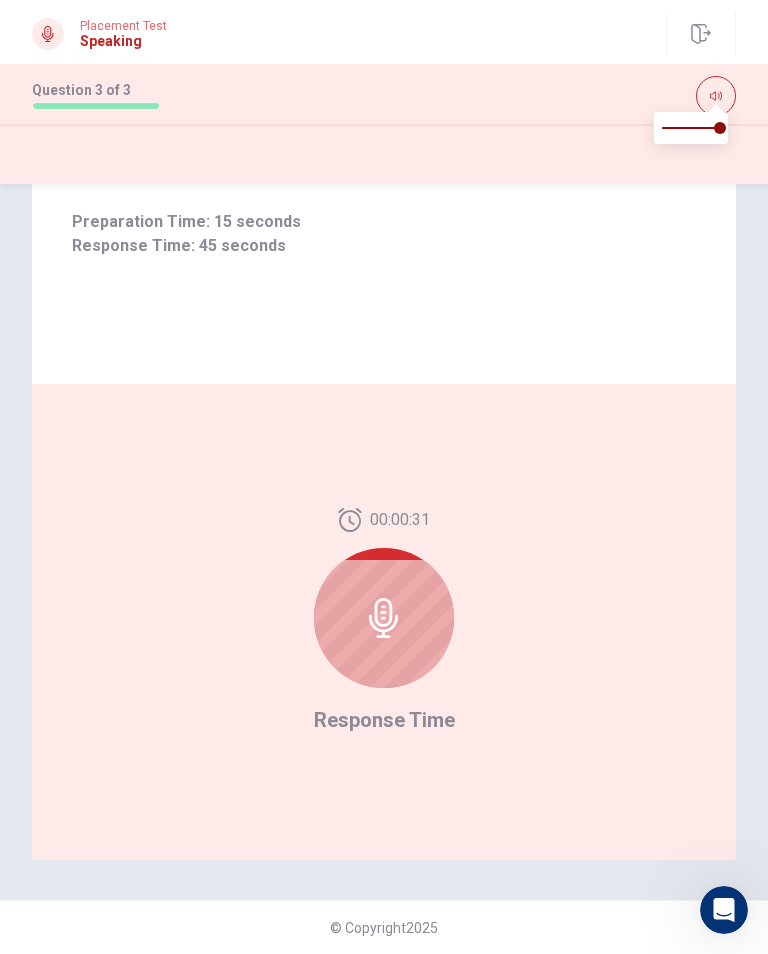 click at bounding box center (384, 618) 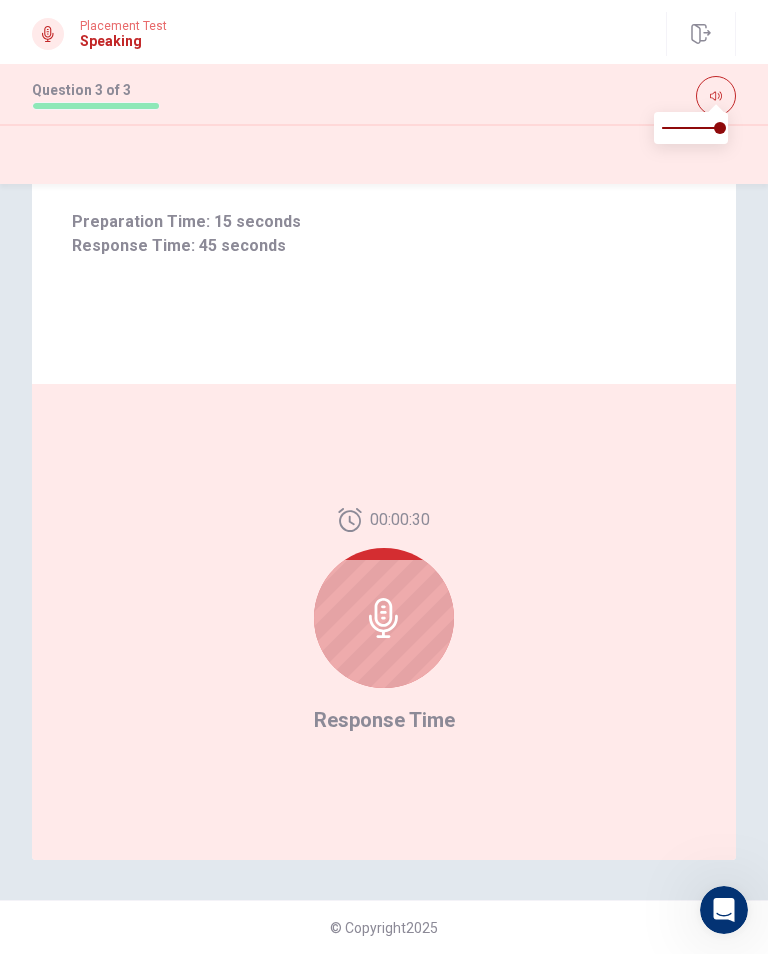click 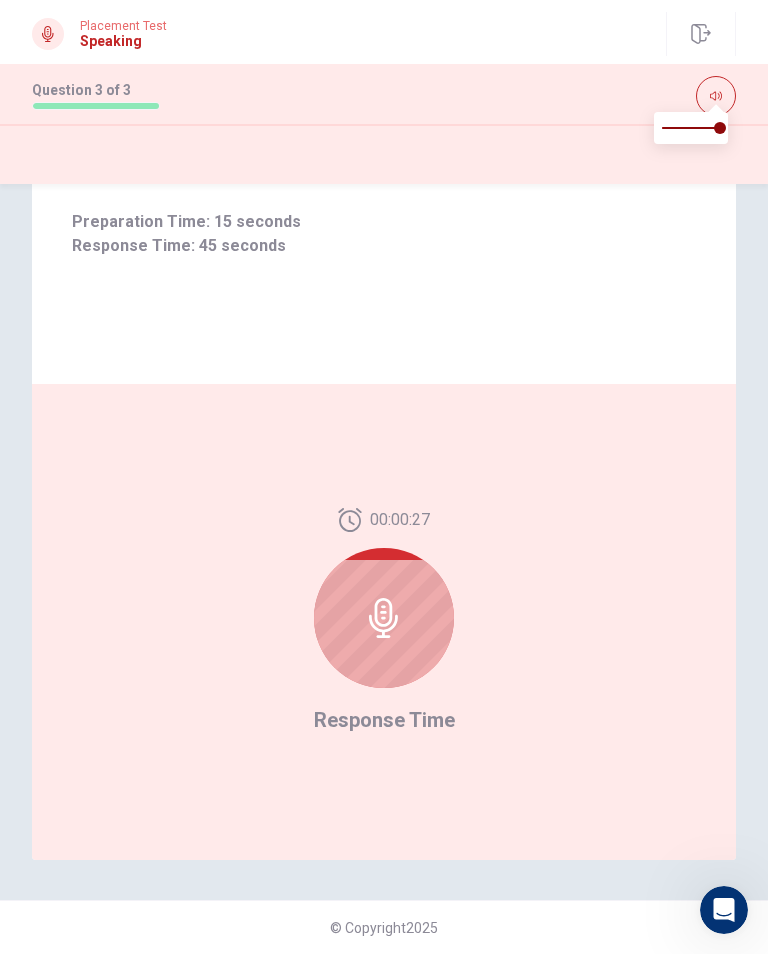 click 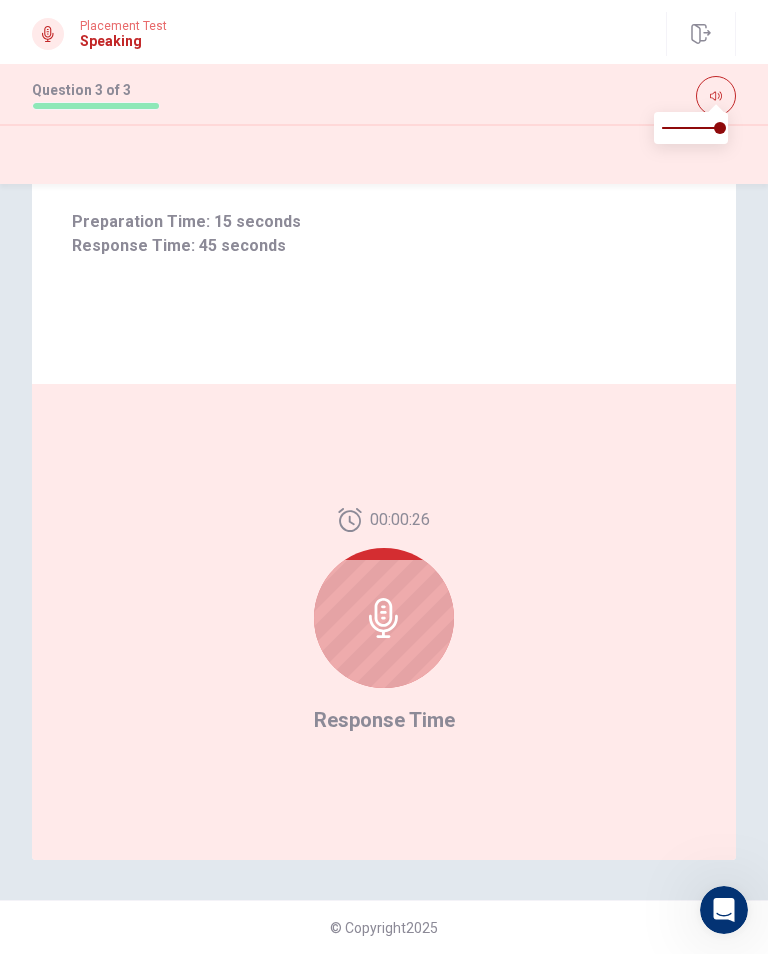 click 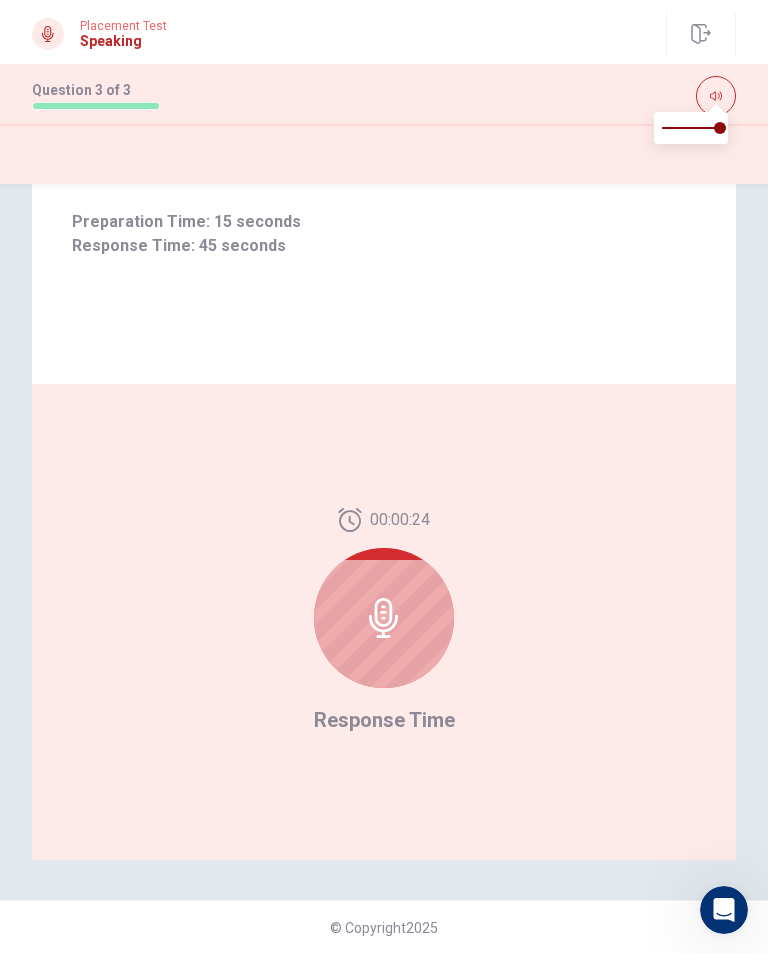 click on "Placement Test   Speaking" at bounding box center [99, 34] 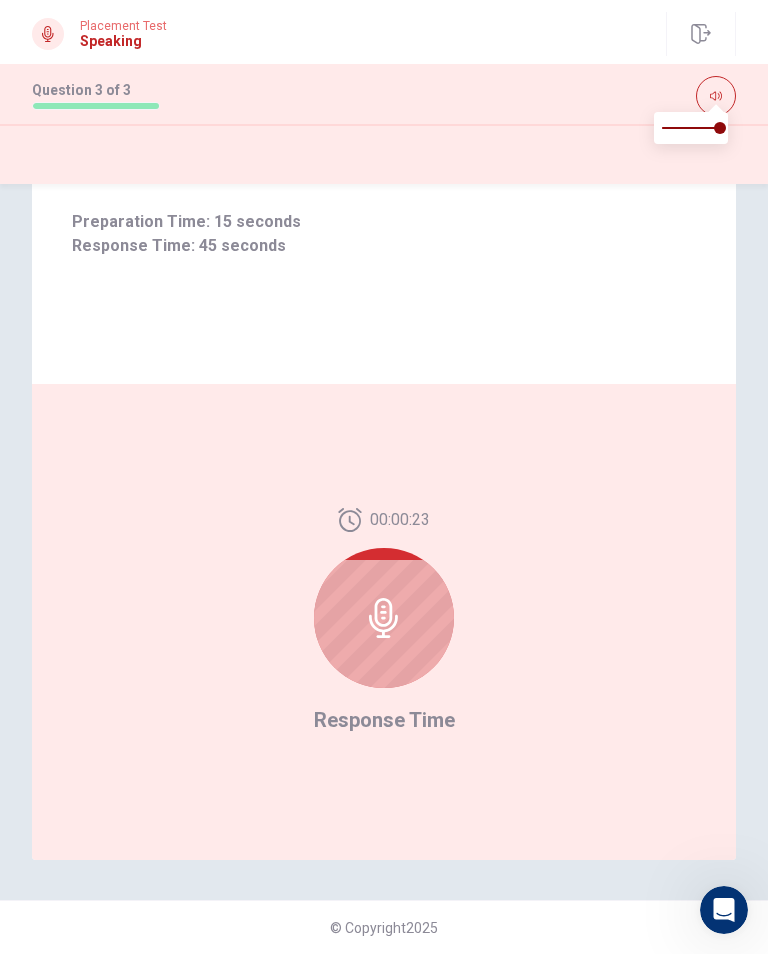 click at bounding box center (716, 96) 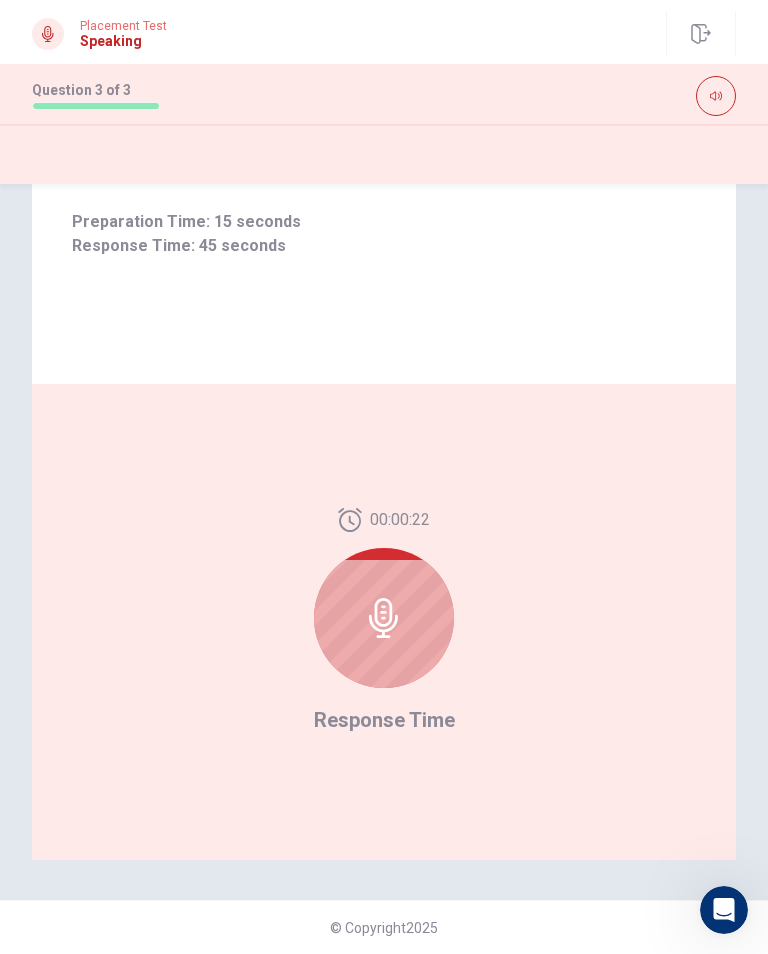 click at bounding box center [716, 96] 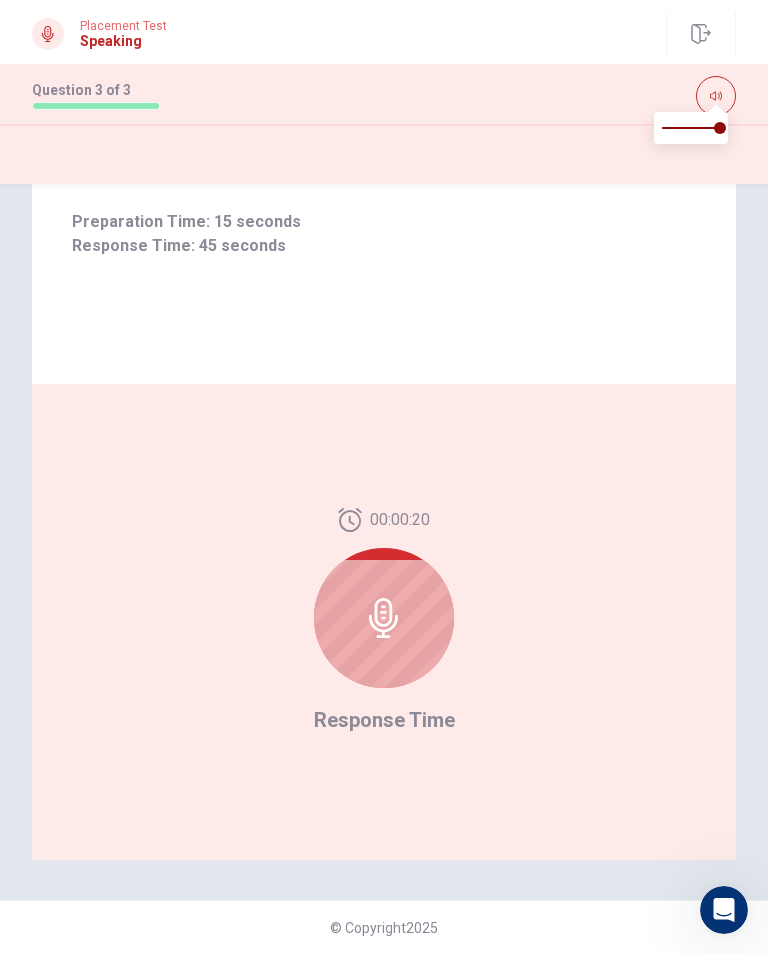 click 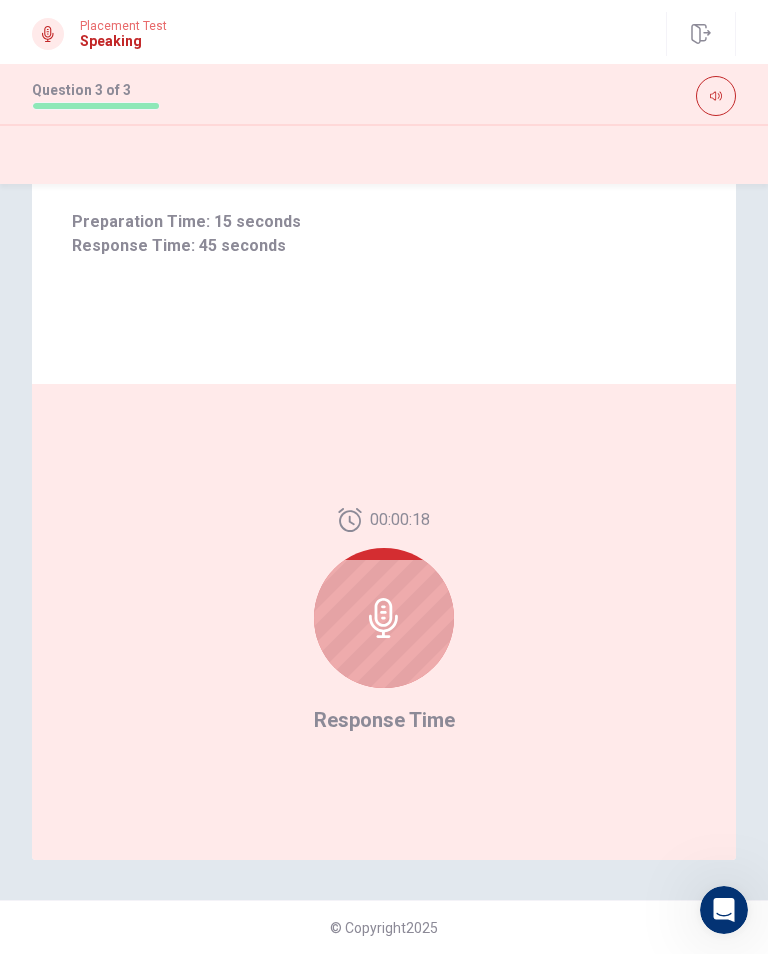 click 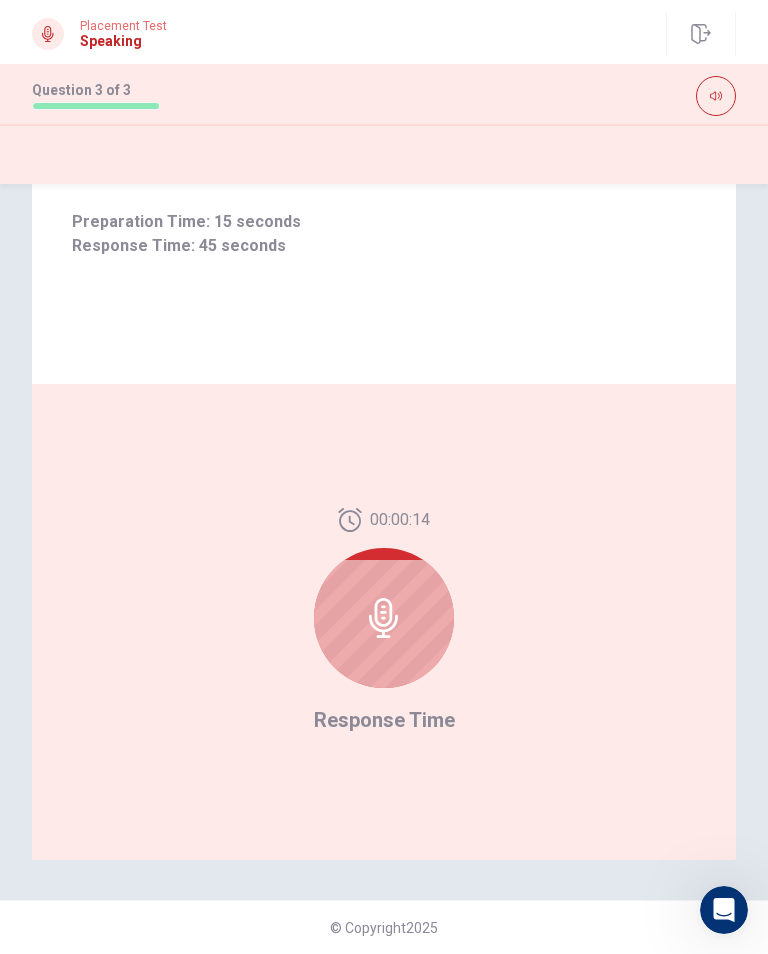 click at bounding box center (384, 618) 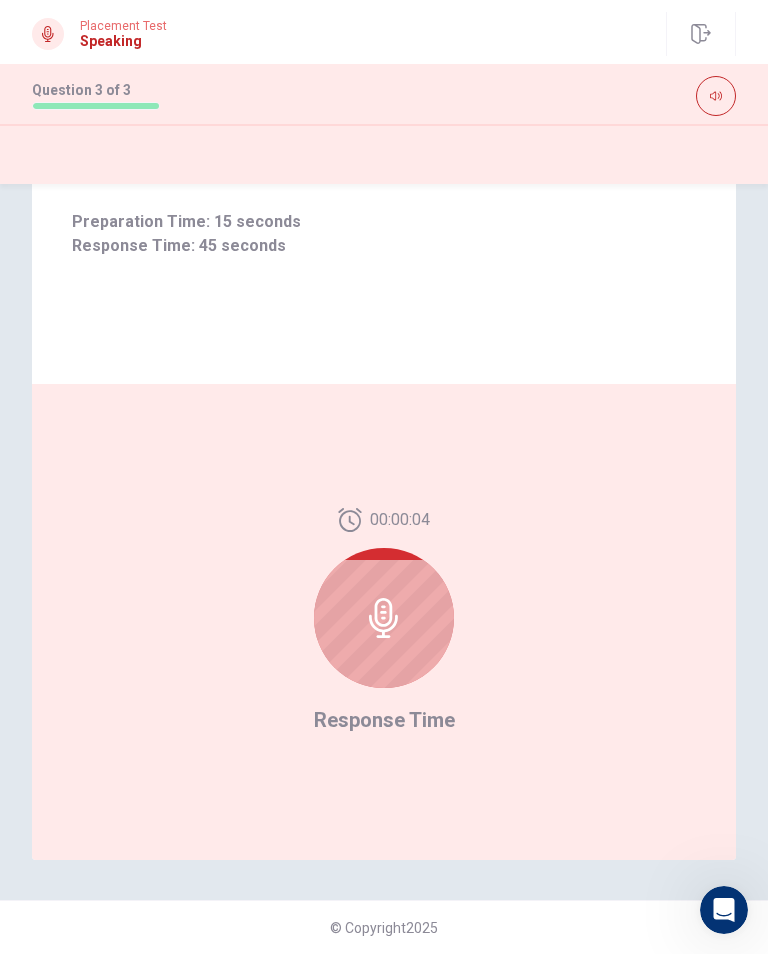click 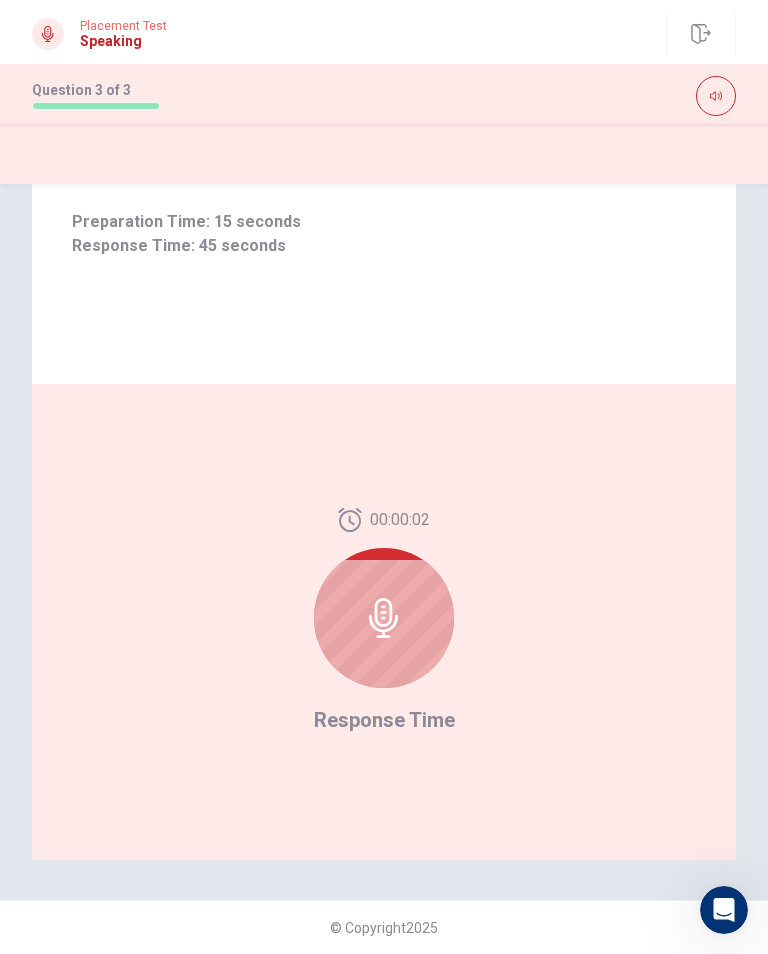 click 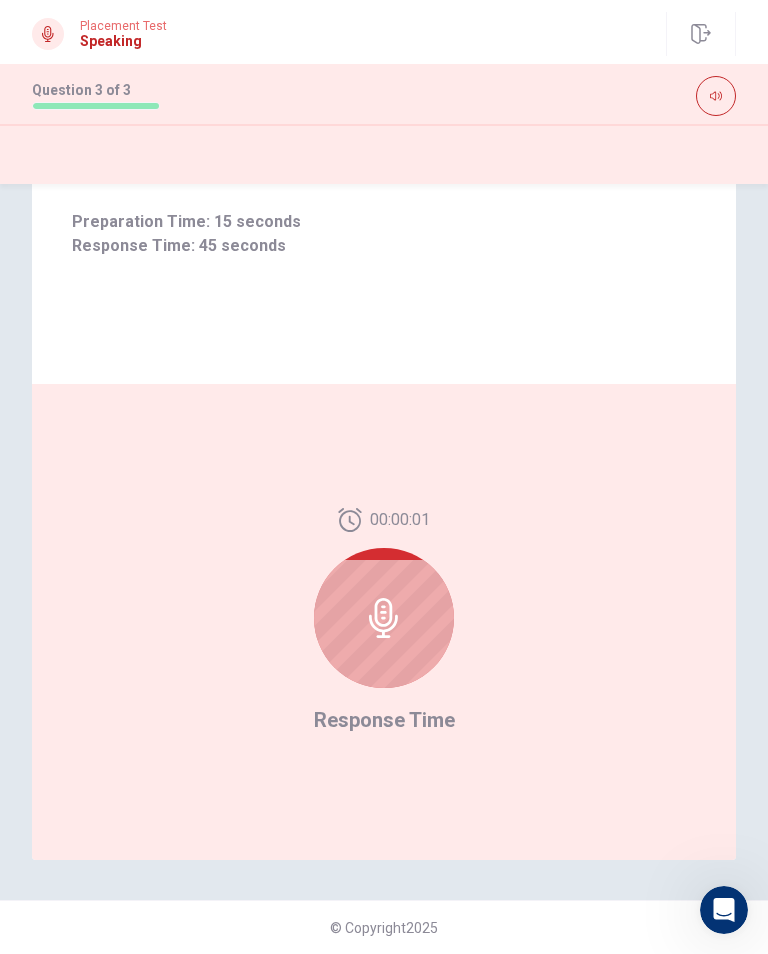 click 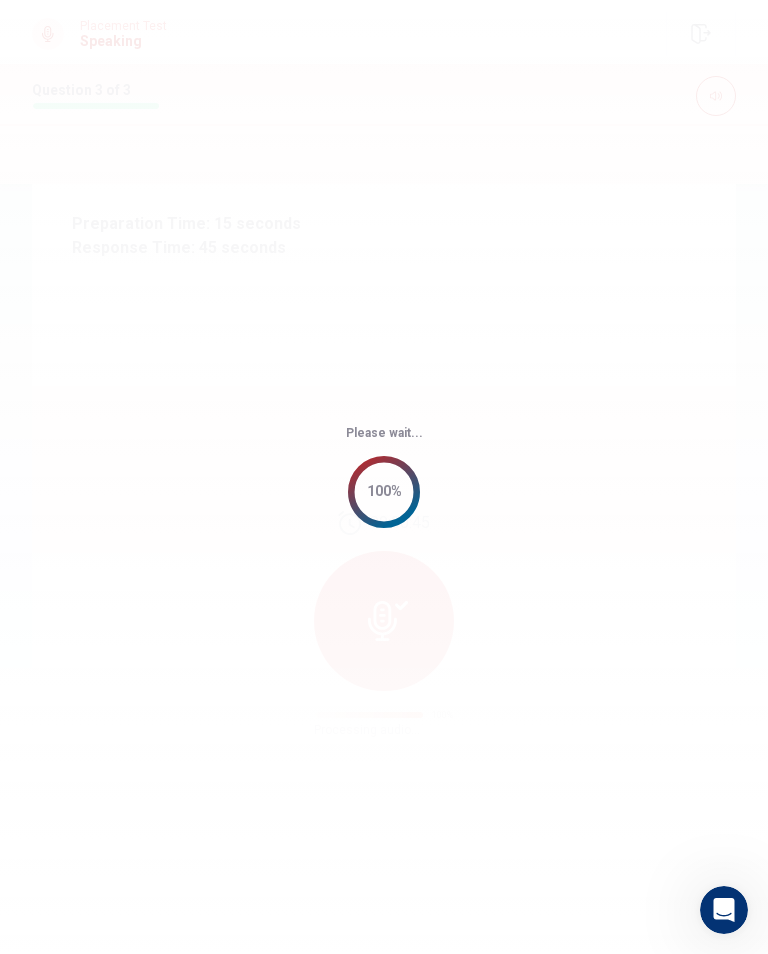 scroll, scrollTop: 0, scrollLeft: 0, axis: both 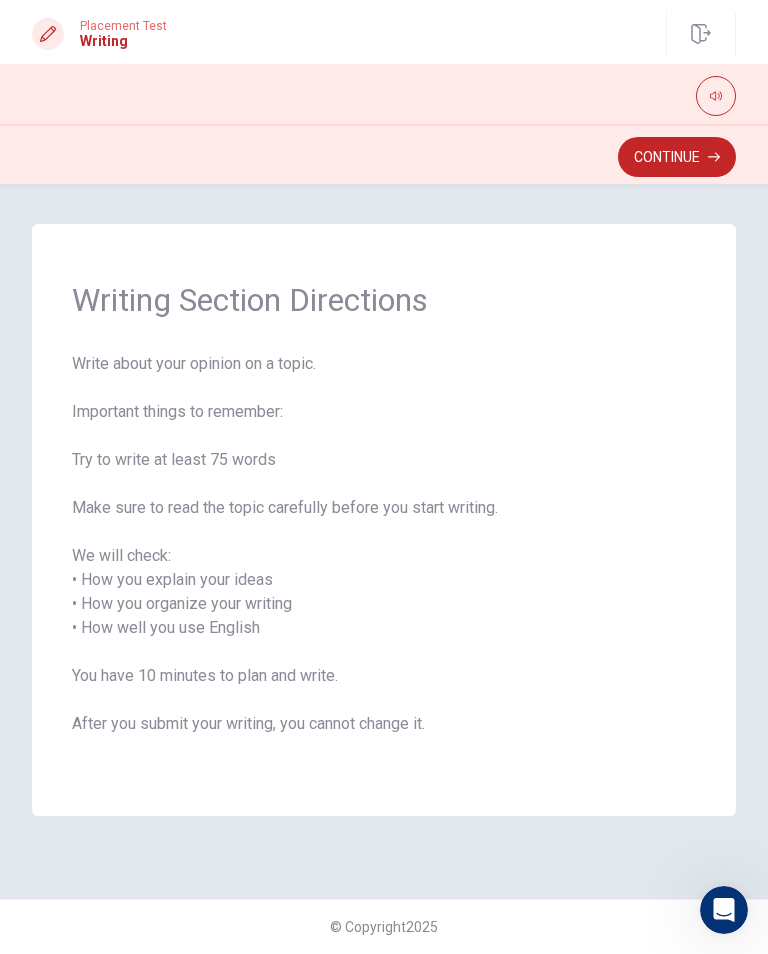 click on "Continue" at bounding box center (677, 157) 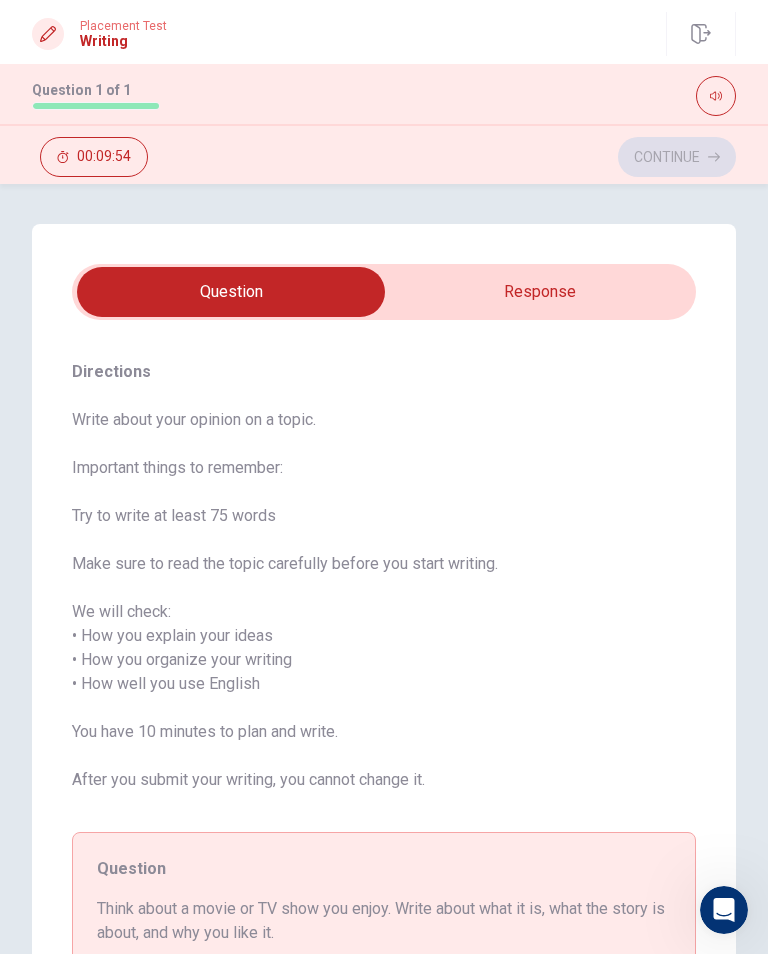 scroll, scrollTop: 0, scrollLeft: 0, axis: both 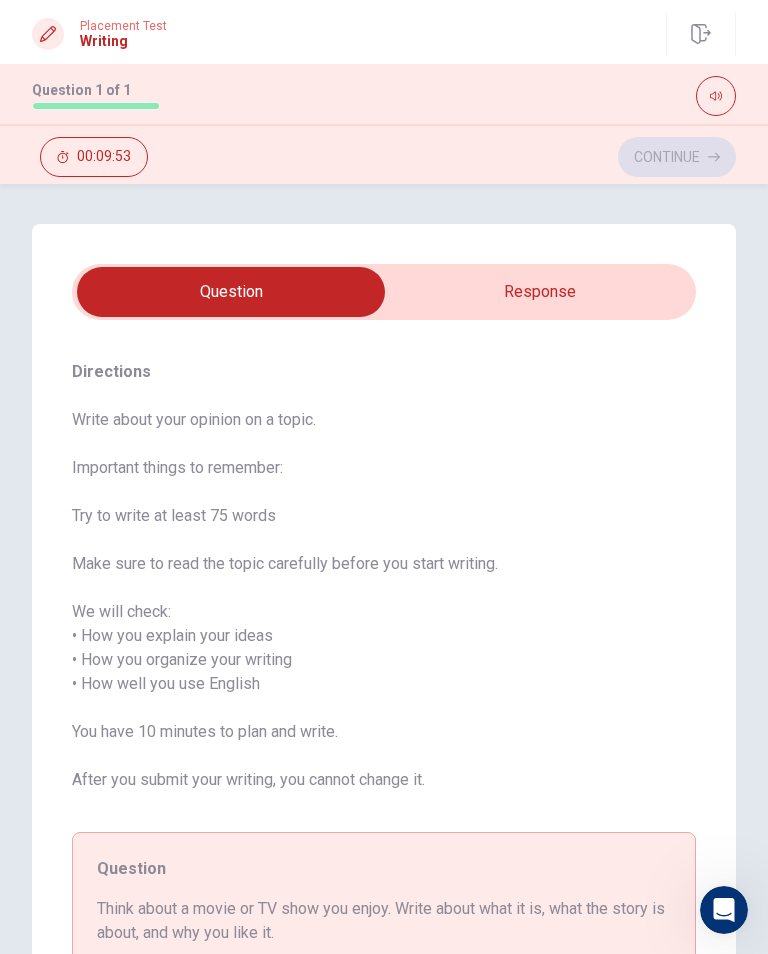 click at bounding box center [231, 292] 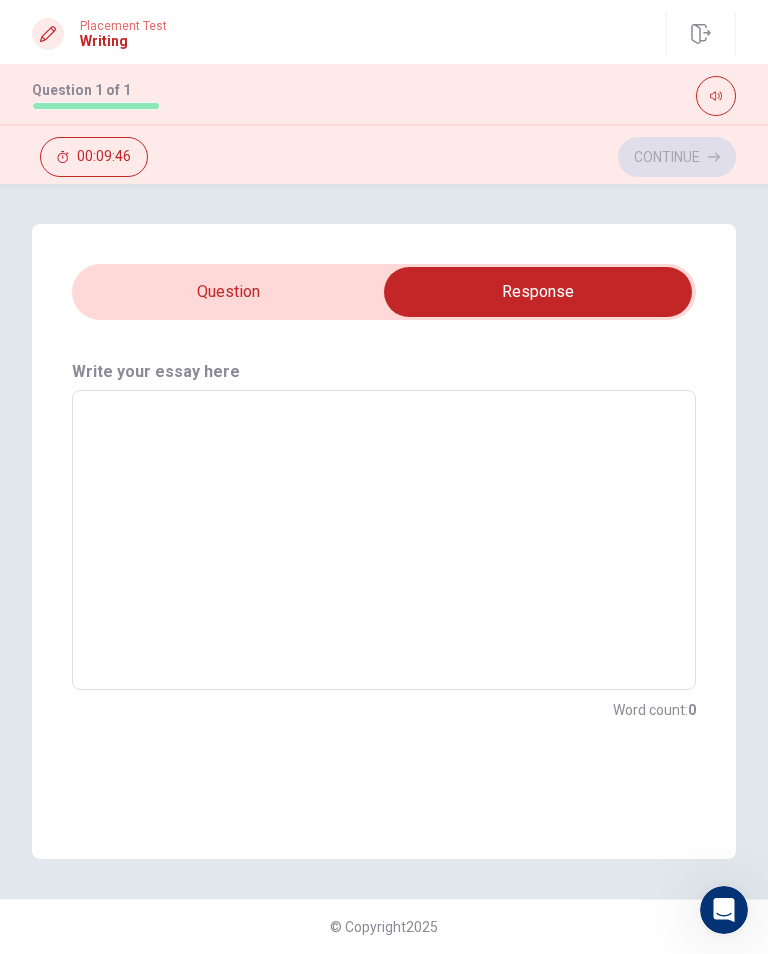 click at bounding box center [384, 540] 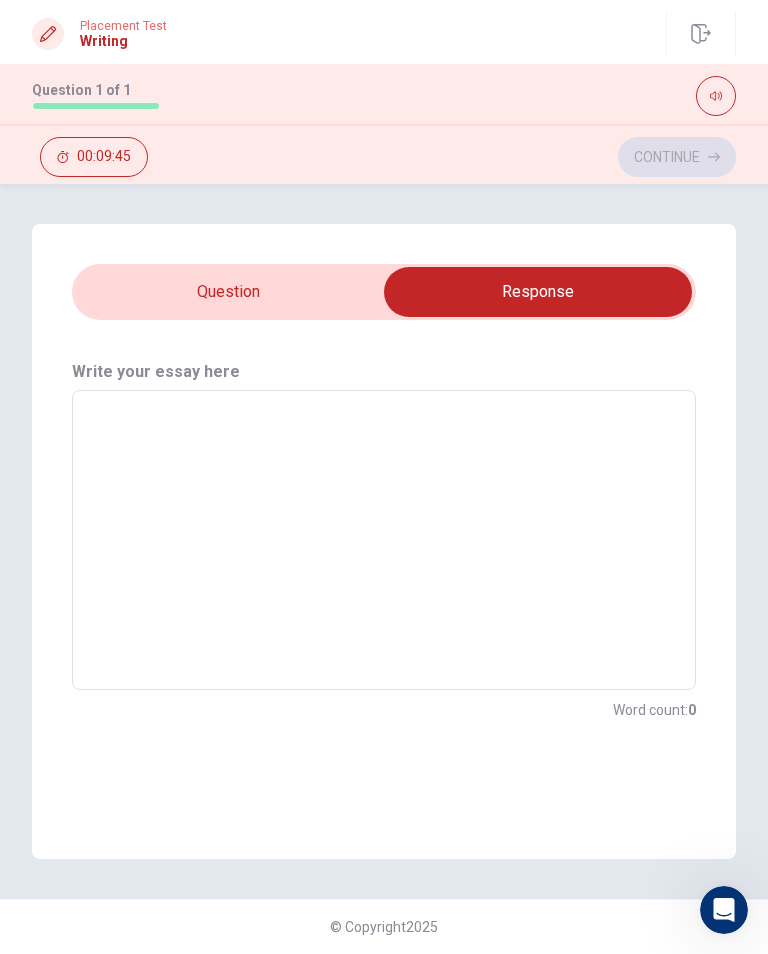 click at bounding box center [384, 540] 